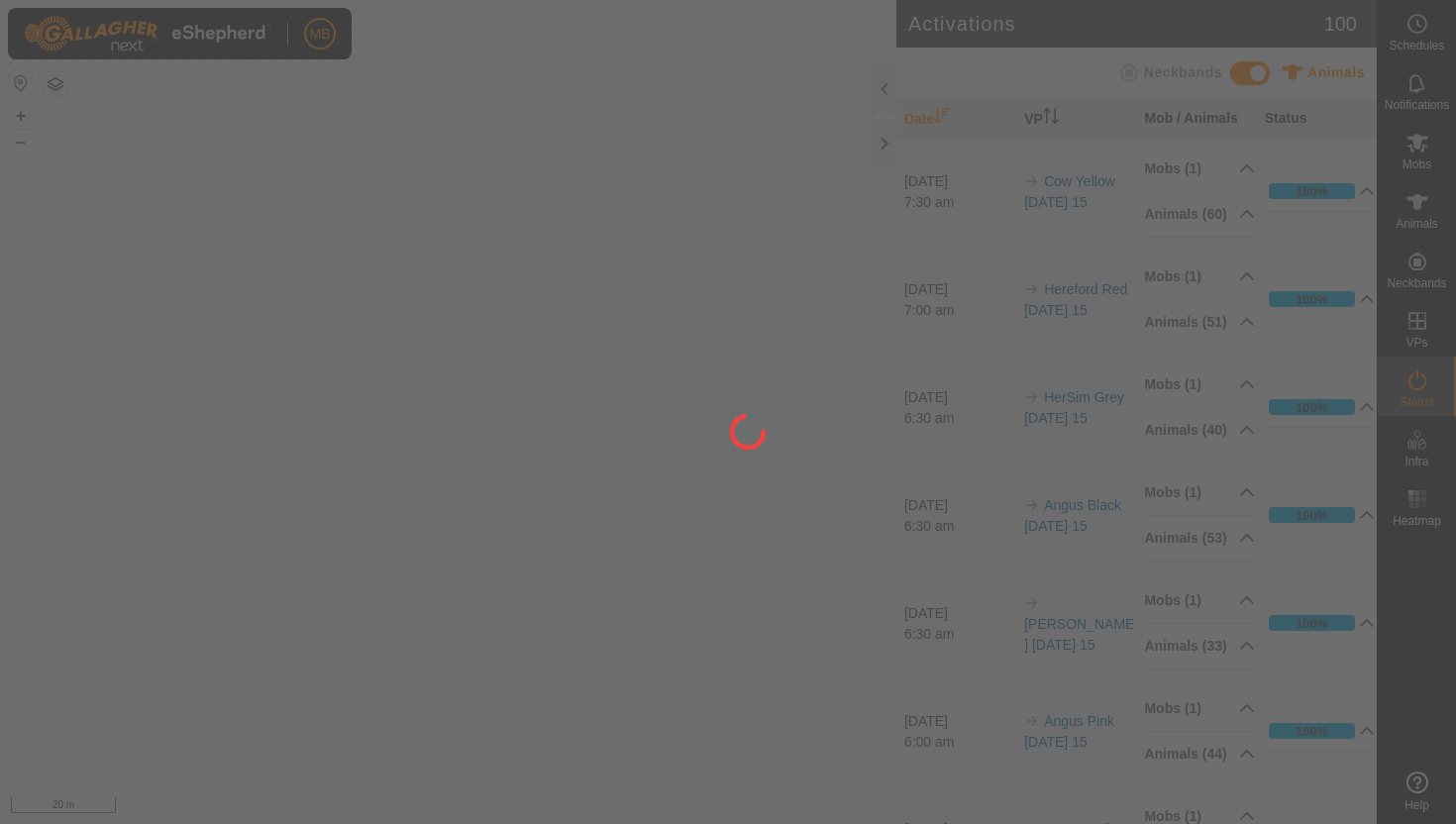 scroll, scrollTop: 0, scrollLeft: 0, axis: both 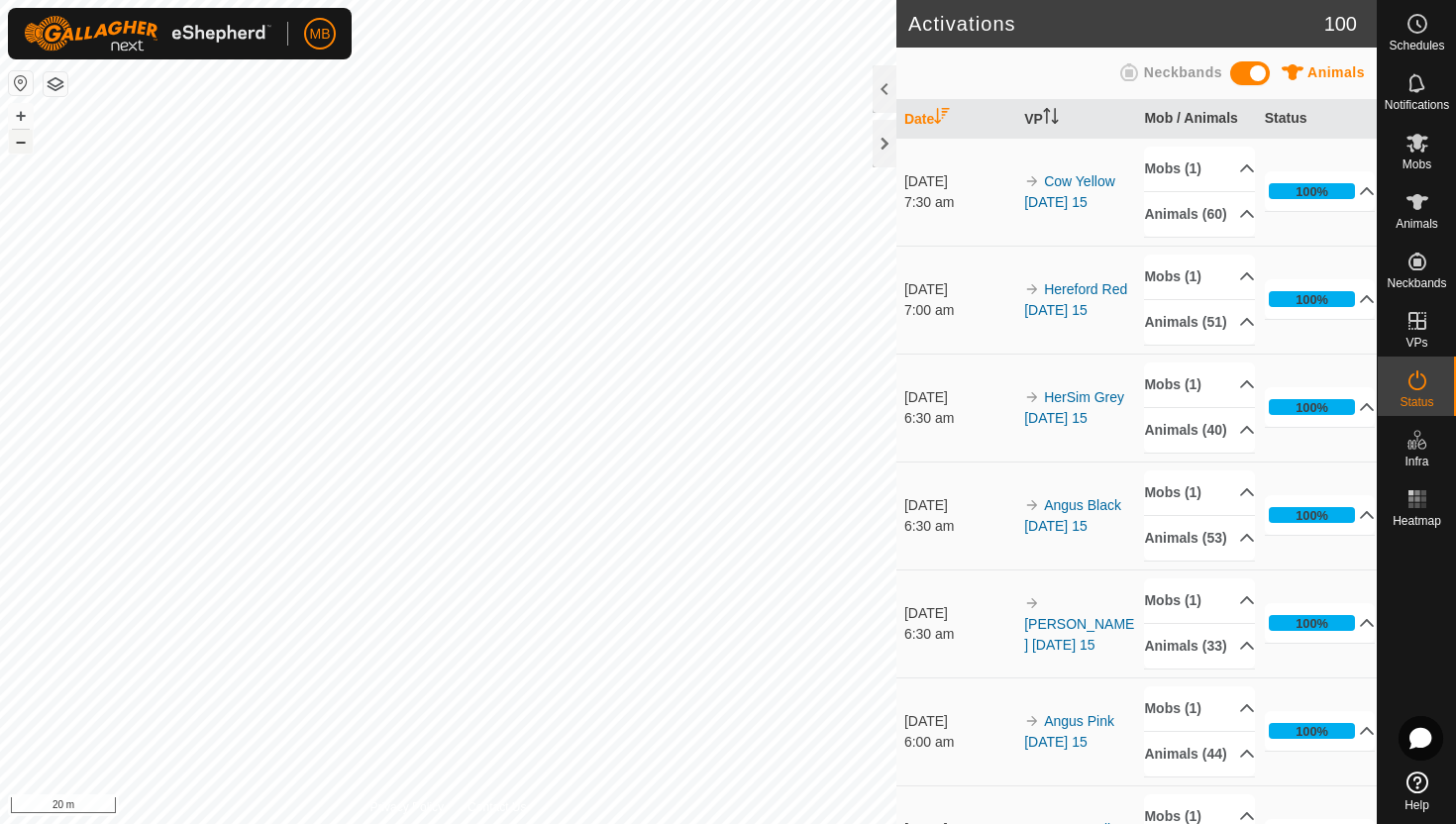 click on "–" at bounding box center [21, 142] 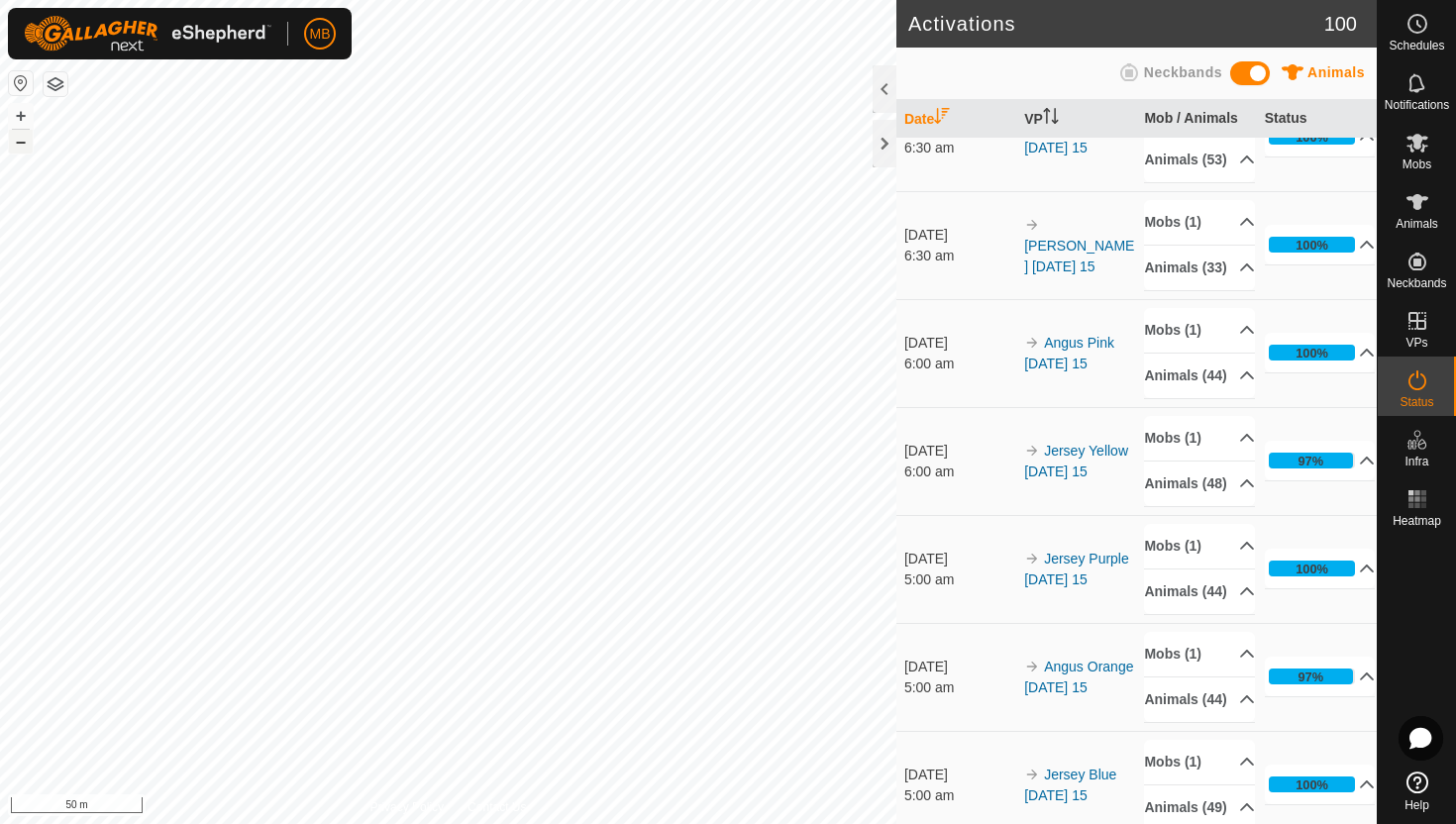scroll, scrollTop: 381, scrollLeft: 0, axis: vertical 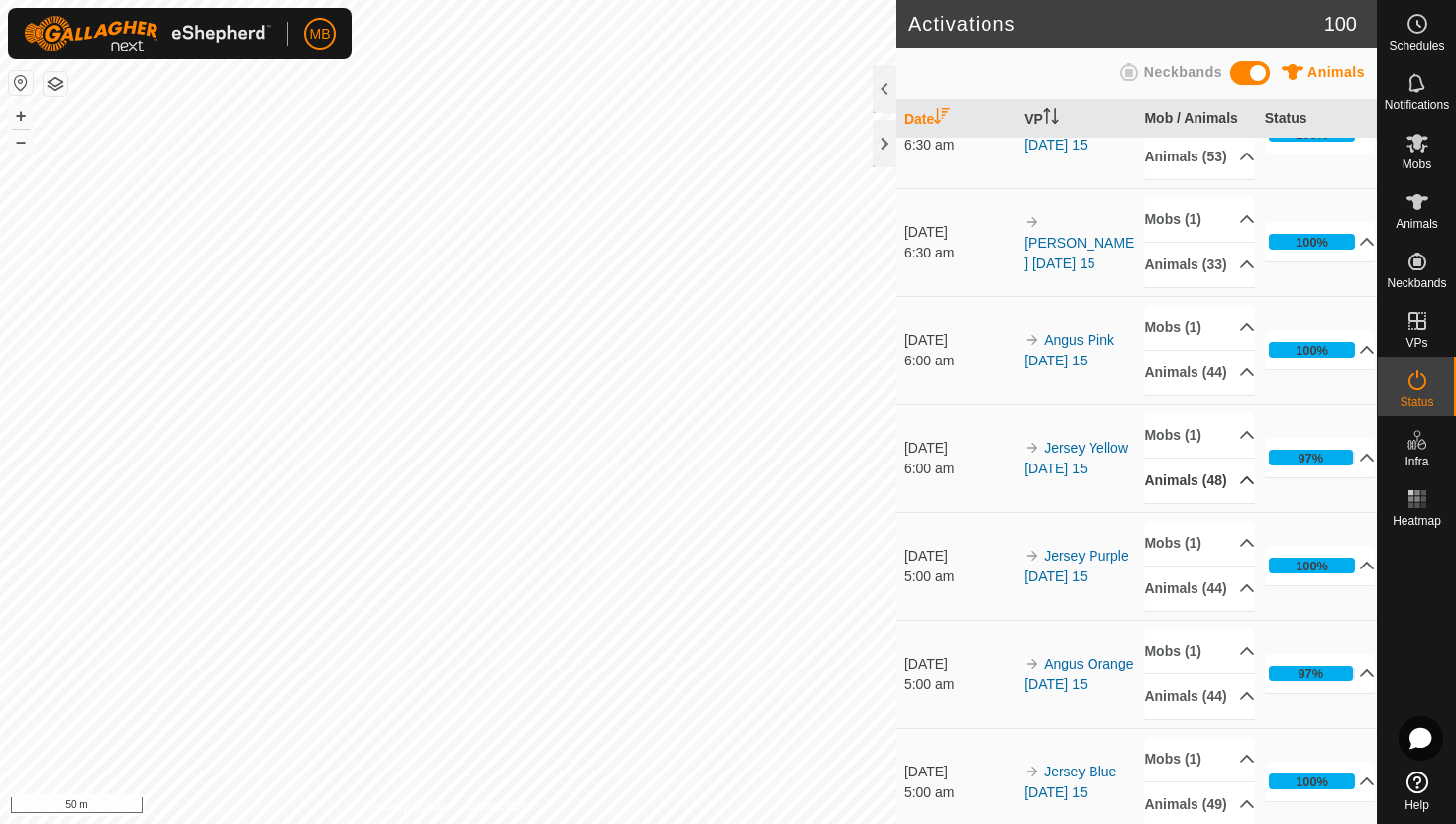 click on "Animals (48)" at bounding box center [1199, 480] 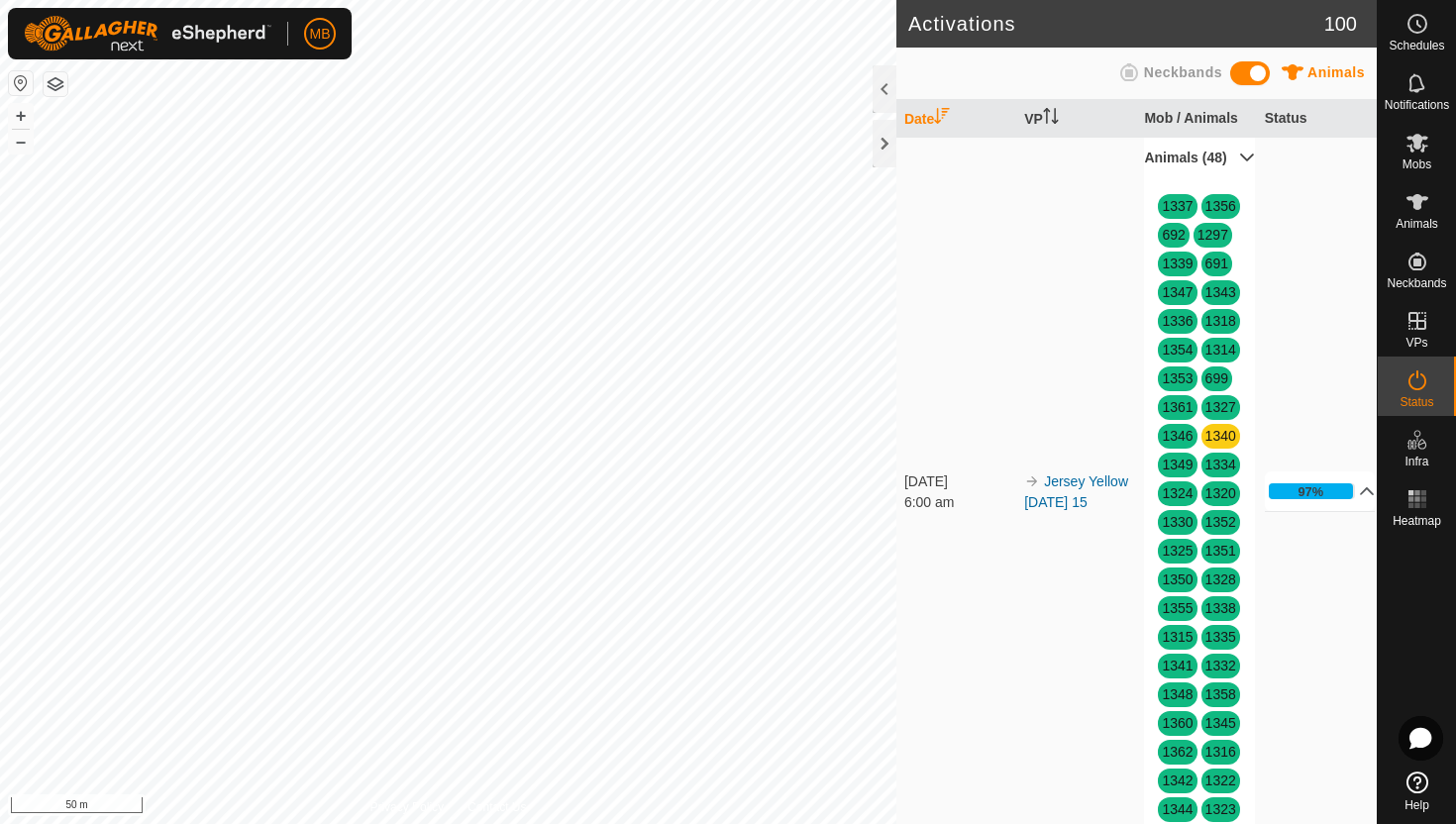 scroll, scrollTop: 700, scrollLeft: 0, axis: vertical 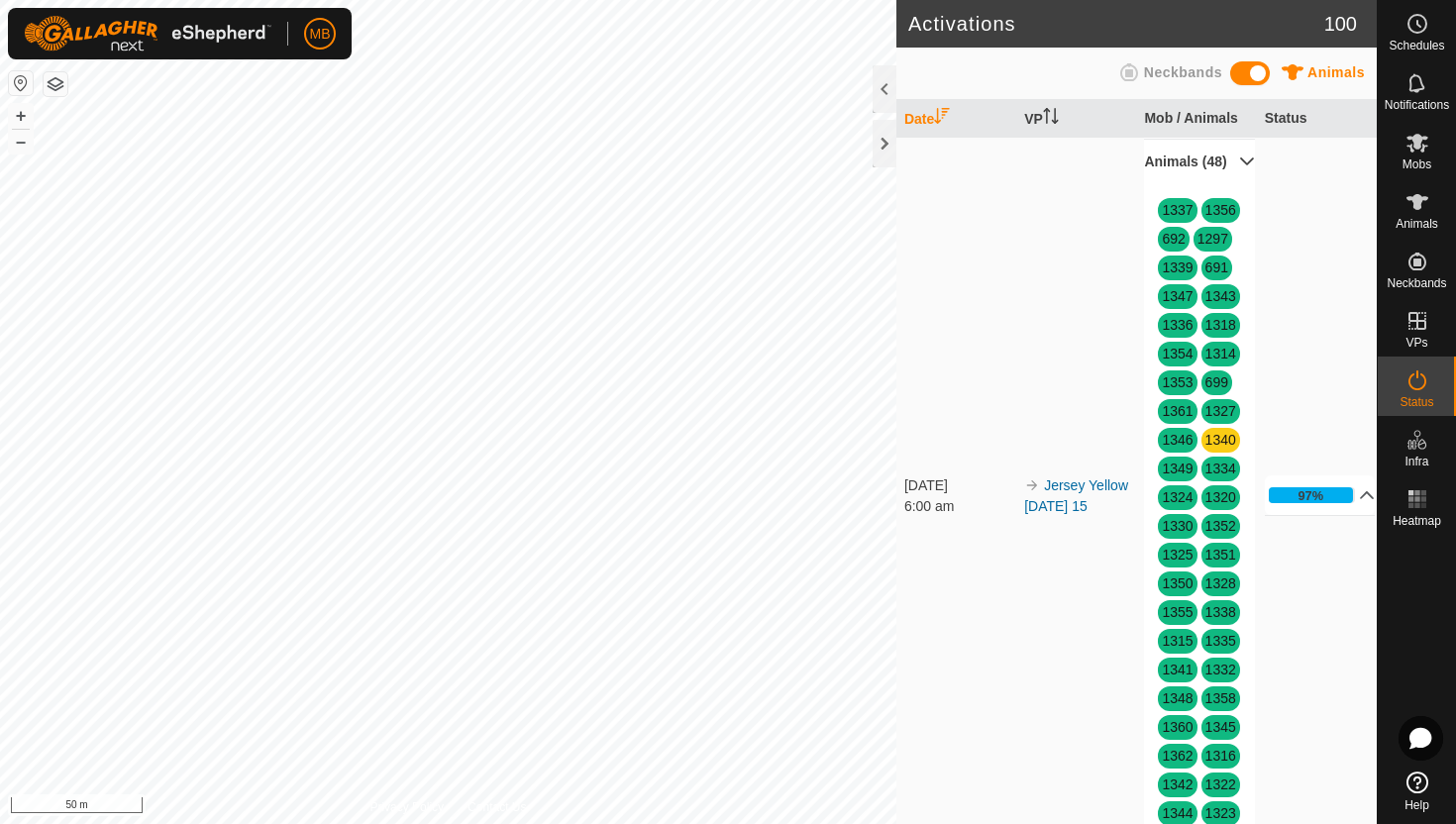 click on "Animals (48)" at bounding box center [1199, 161] 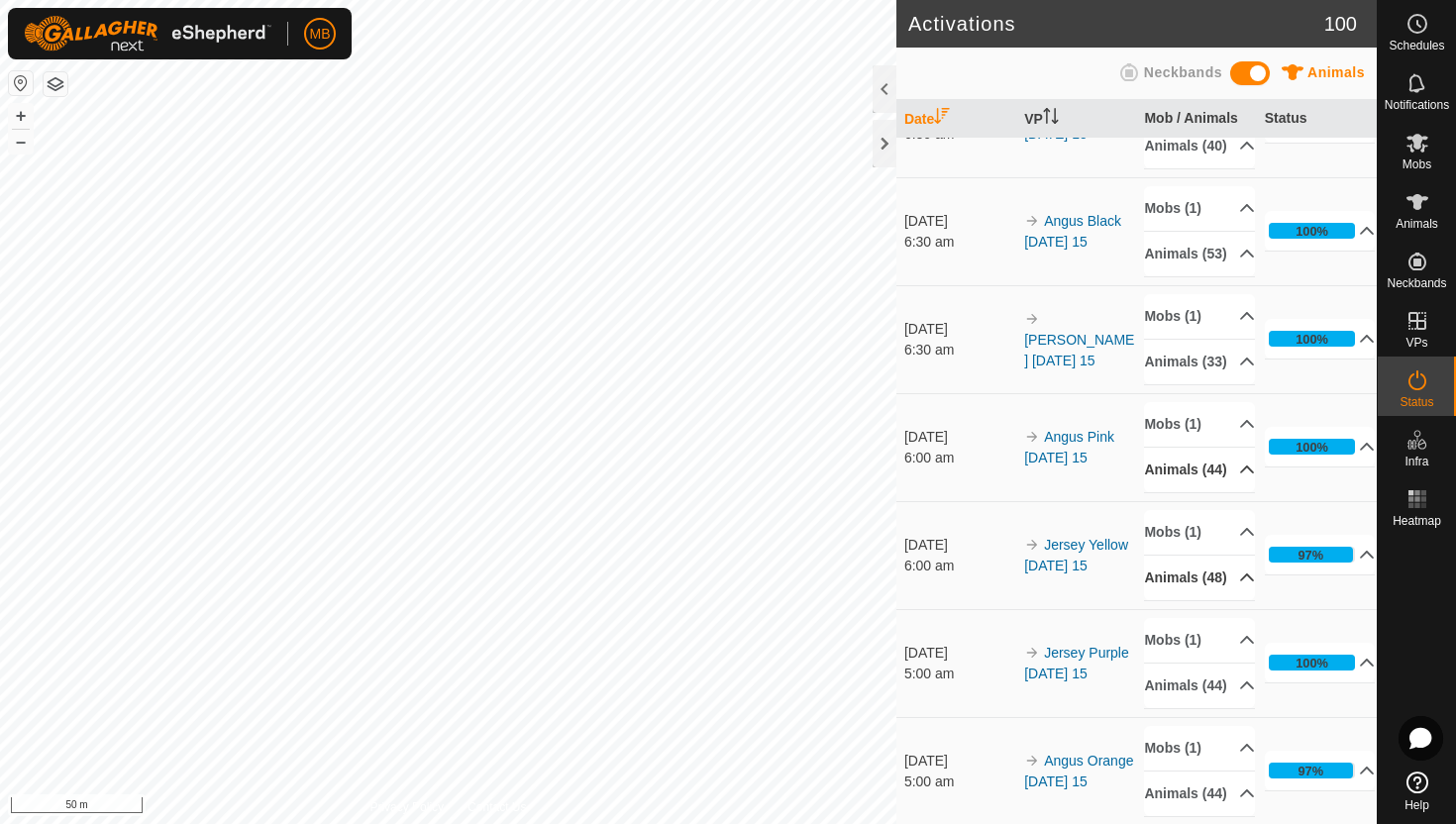 scroll, scrollTop: 278, scrollLeft: 0, axis: vertical 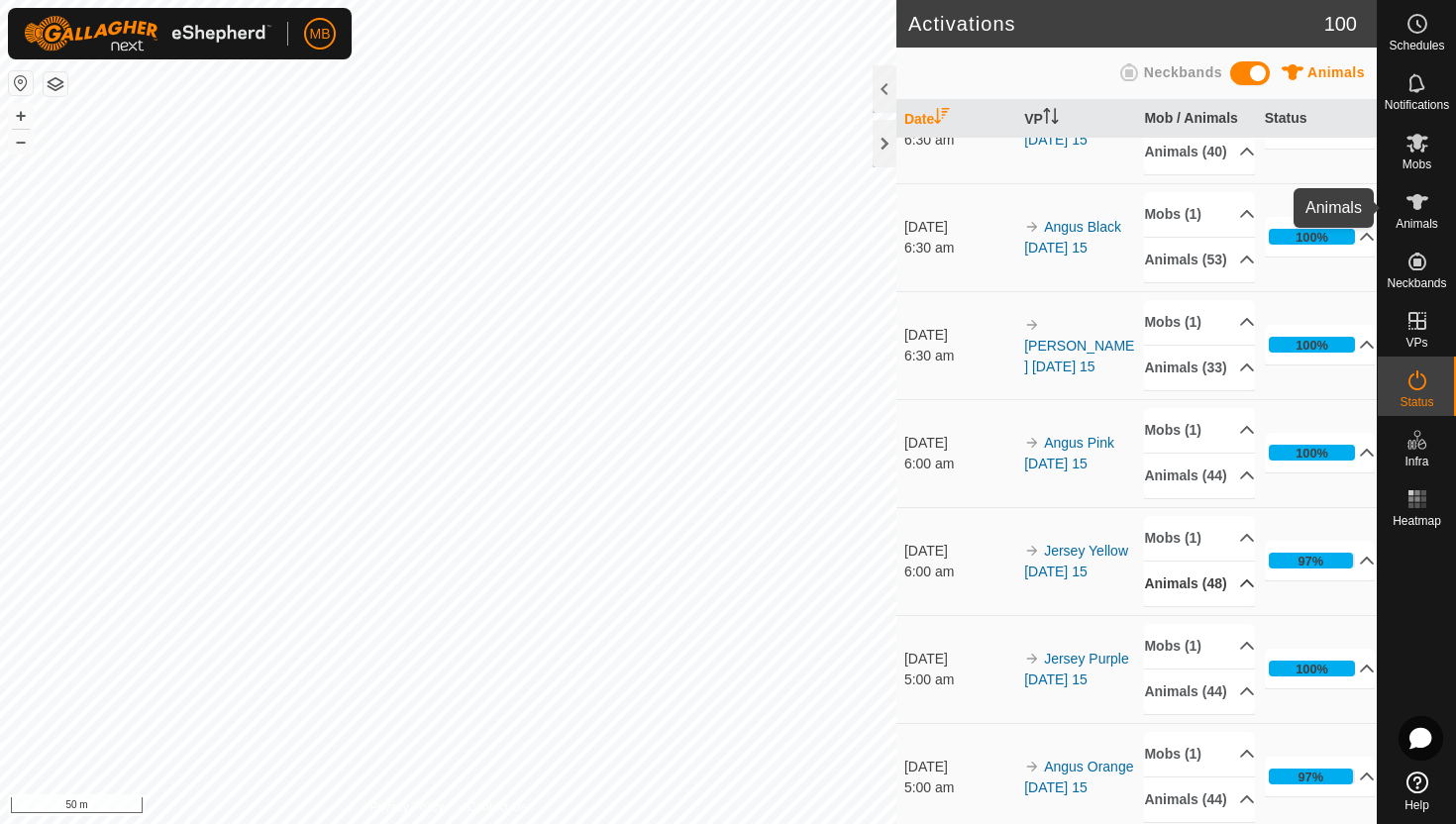 click 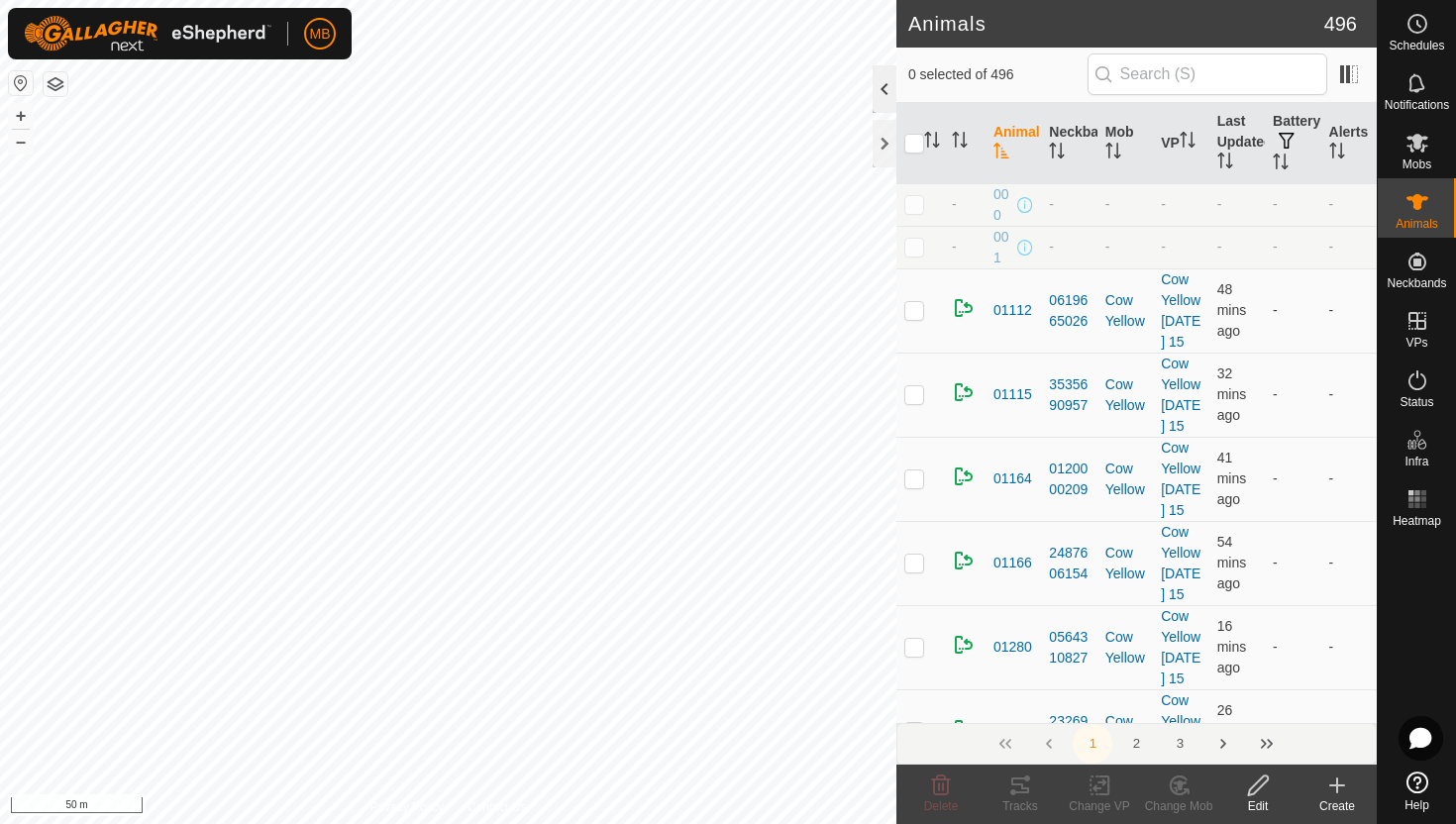 click 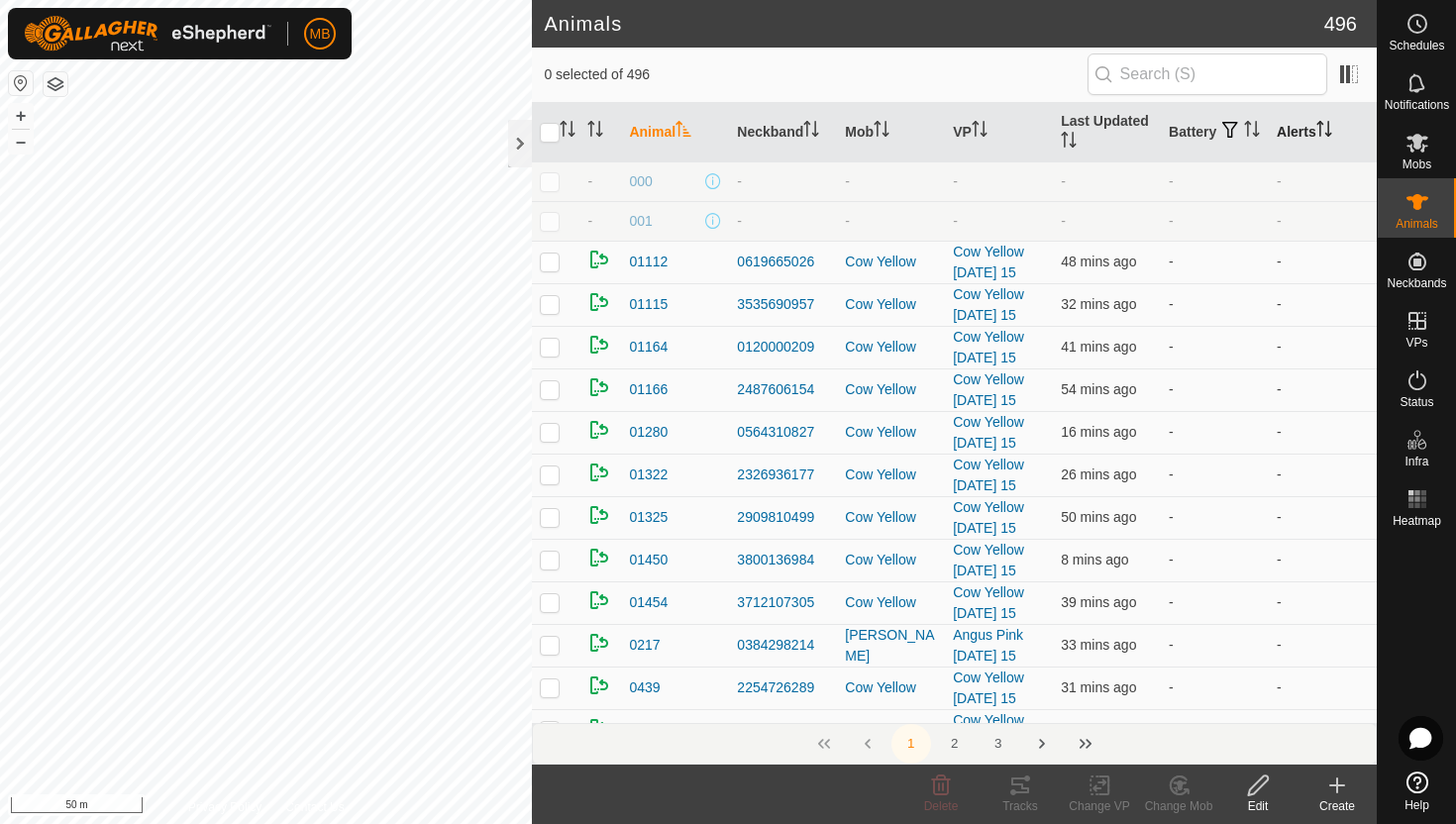 click 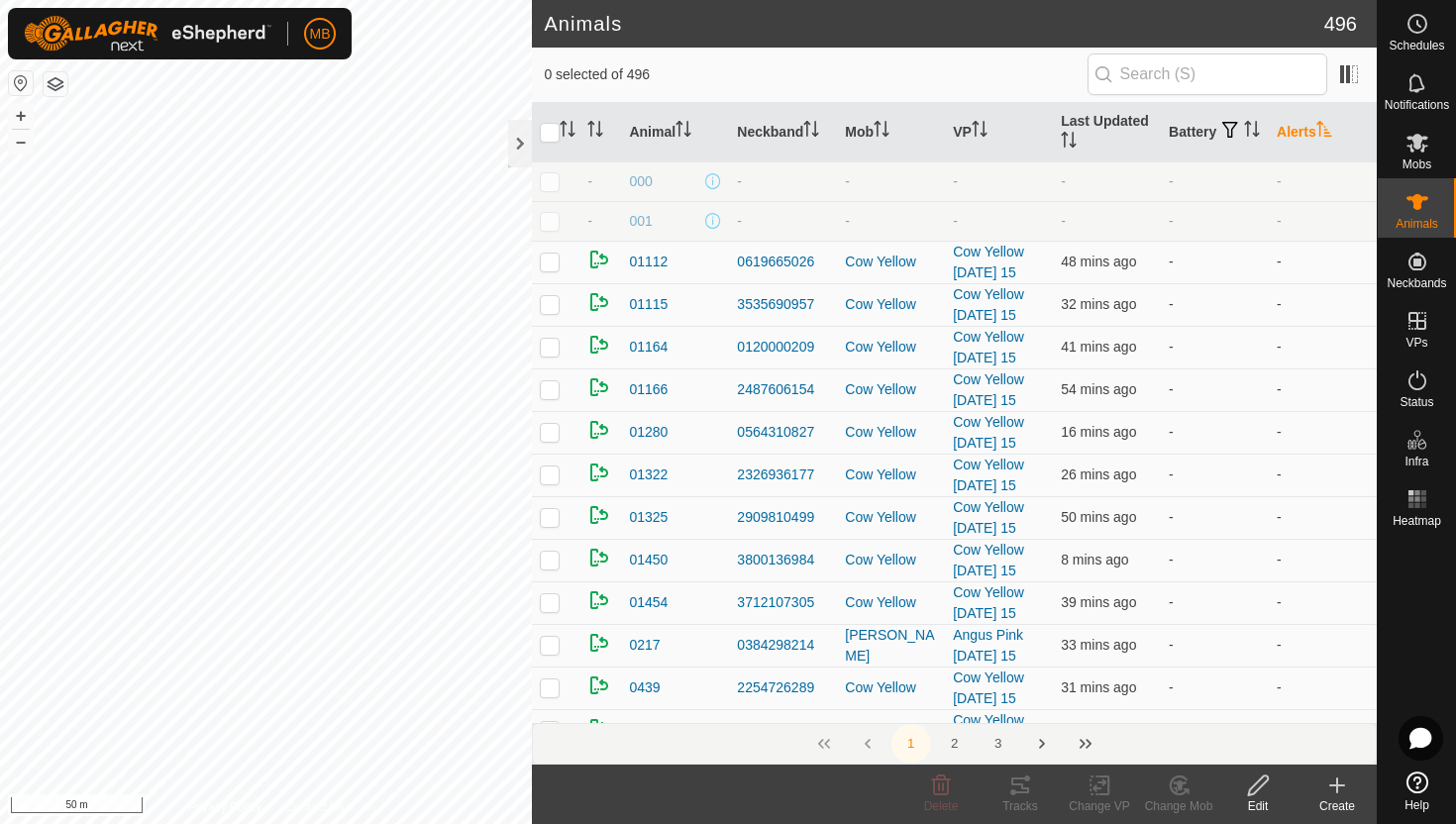 click 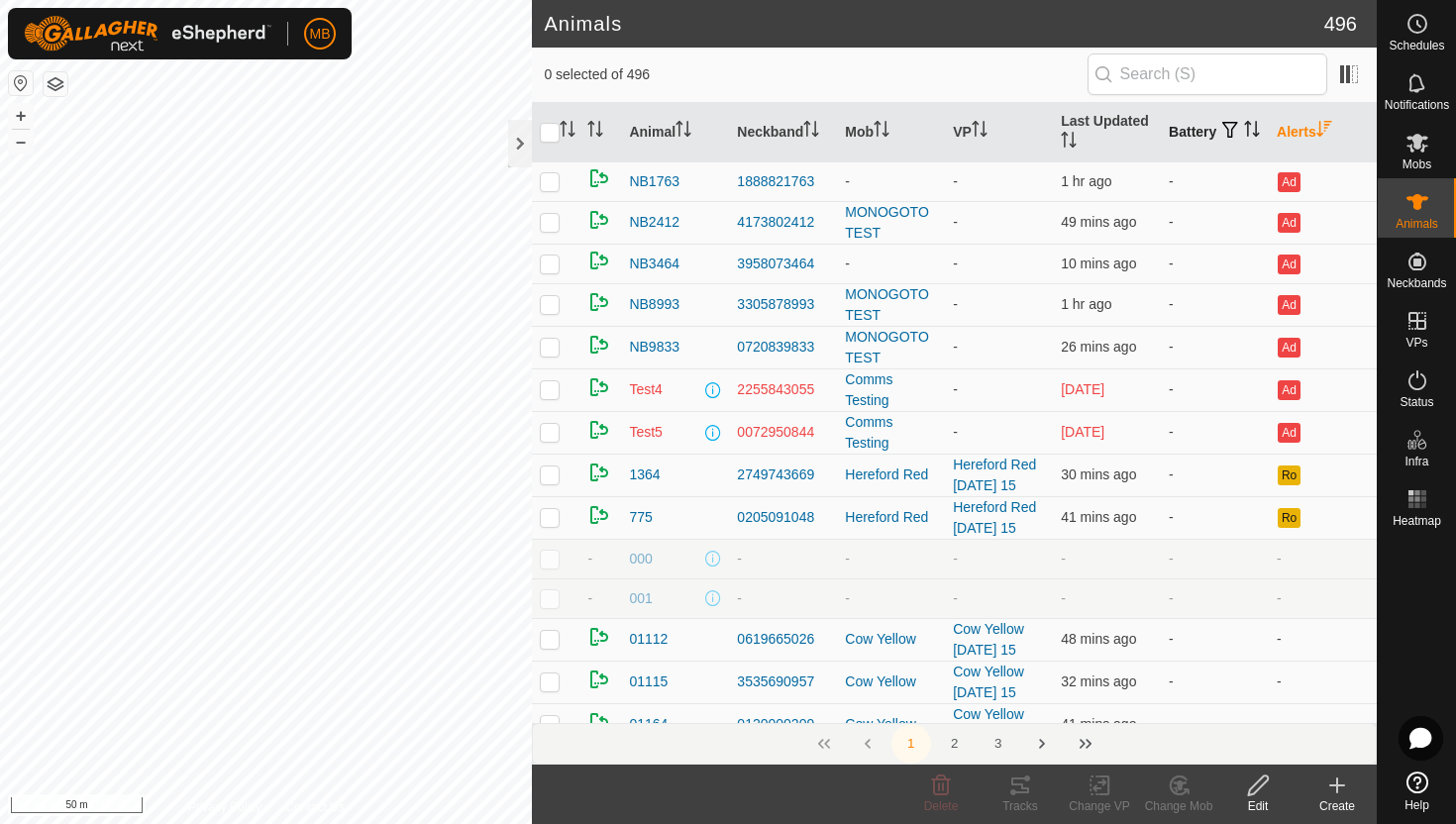 click 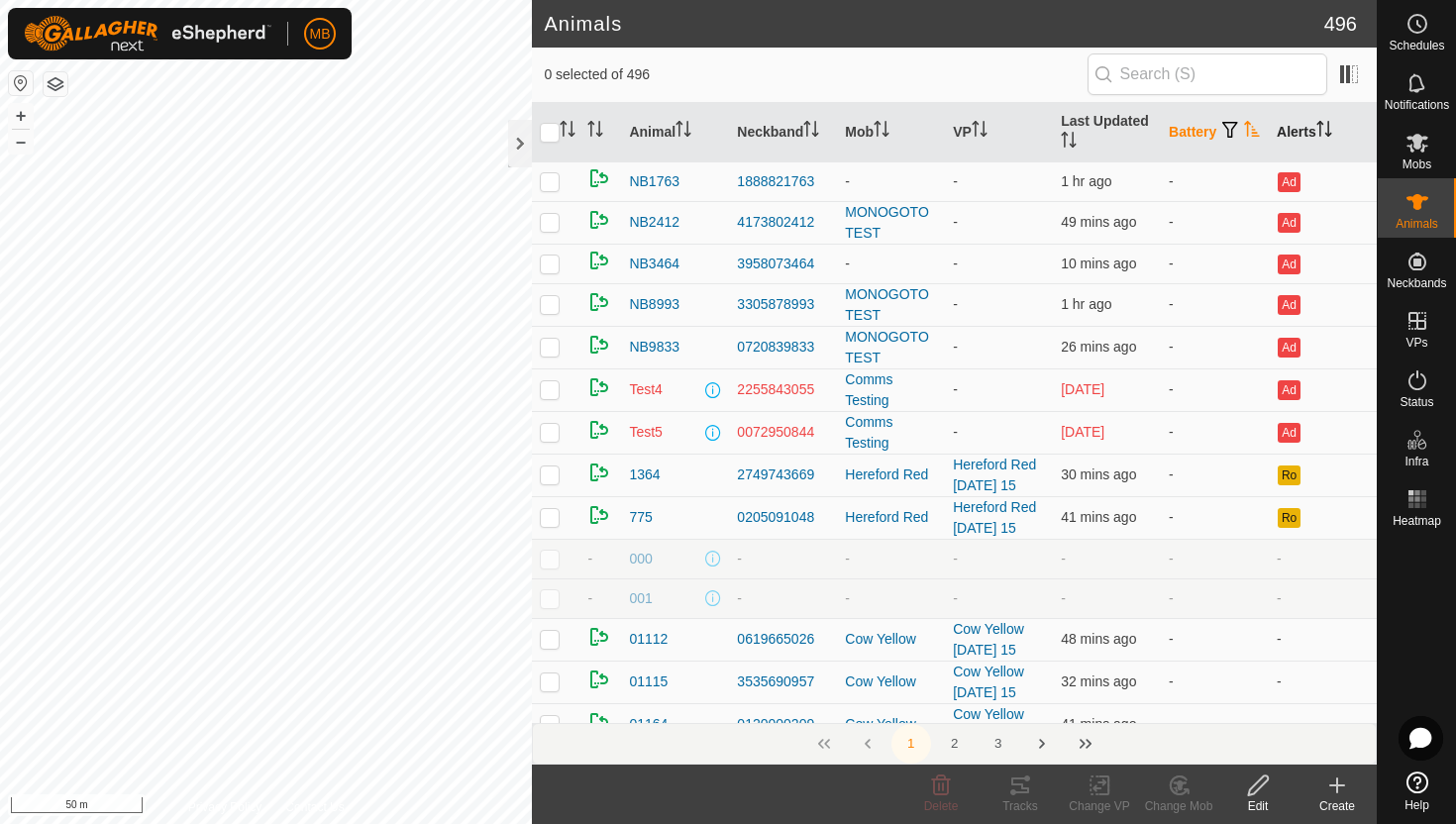 click 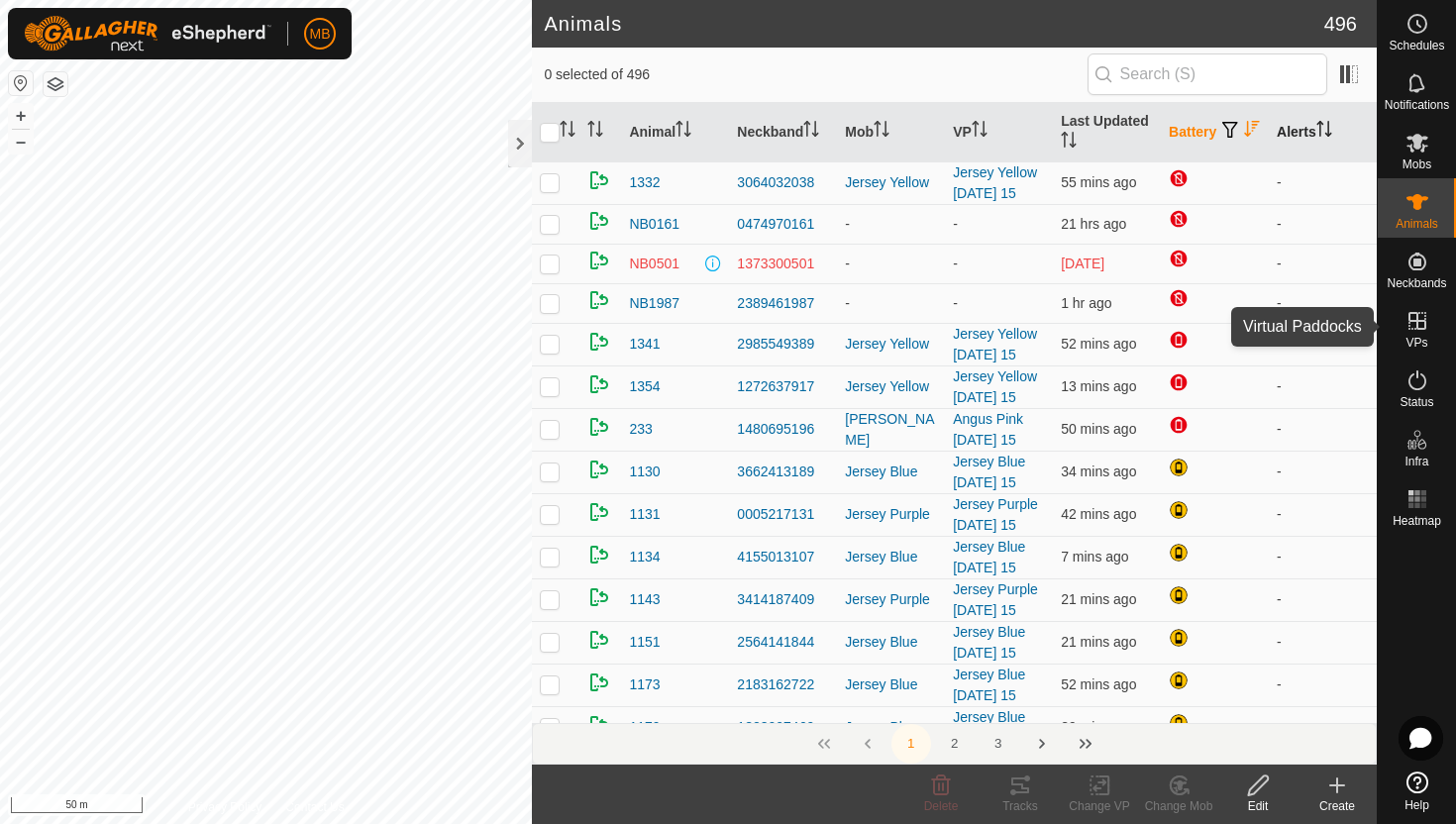 click 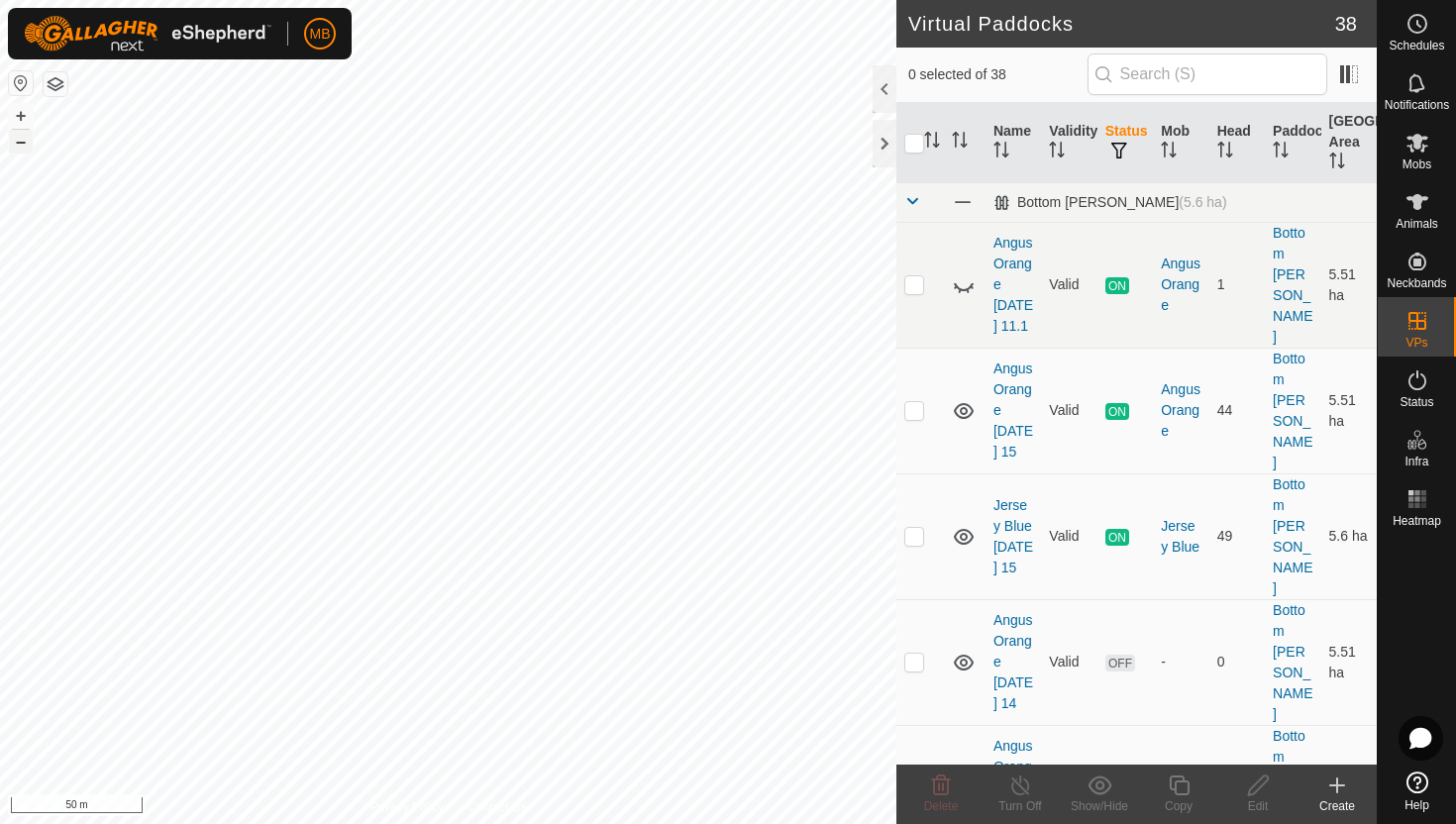 click on "–" at bounding box center [21, 142] 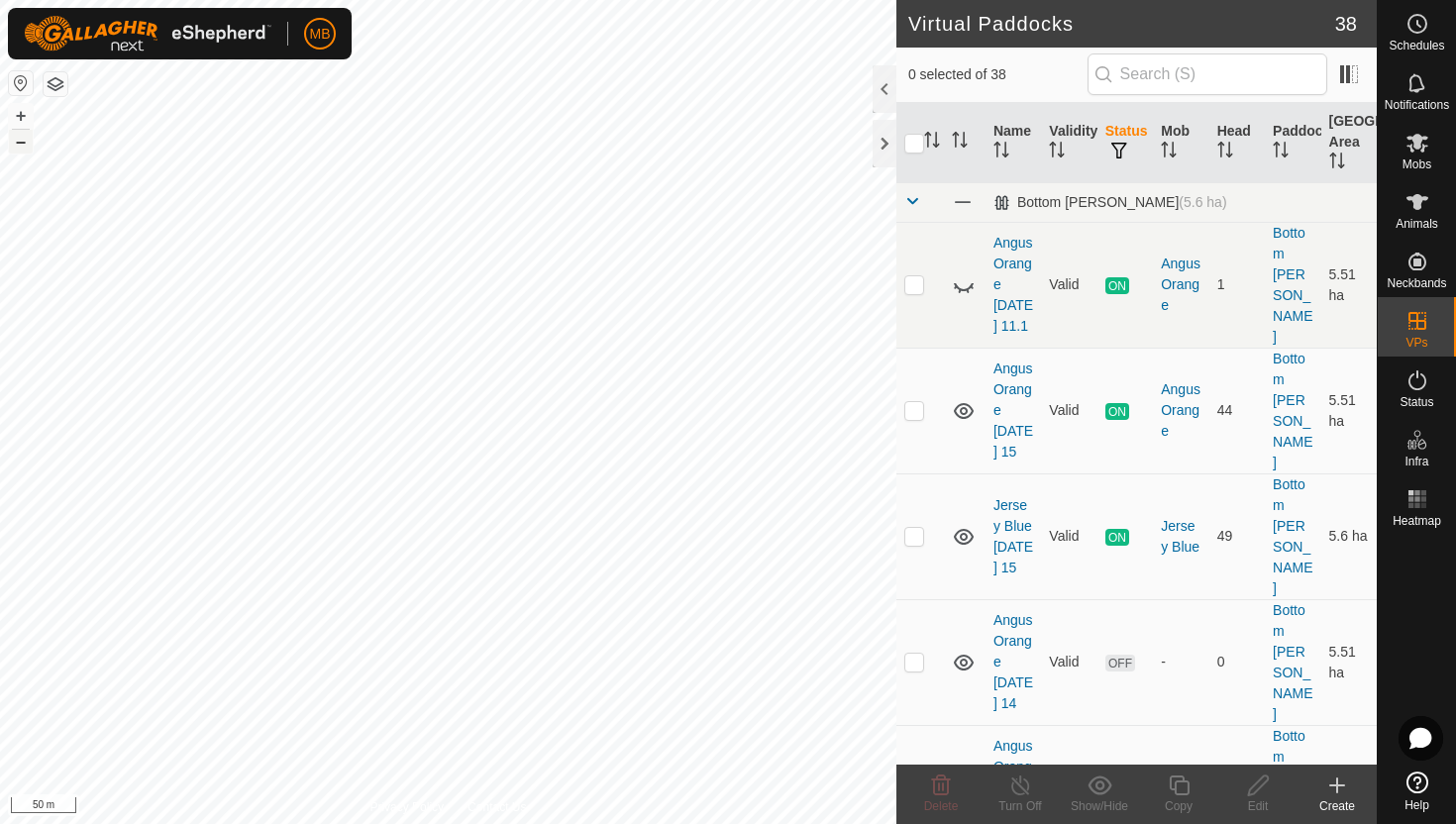 click on "–" at bounding box center [21, 142] 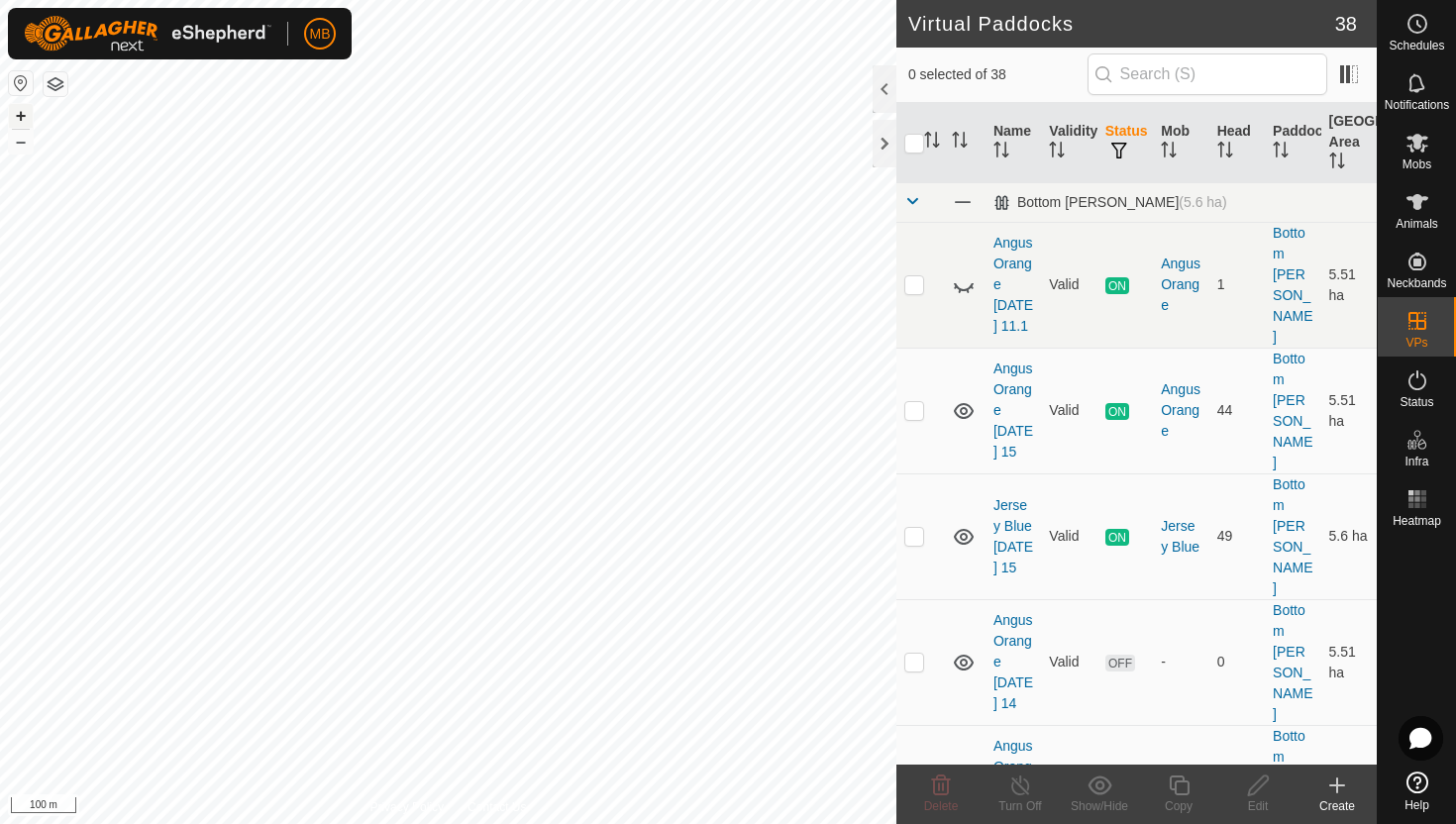 click on "+" at bounding box center [21, 116] 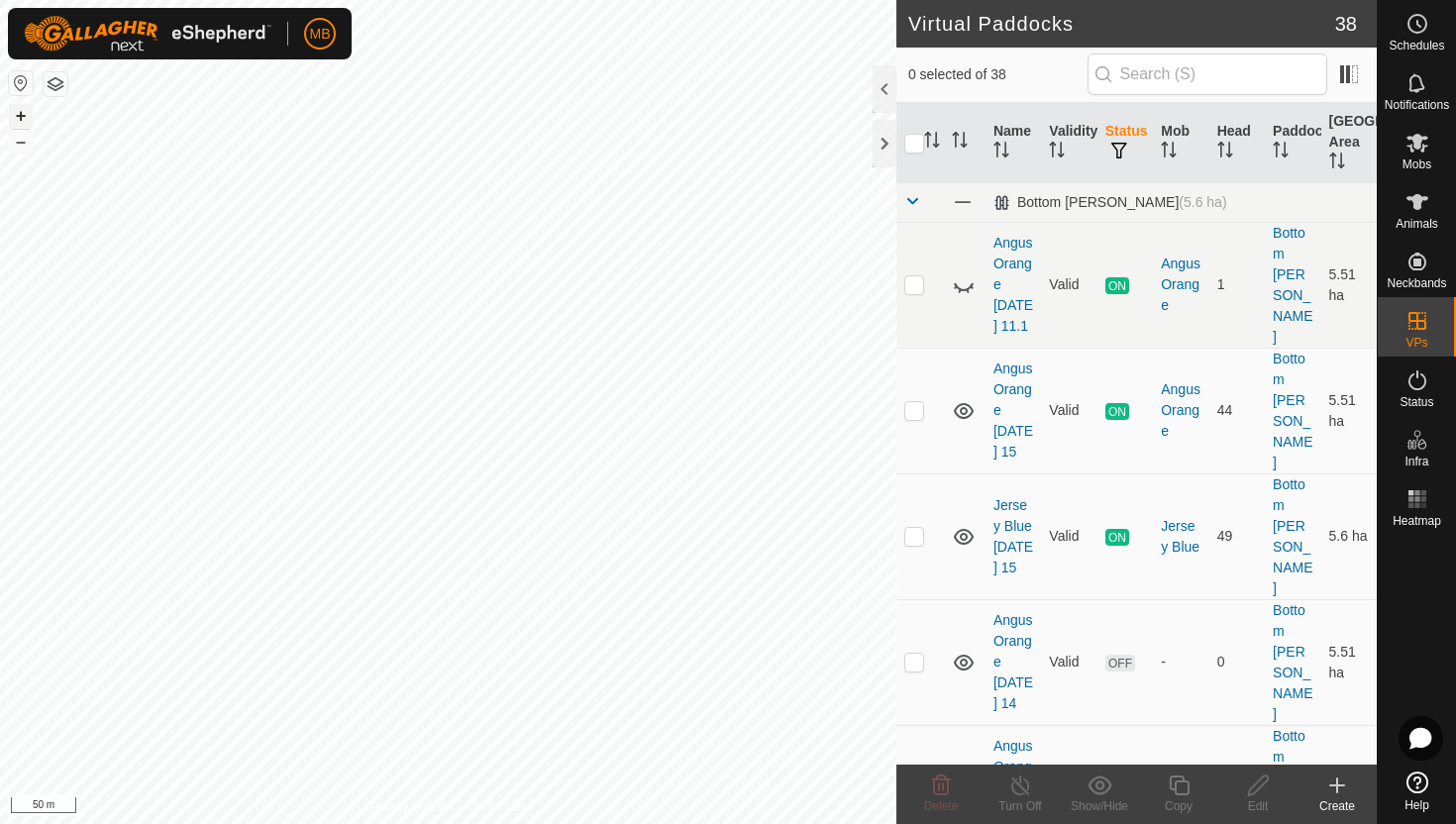 click on "+" at bounding box center (21, 116) 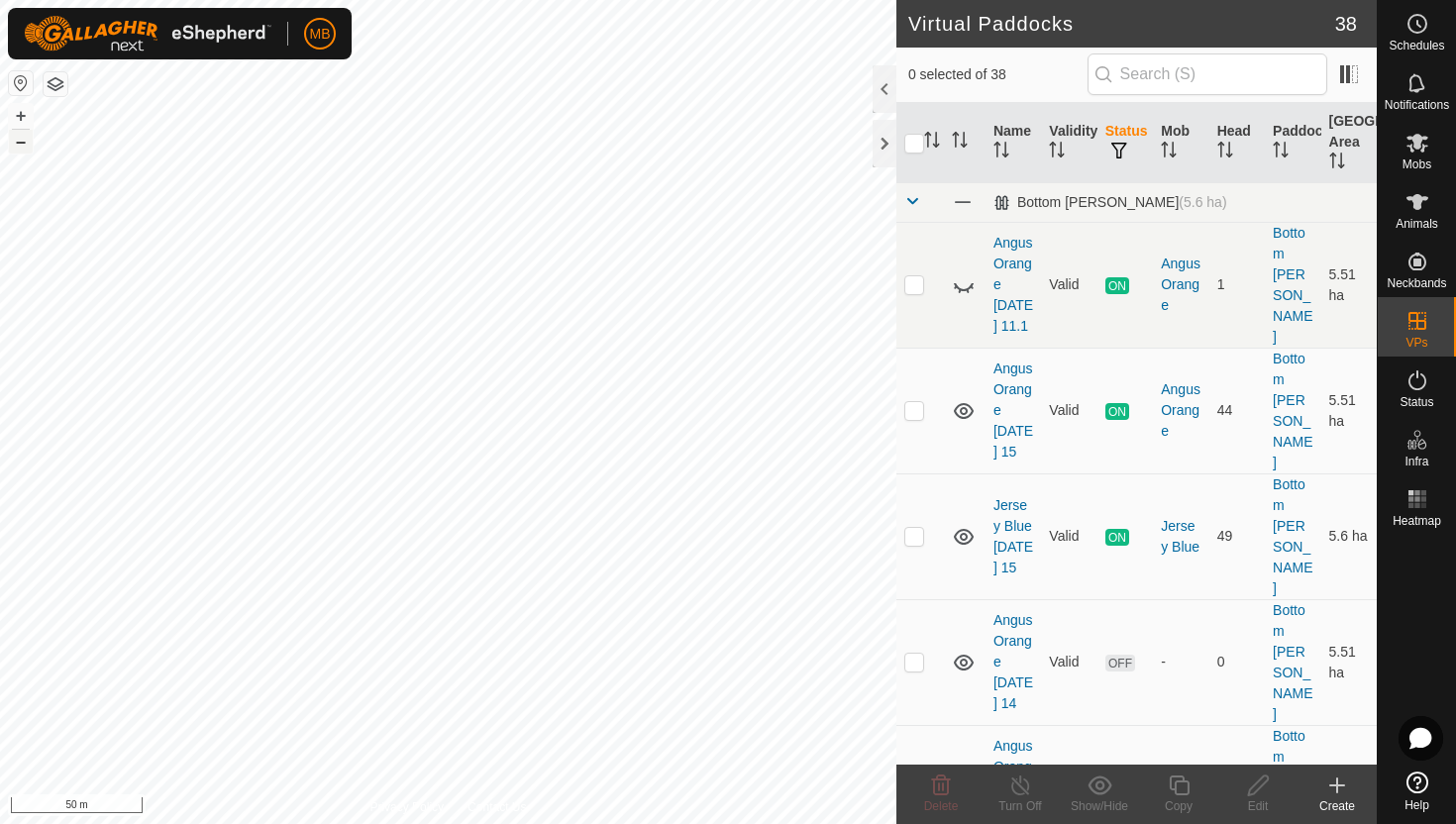 click on "–" at bounding box center [21, 142] 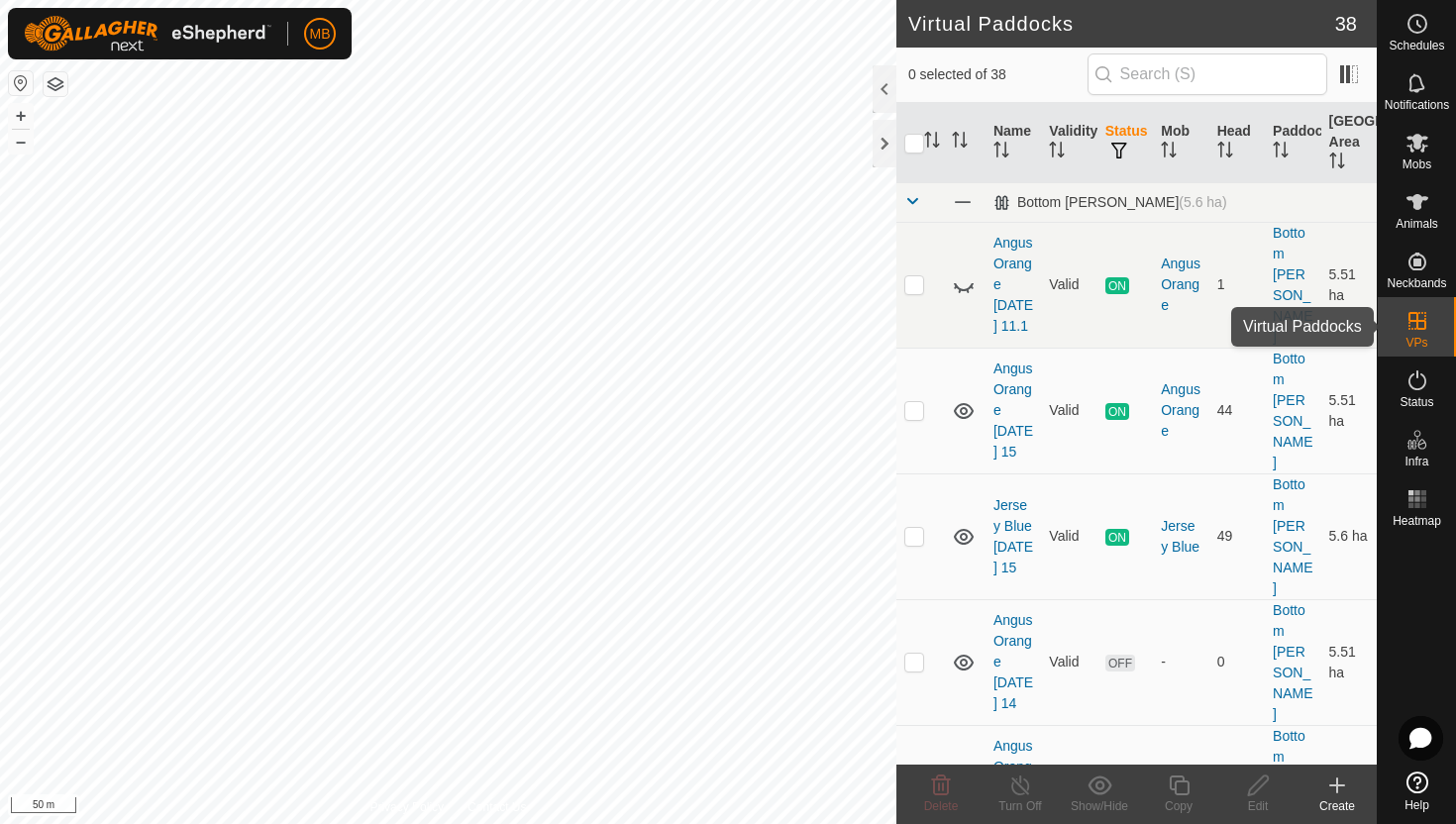 click 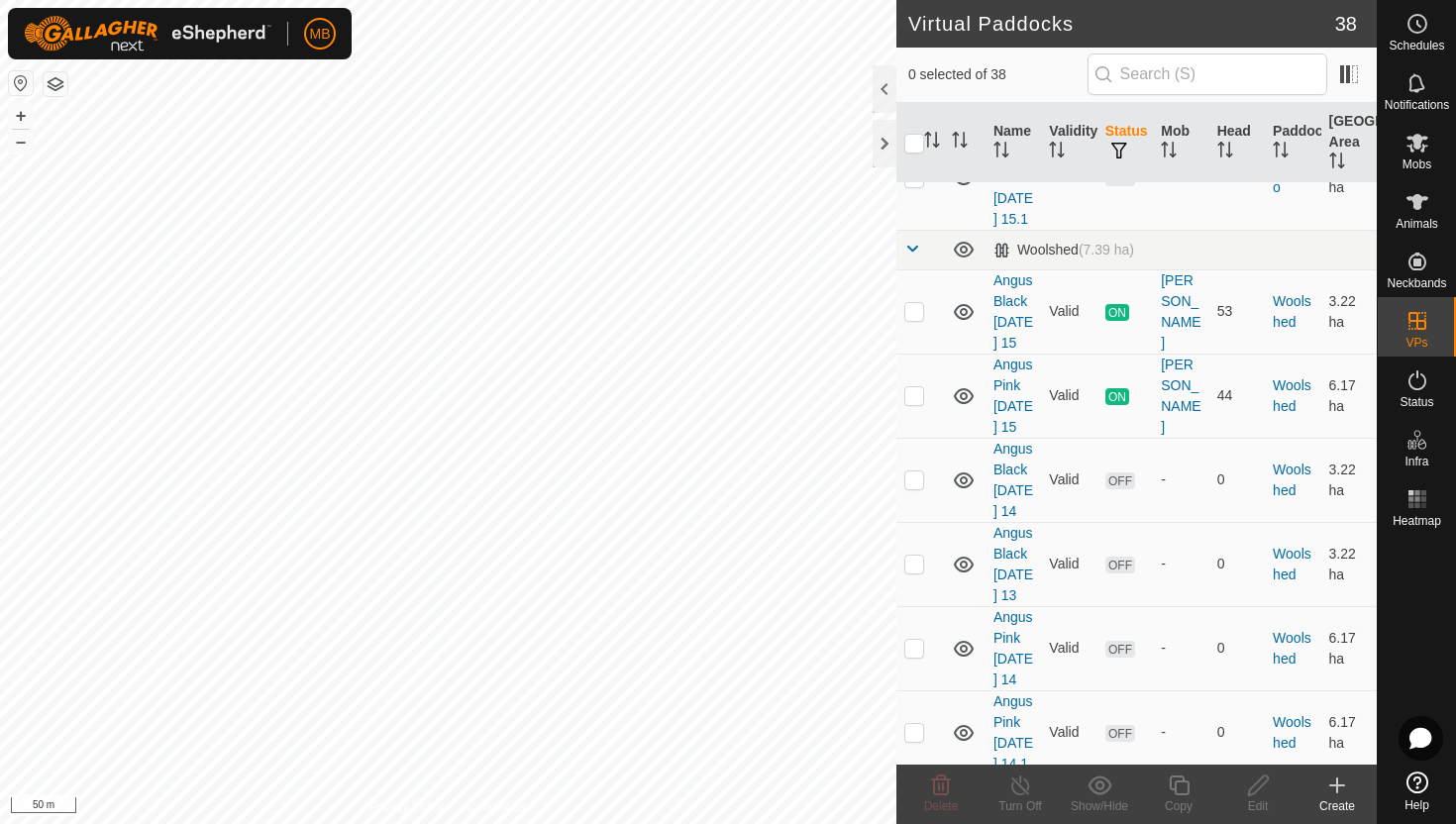 scroll, scrollTop: 3601, scrollLeft: 0, axis: vertical 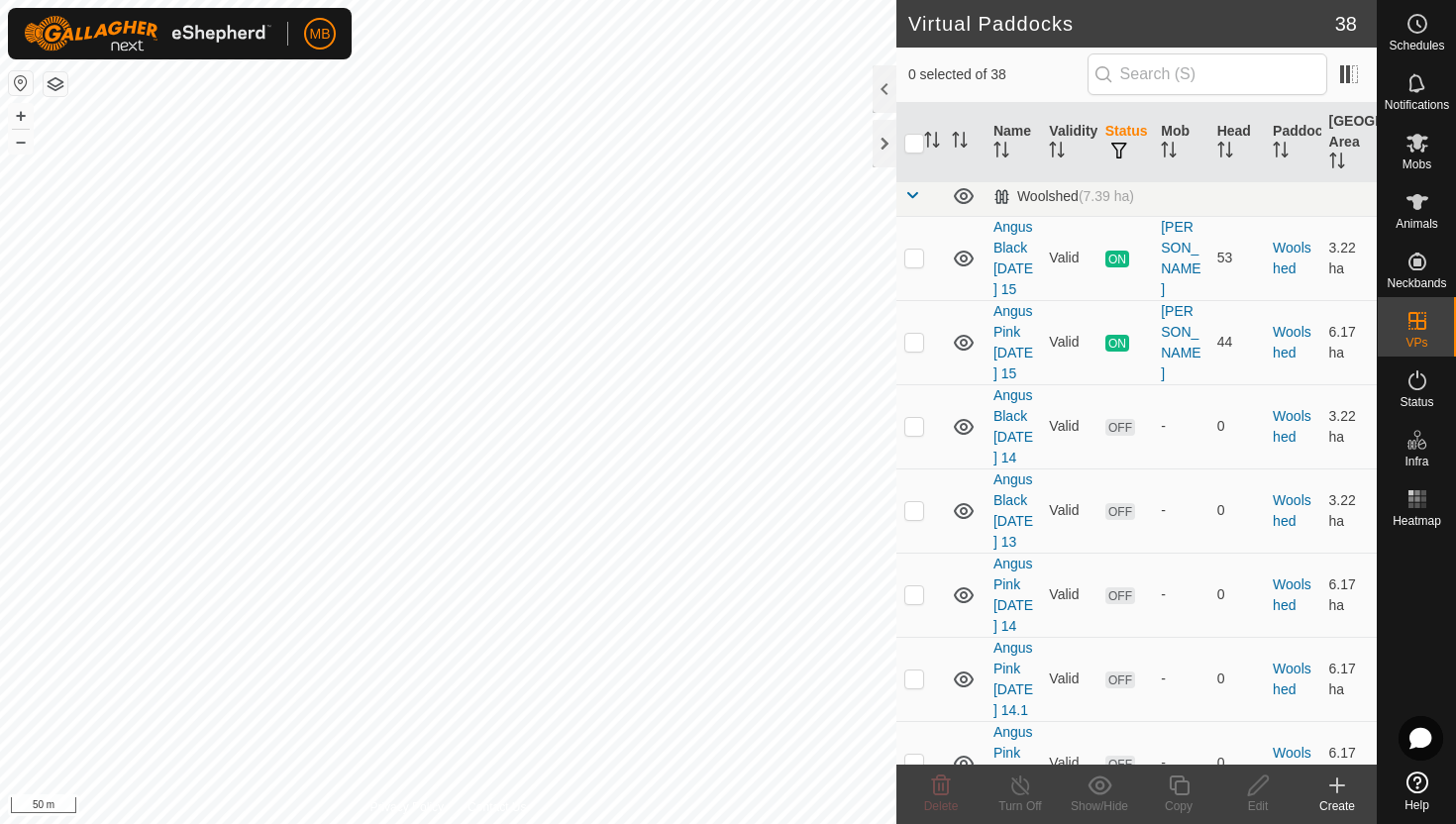 click at bounding box center (914, 848) 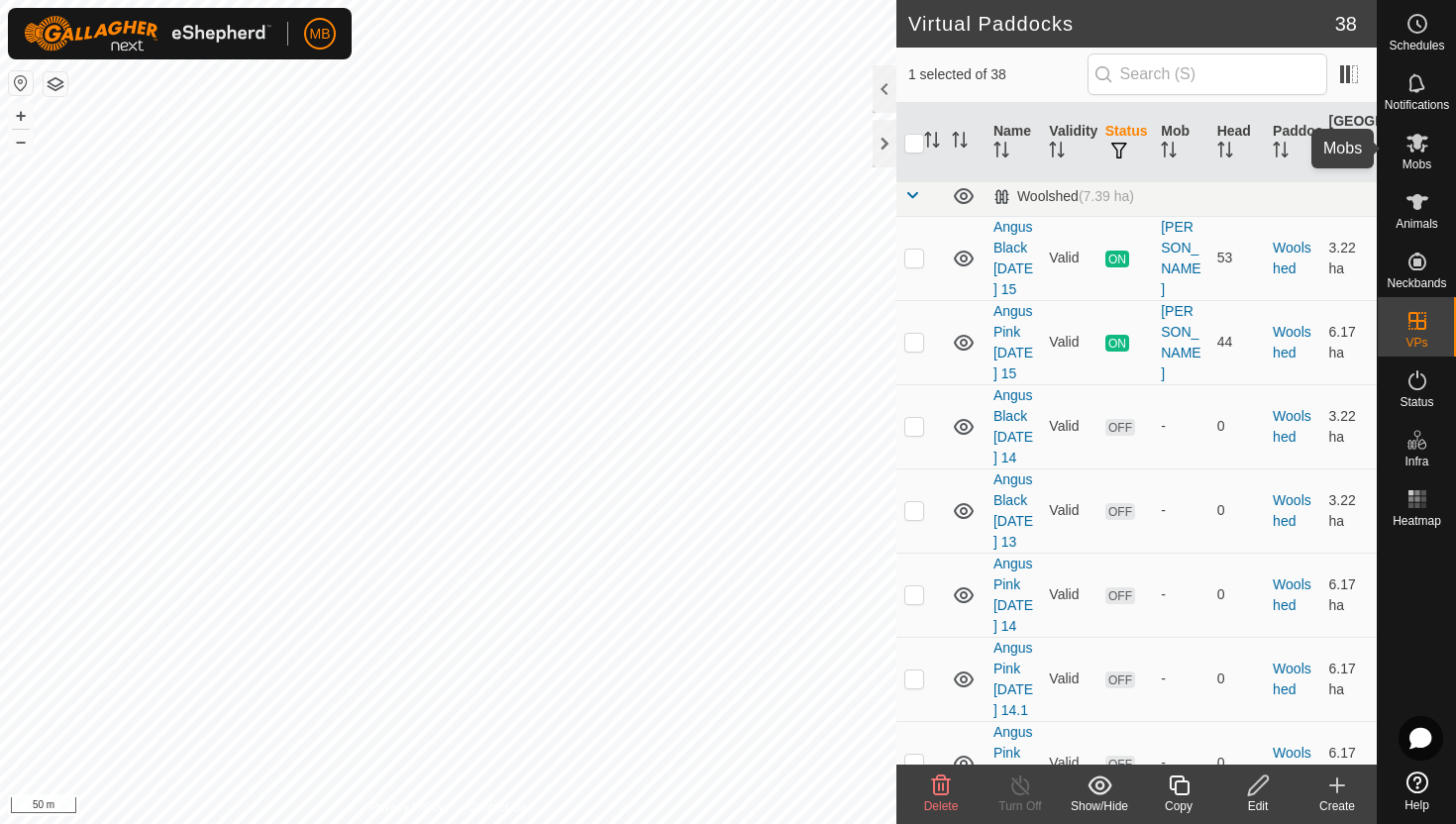 click 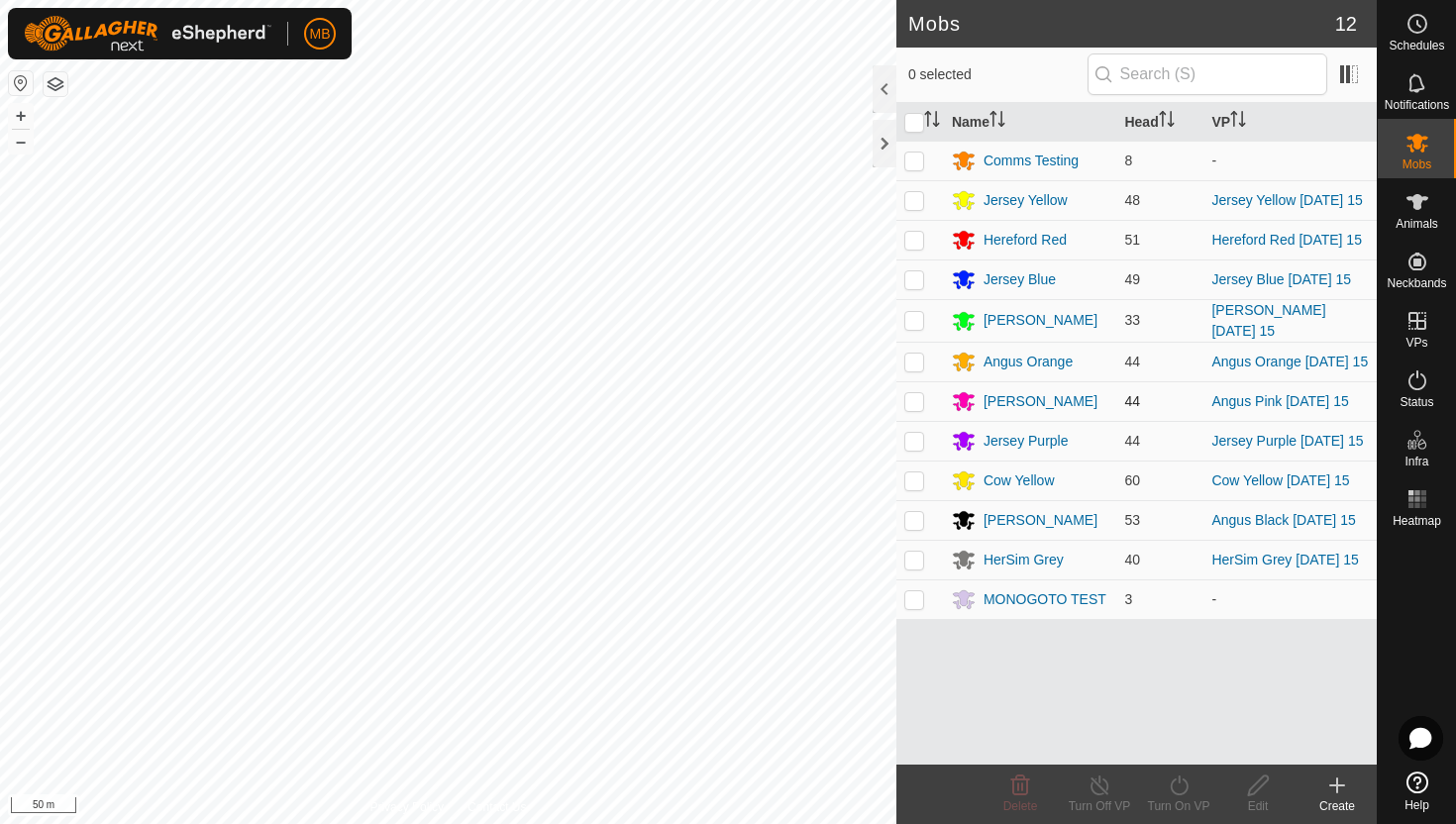 click at bounding box center (914, 401) 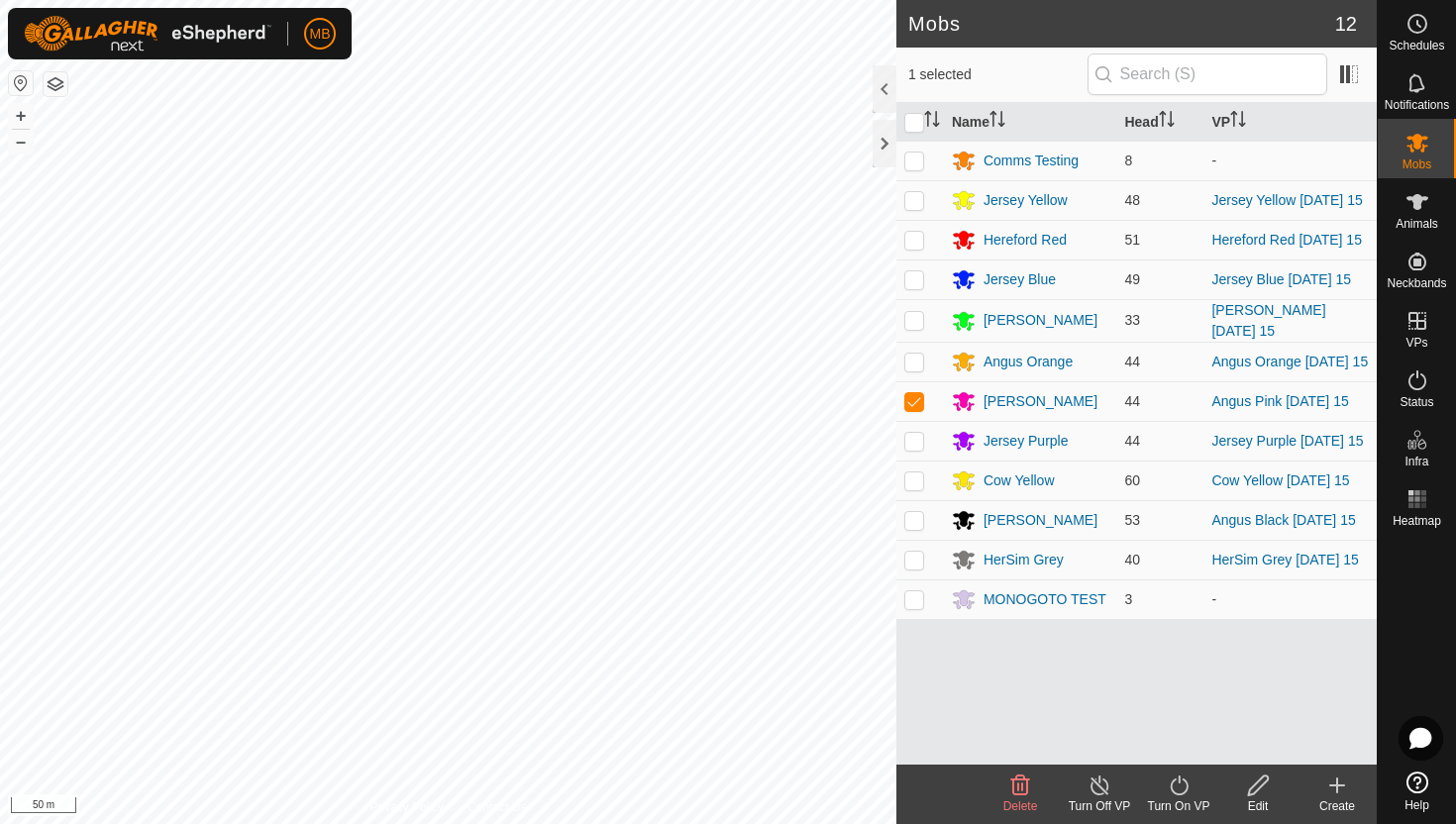 click 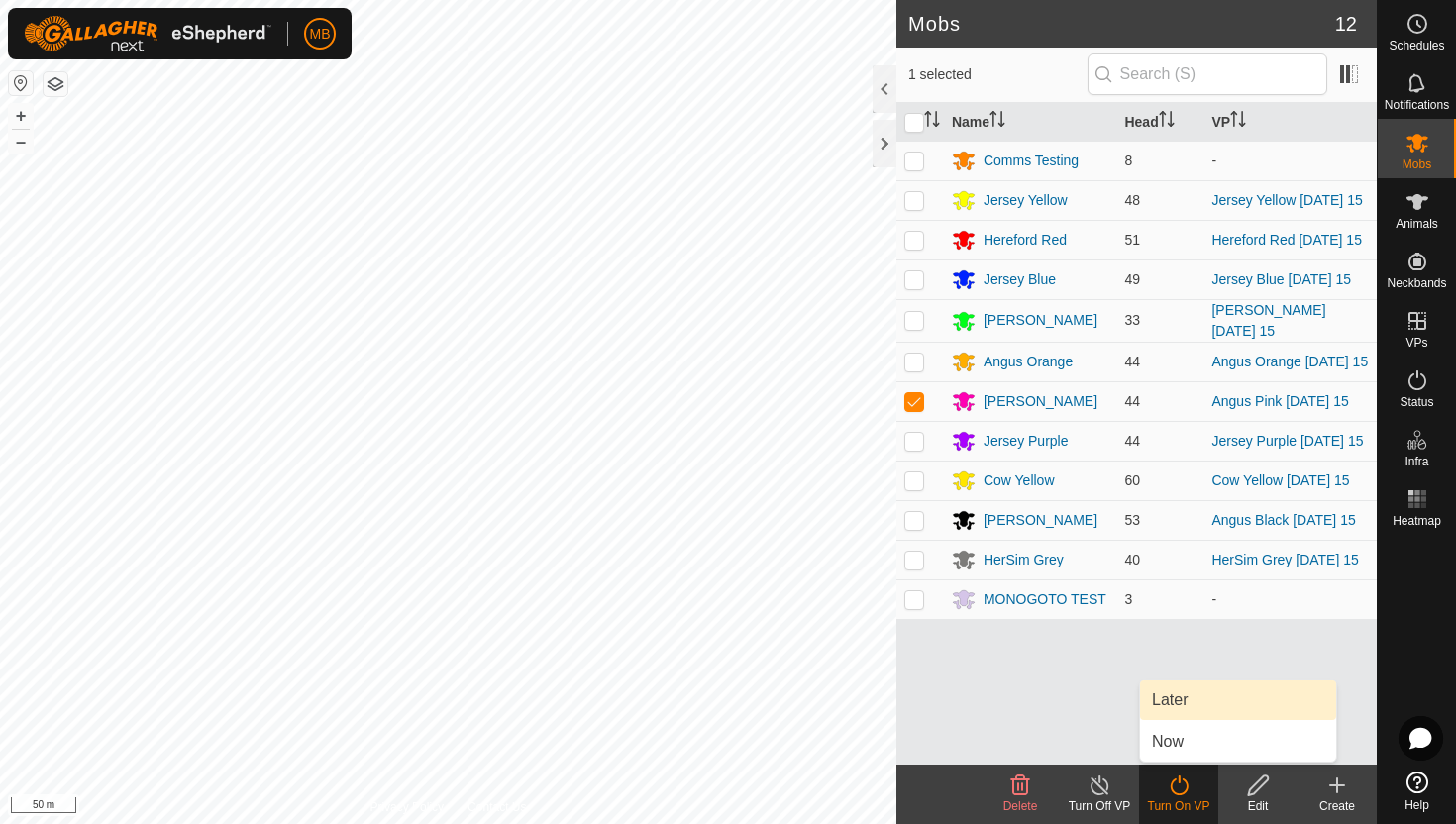 click on "Later" at bounding box center (1238, 700) 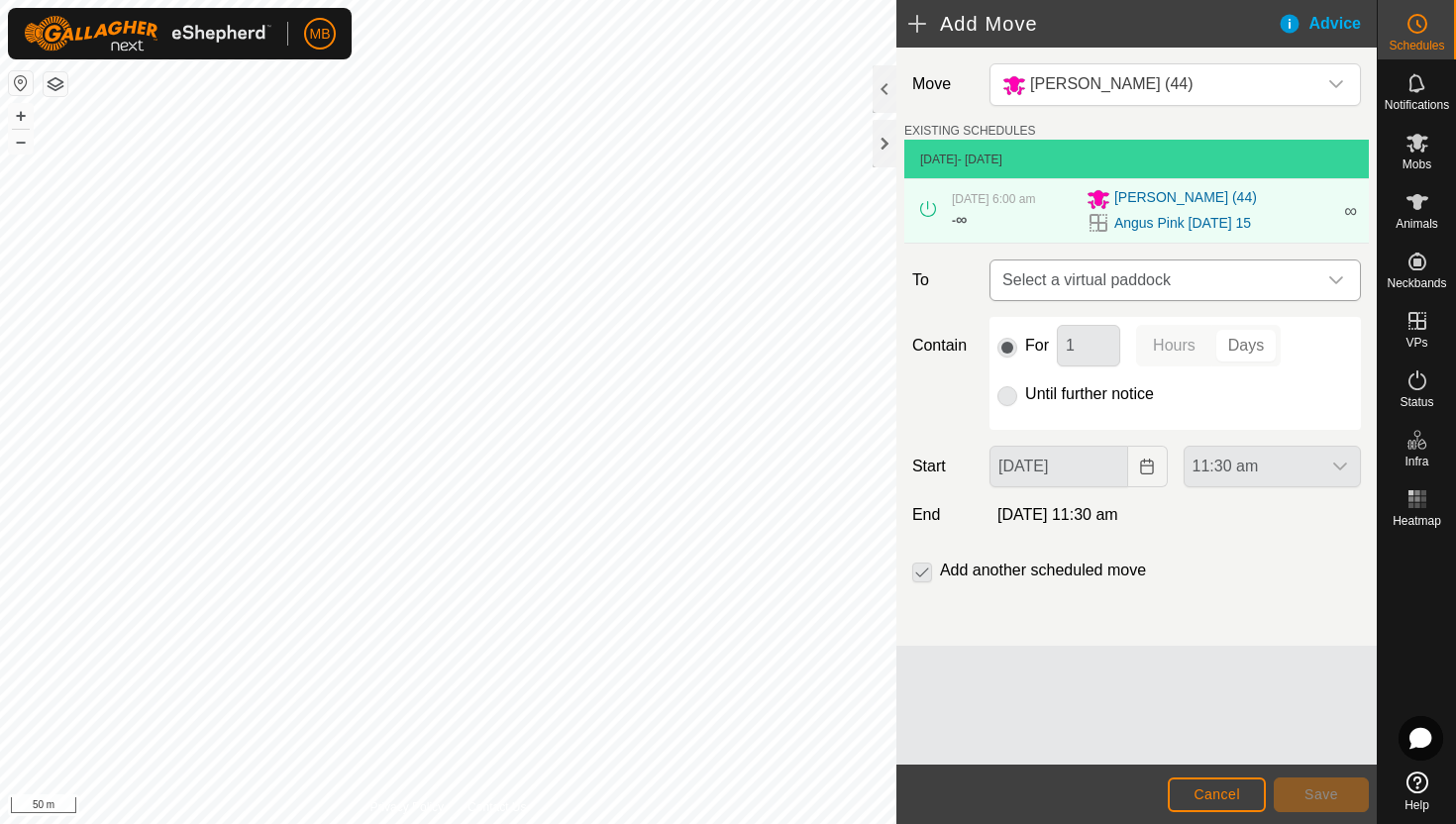 click at bounding box center [1336, 280] 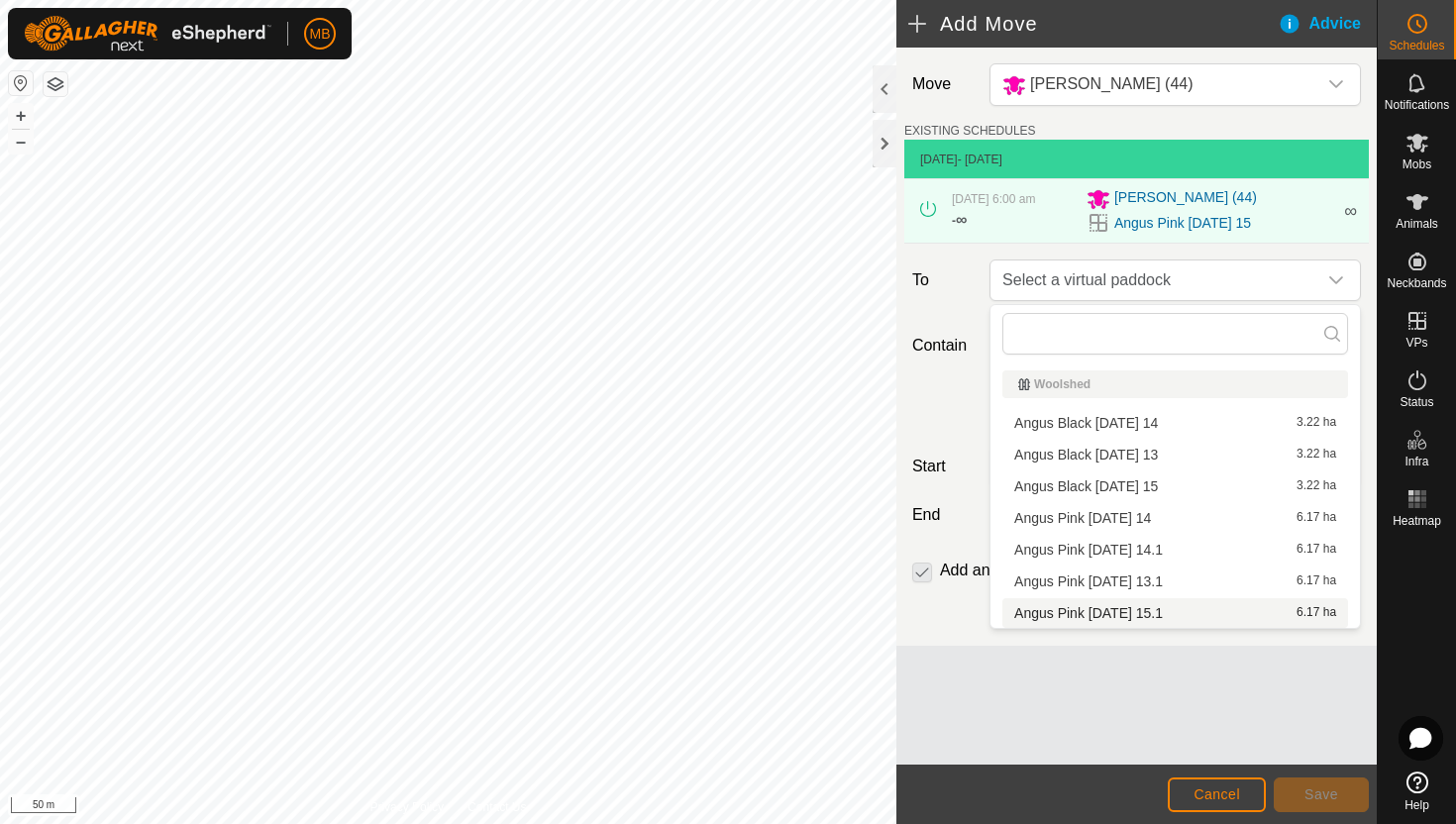 click on "Angus Pink Tuesday 15.1  6.17 ha" at bounding box center (1175, 613) 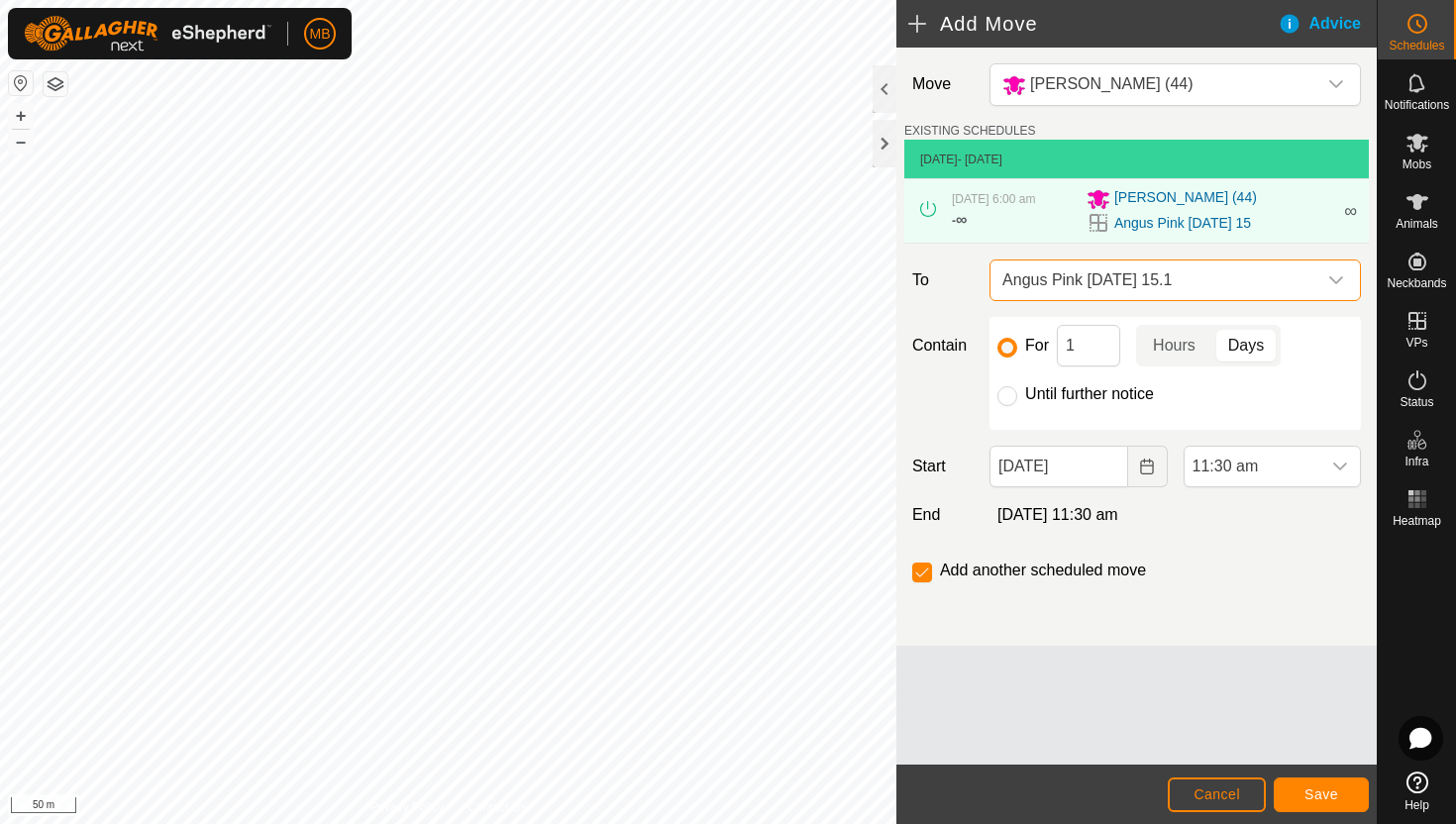 click on "Until further notice" 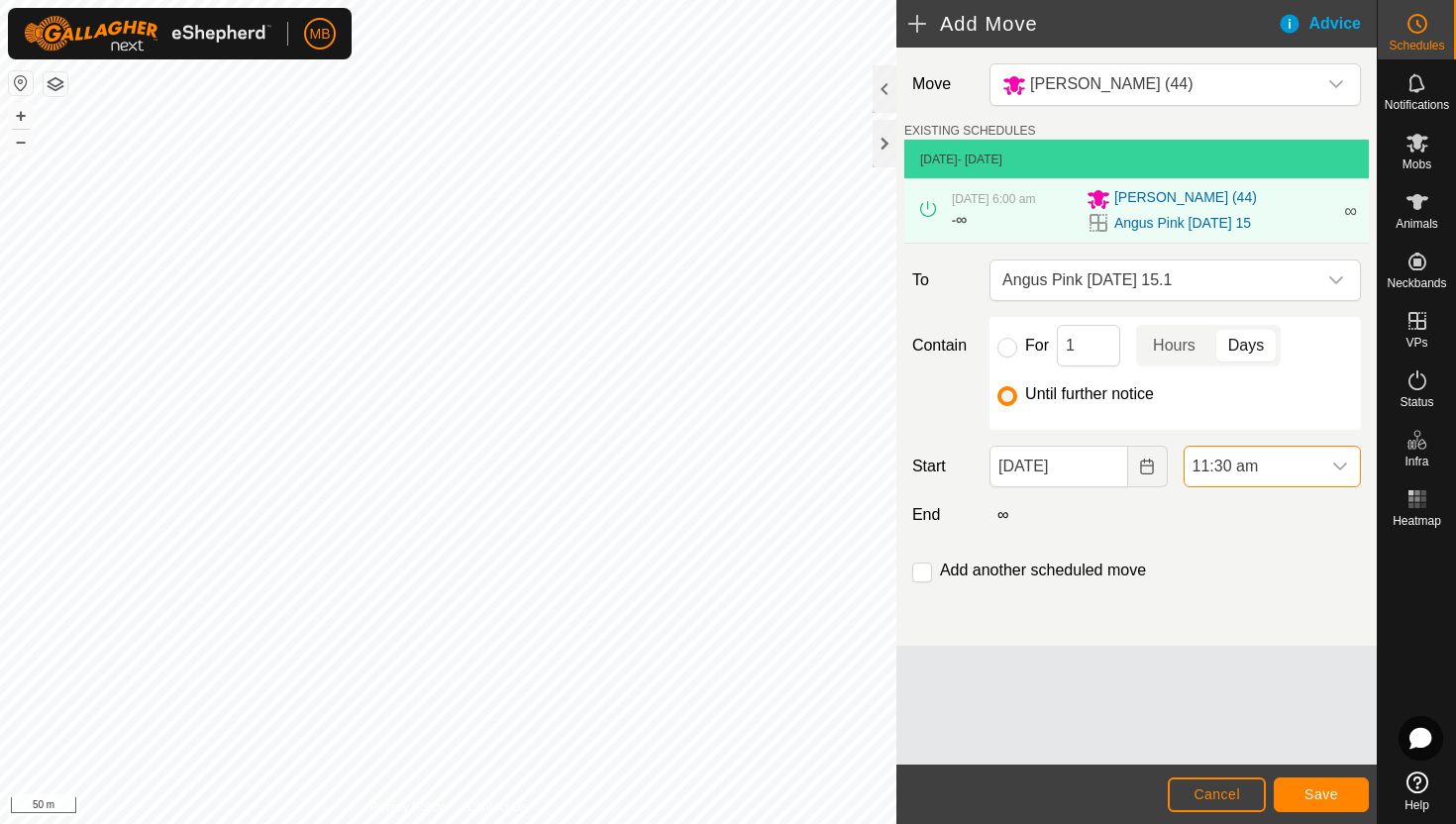 click on "11:30 am" at bounding box center (1252, 466) 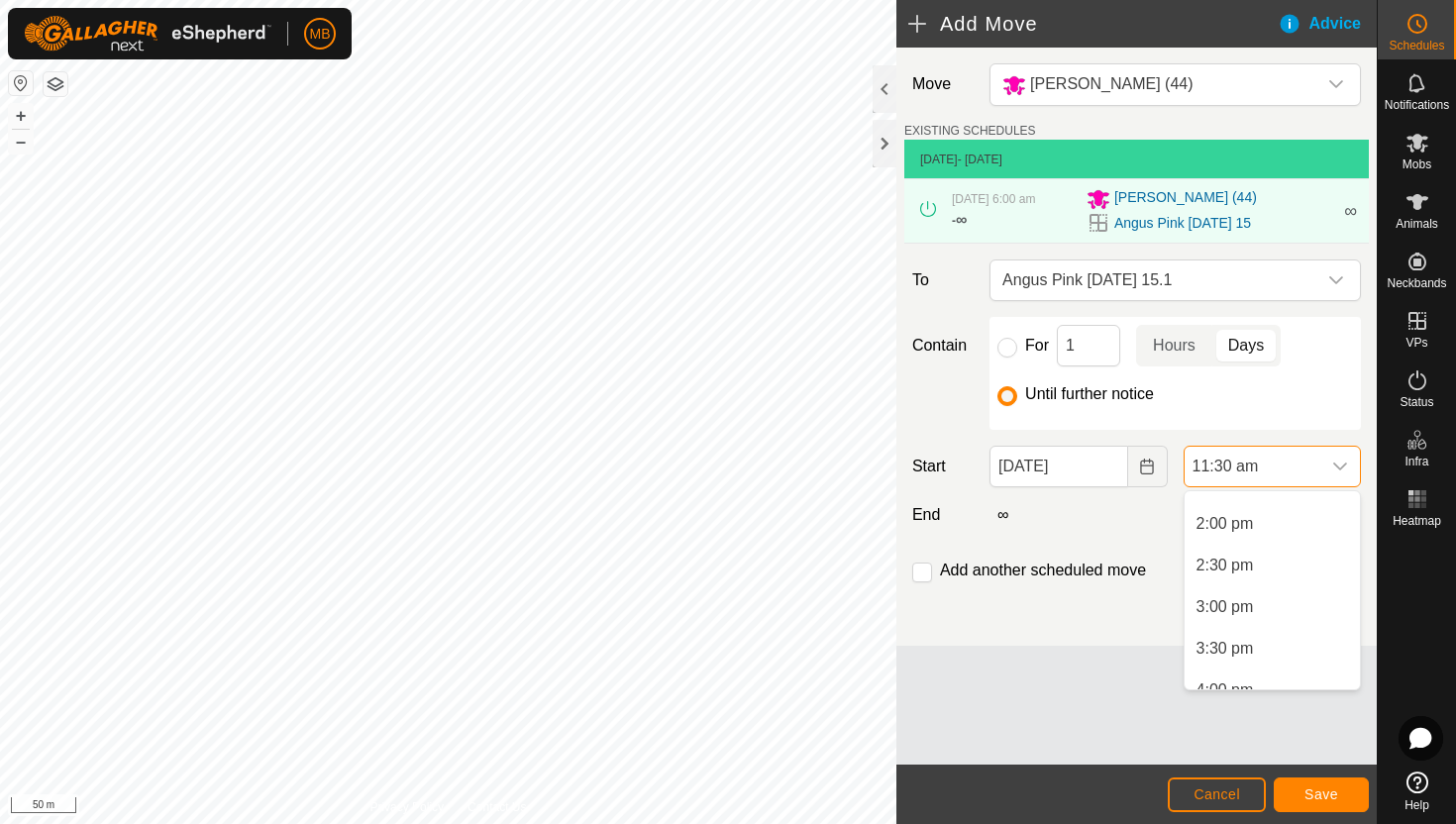 scroll, scrollTop: 1127, scrollLeft: 0, axis: vertical 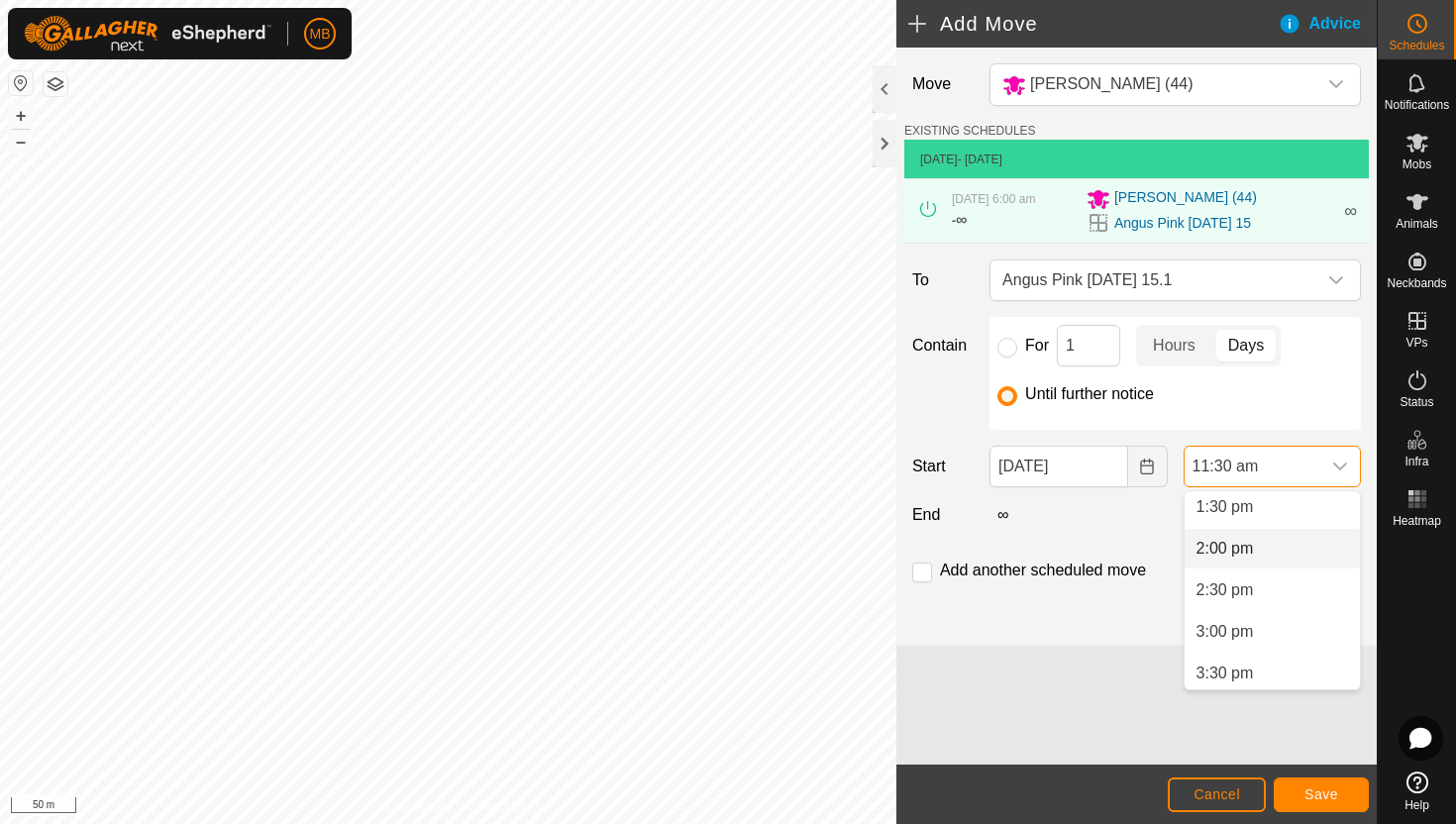 click on "2:00 pm" at bounding box center [1272, 549] 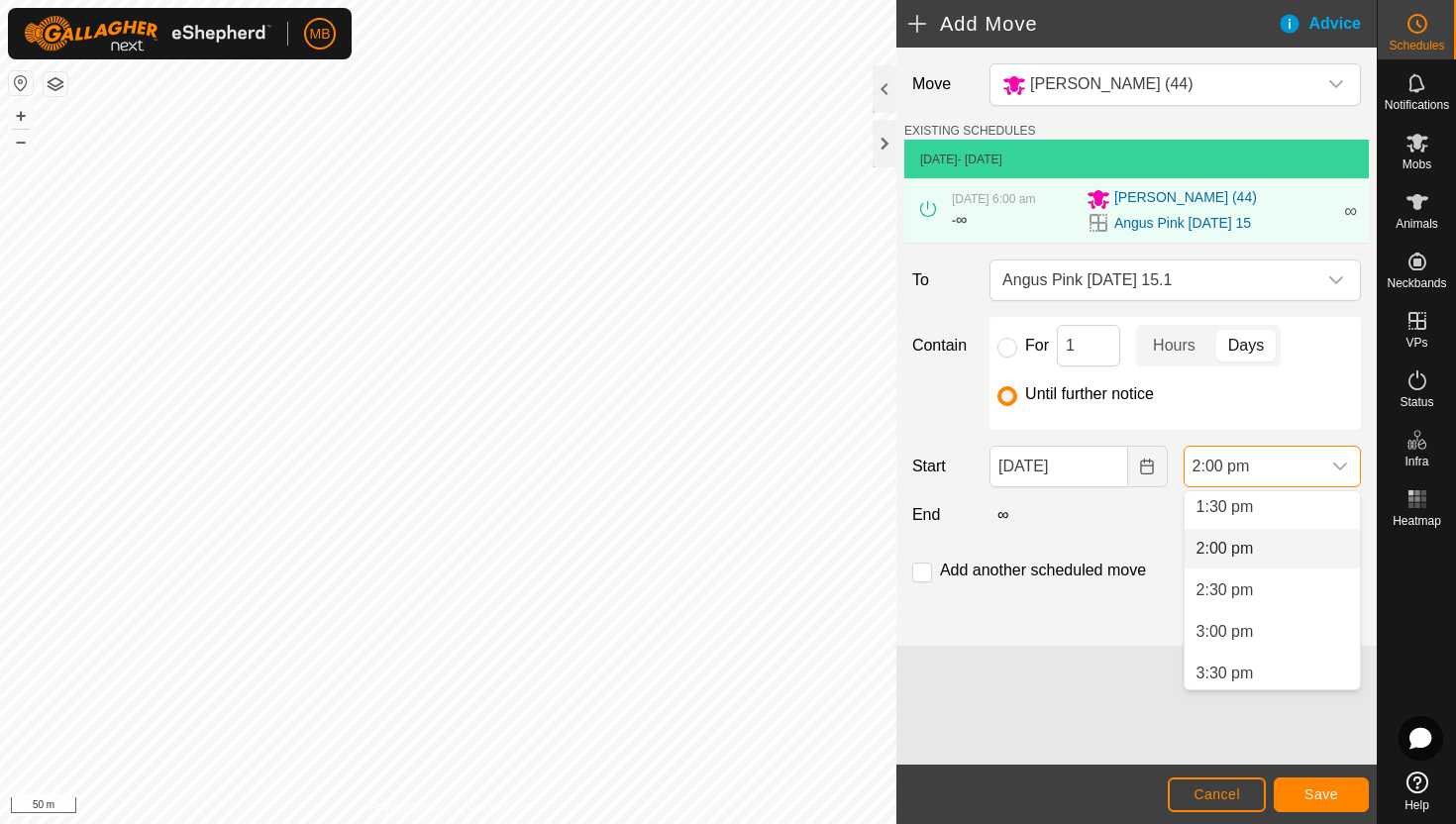 scroll, scrollTop: 0, scrollLeft: 0, axis: both 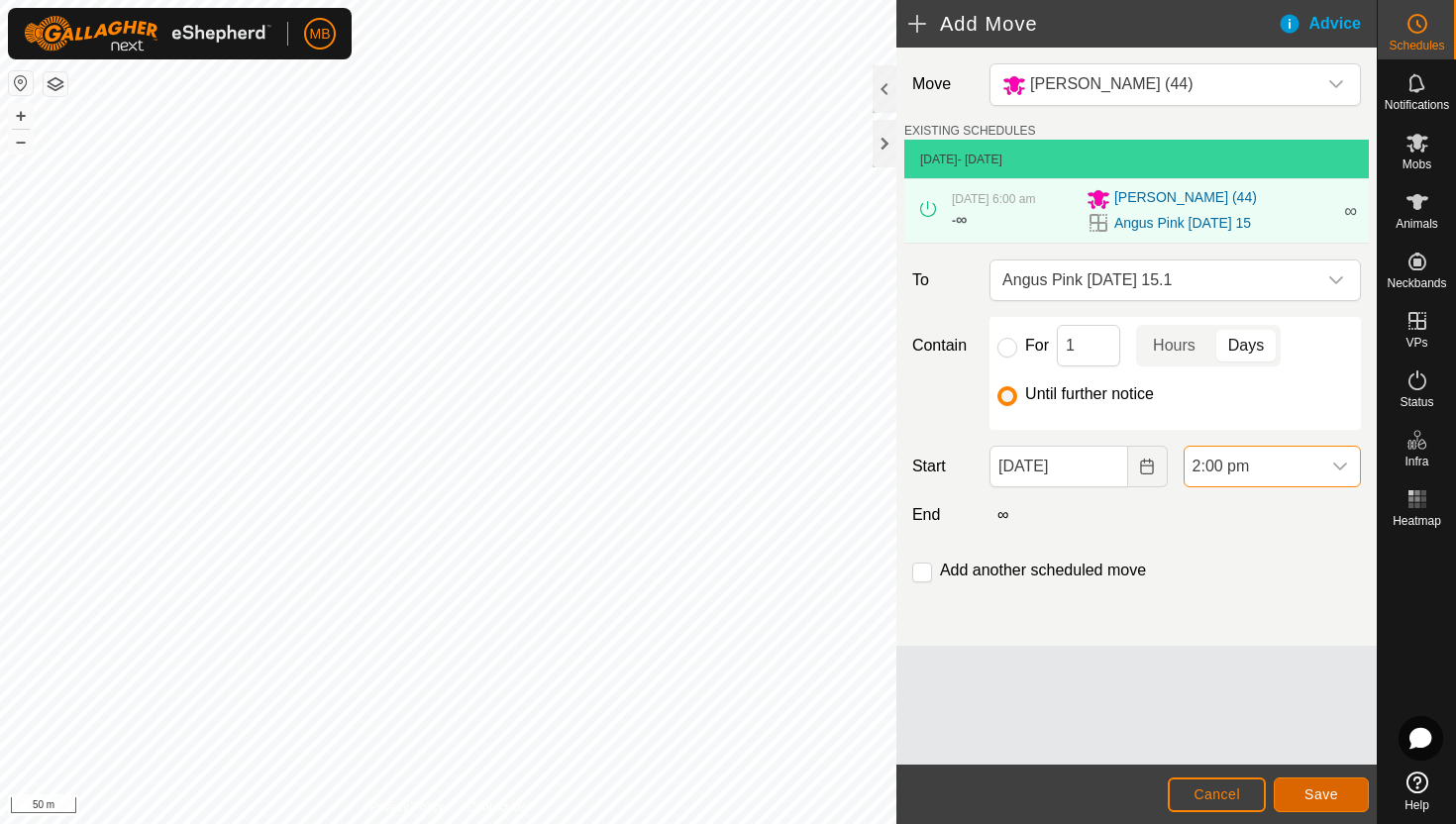 click on "Save" 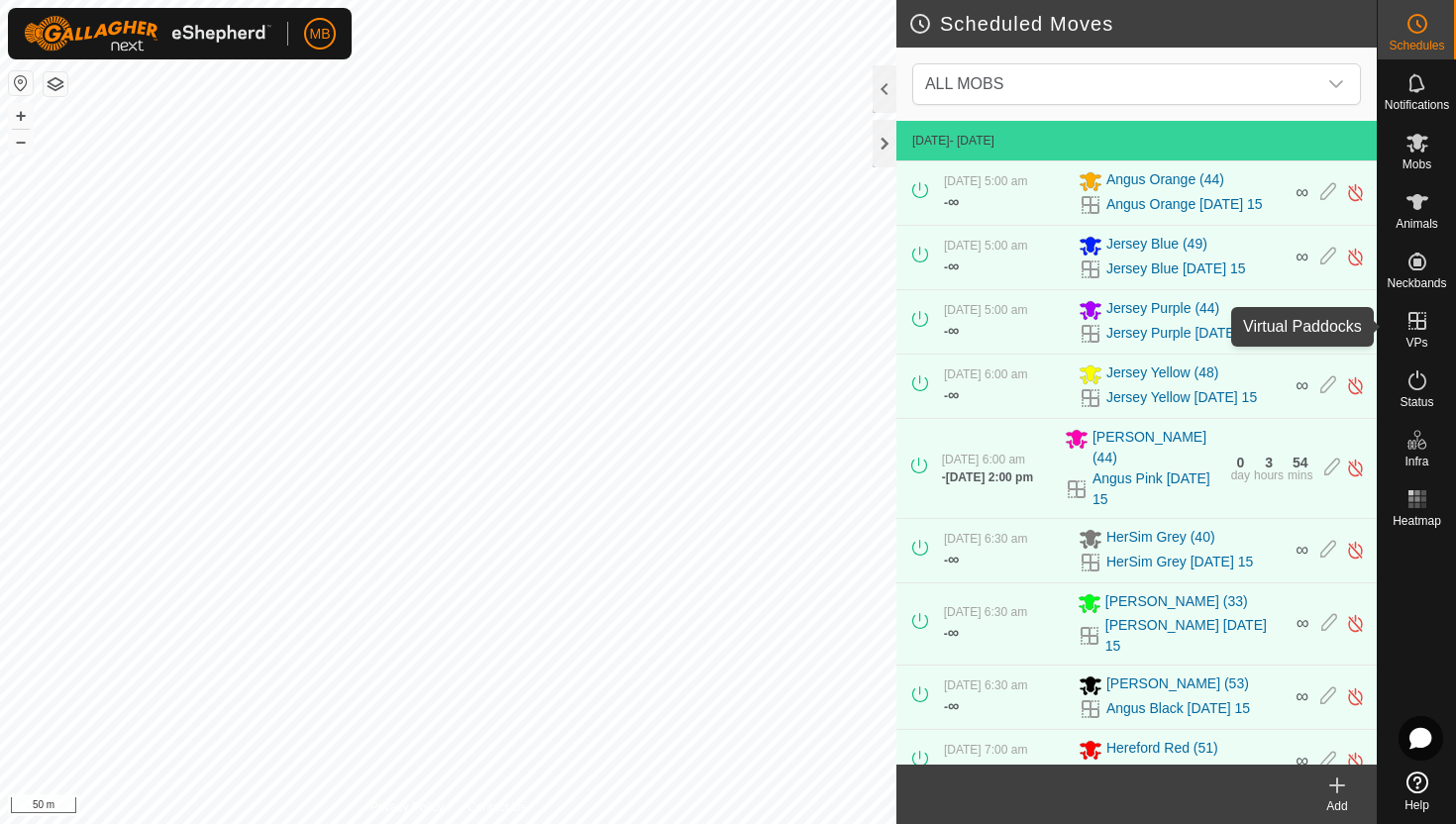click 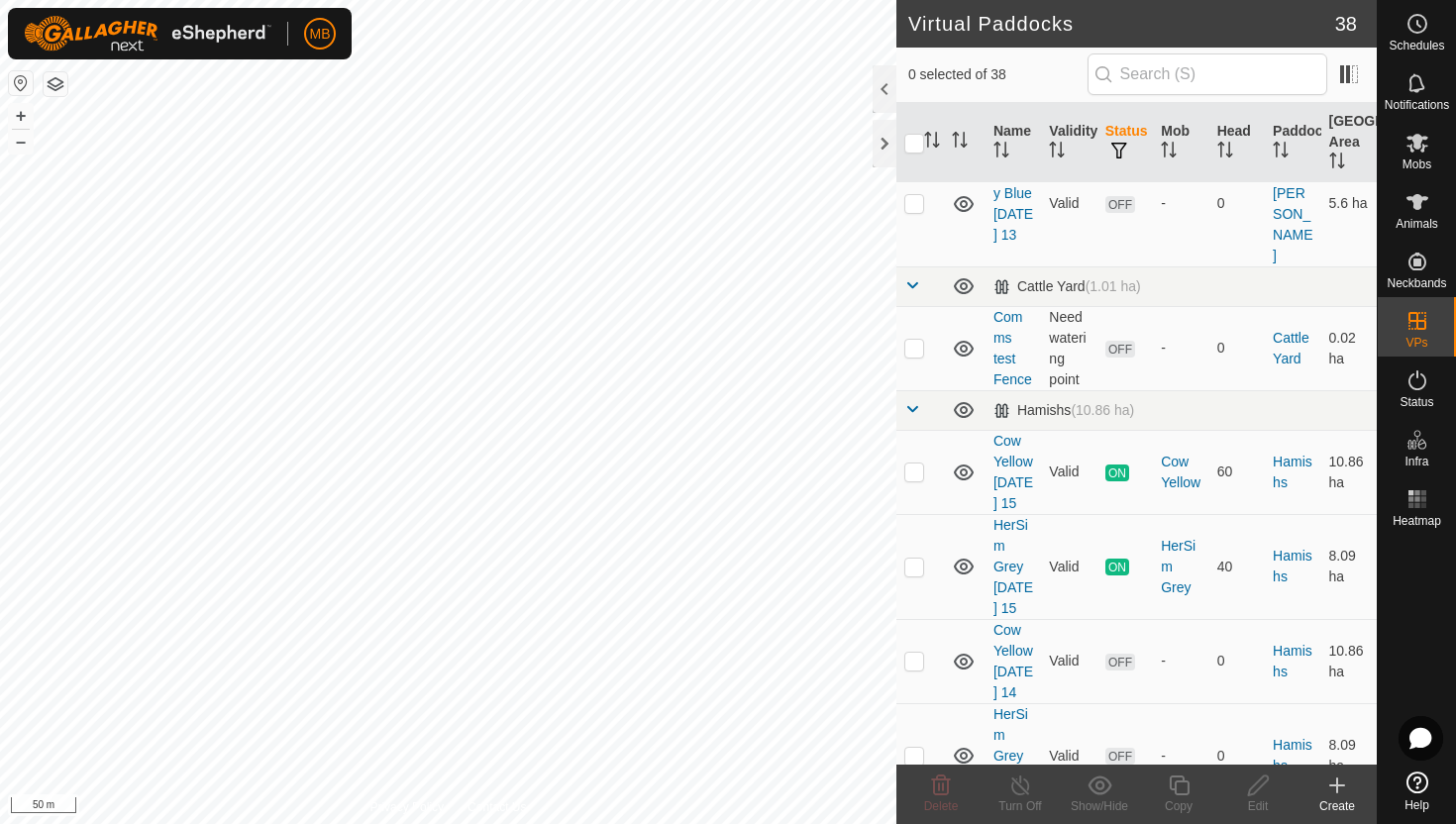 scroll, scrollTop: 961, scrollLeft: 0, axis: vertical 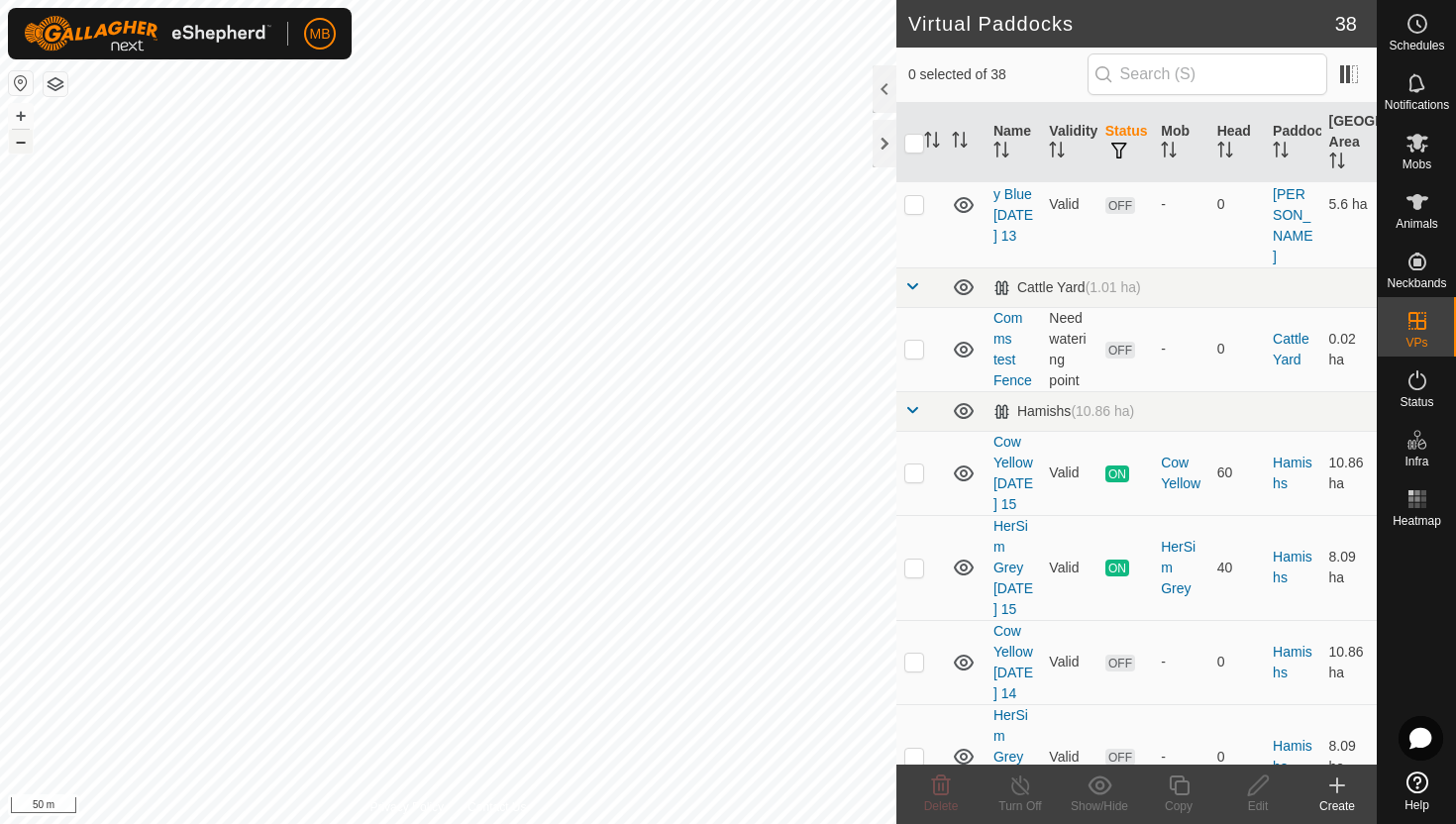 click on "–" at bounding box center [21, 142] 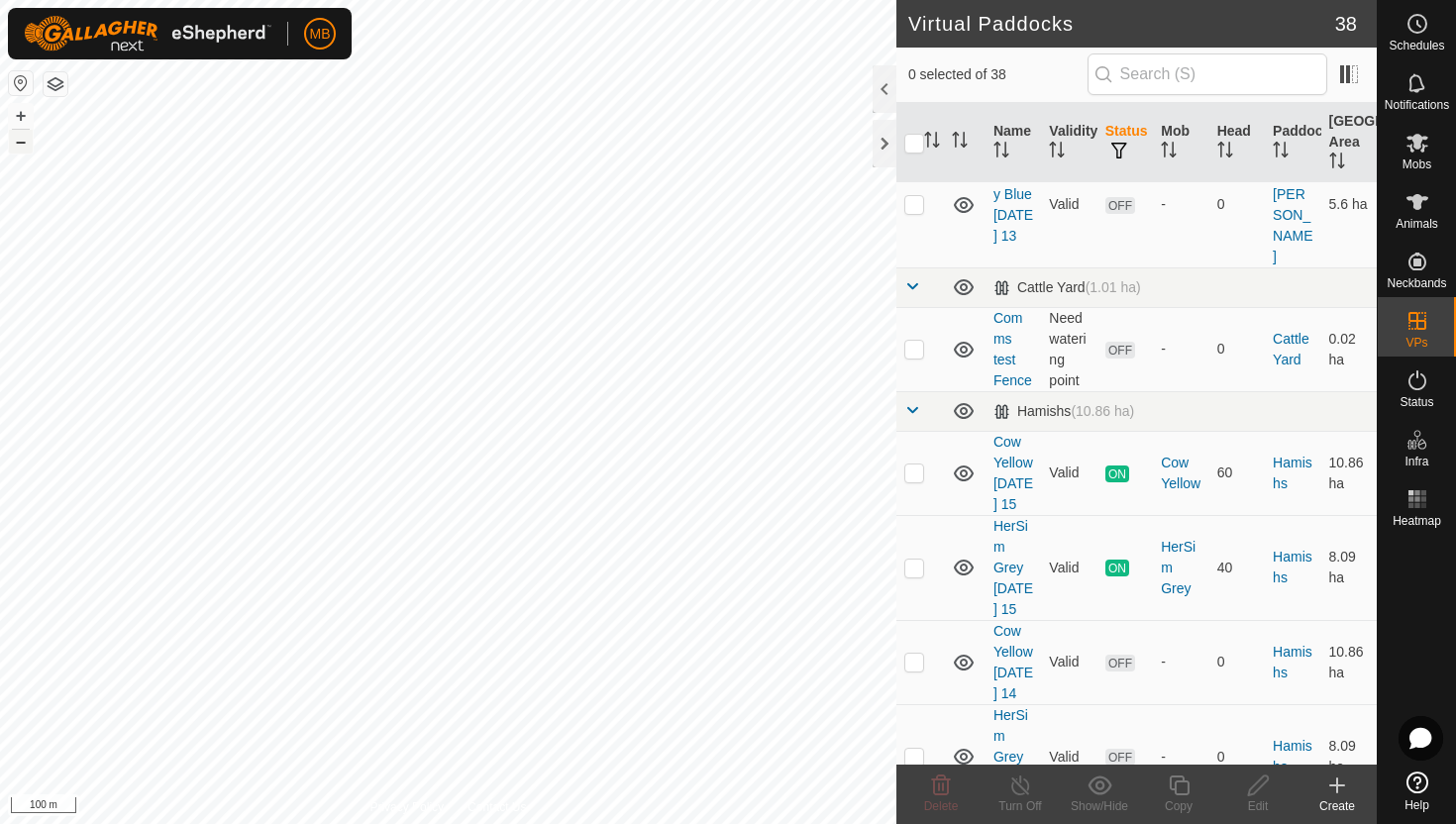 click on "–" at bounding box center (21, 142) 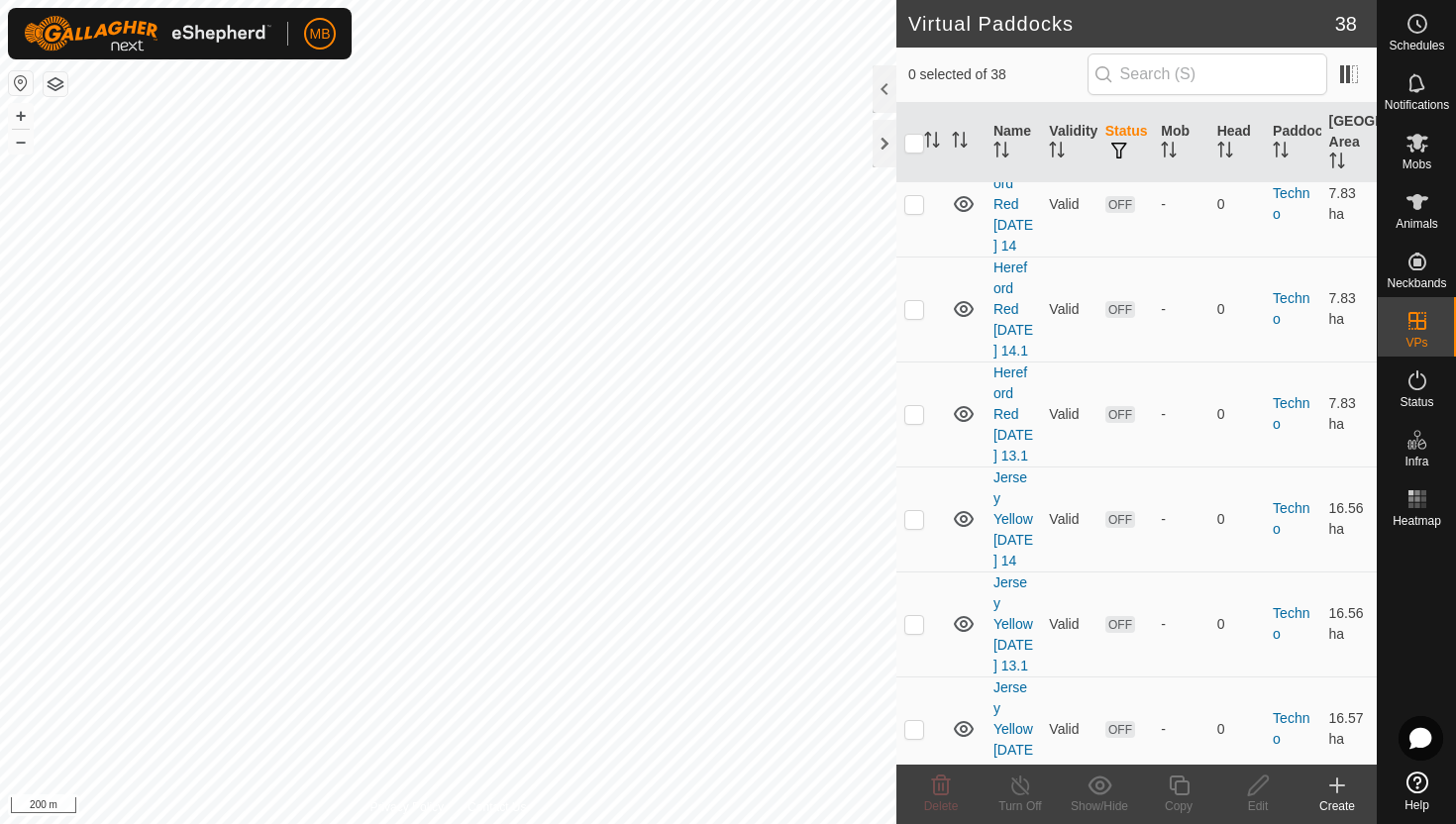 scroll, scrollTop: 2997, scrollLeft: 0, axis: vertical 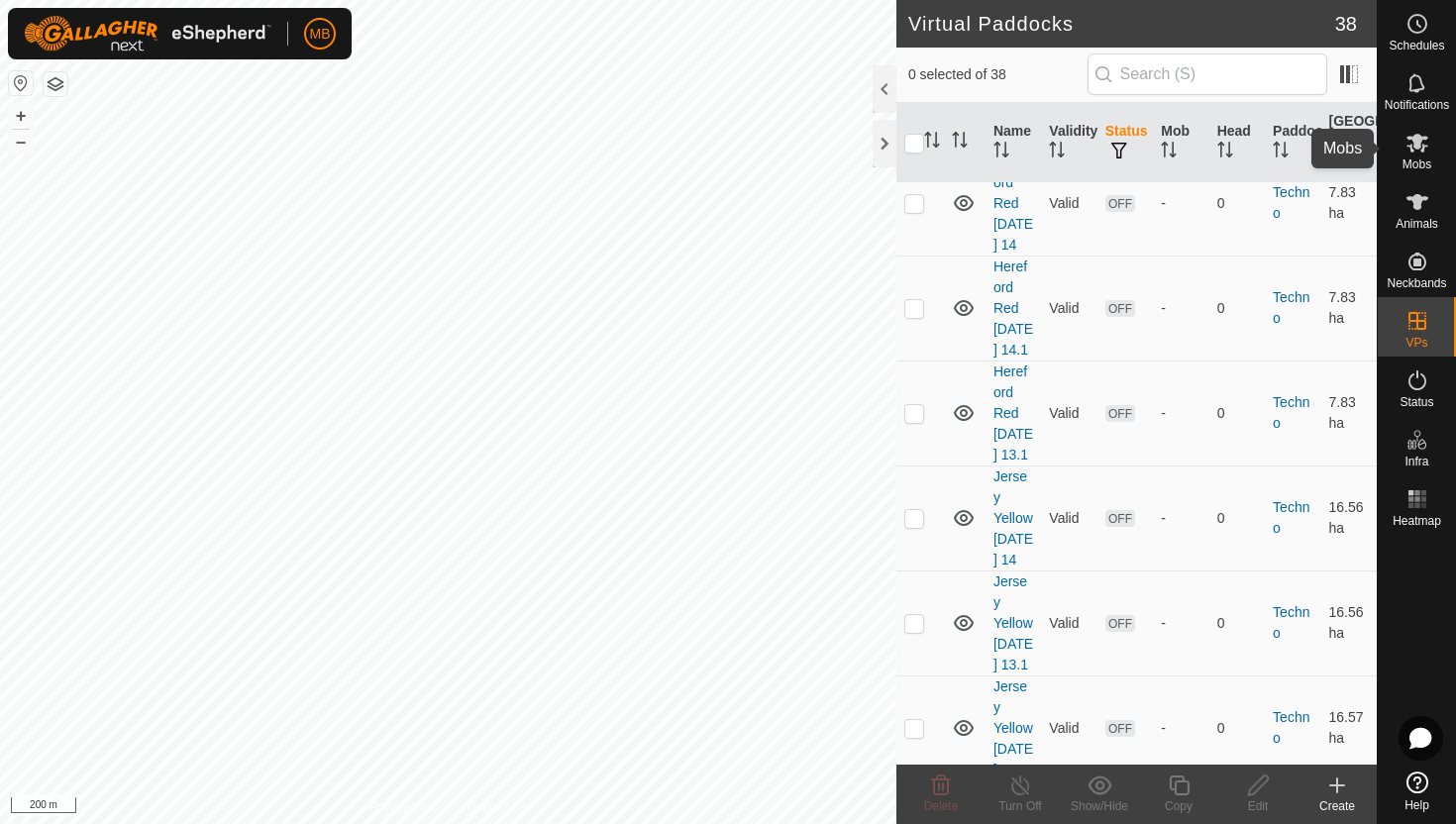 click 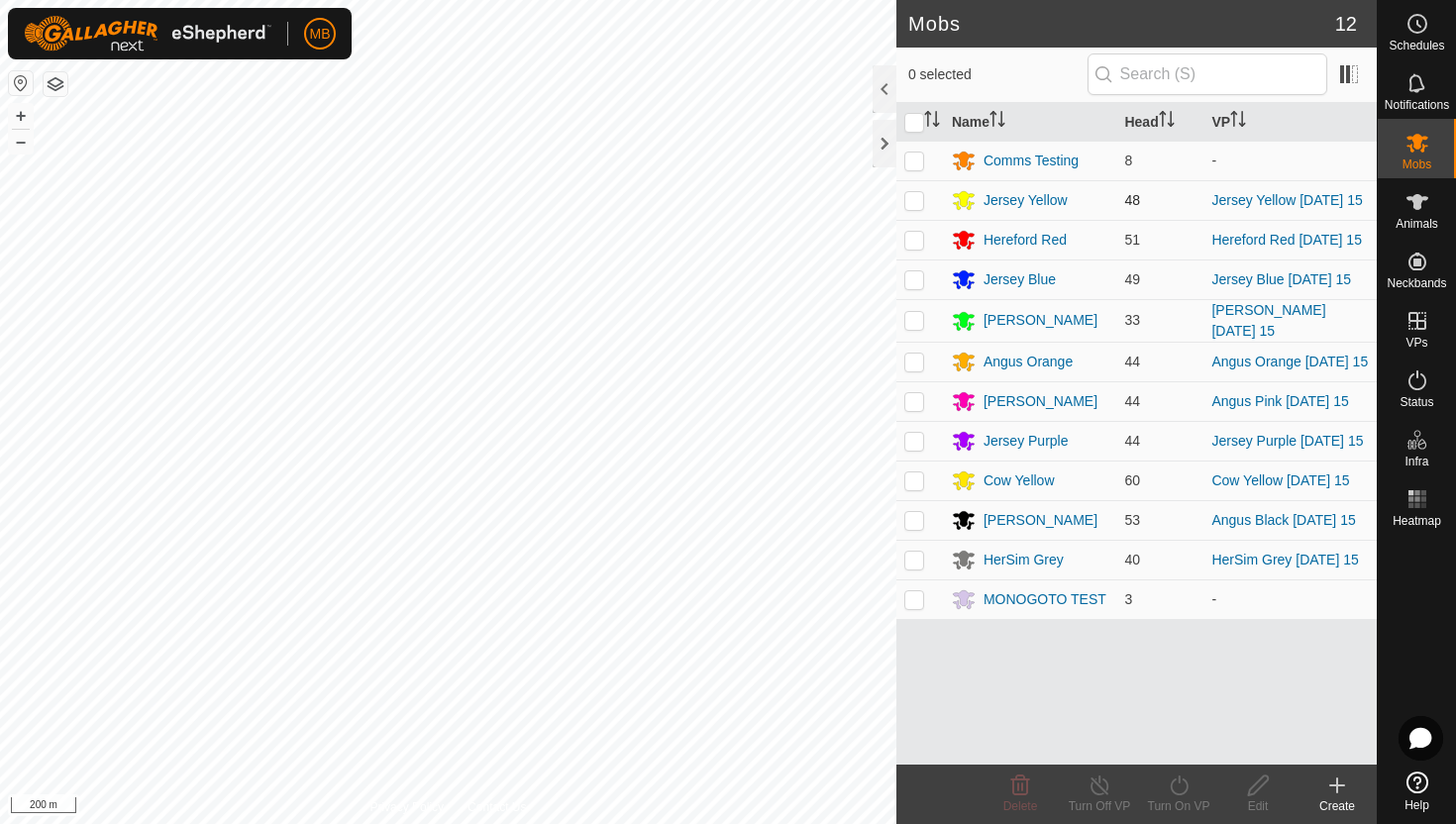 click at bounding box center [914, 200] 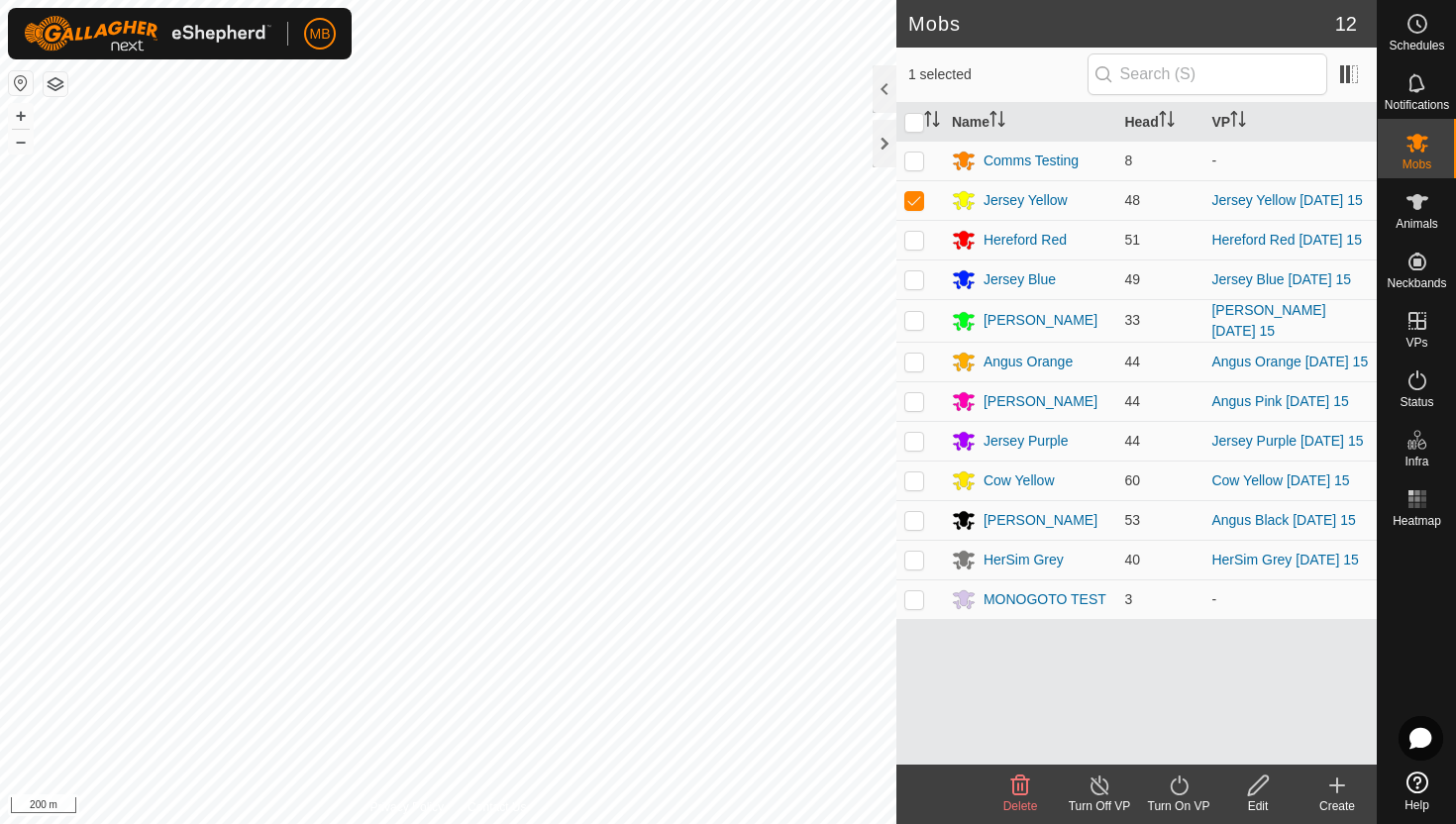 click 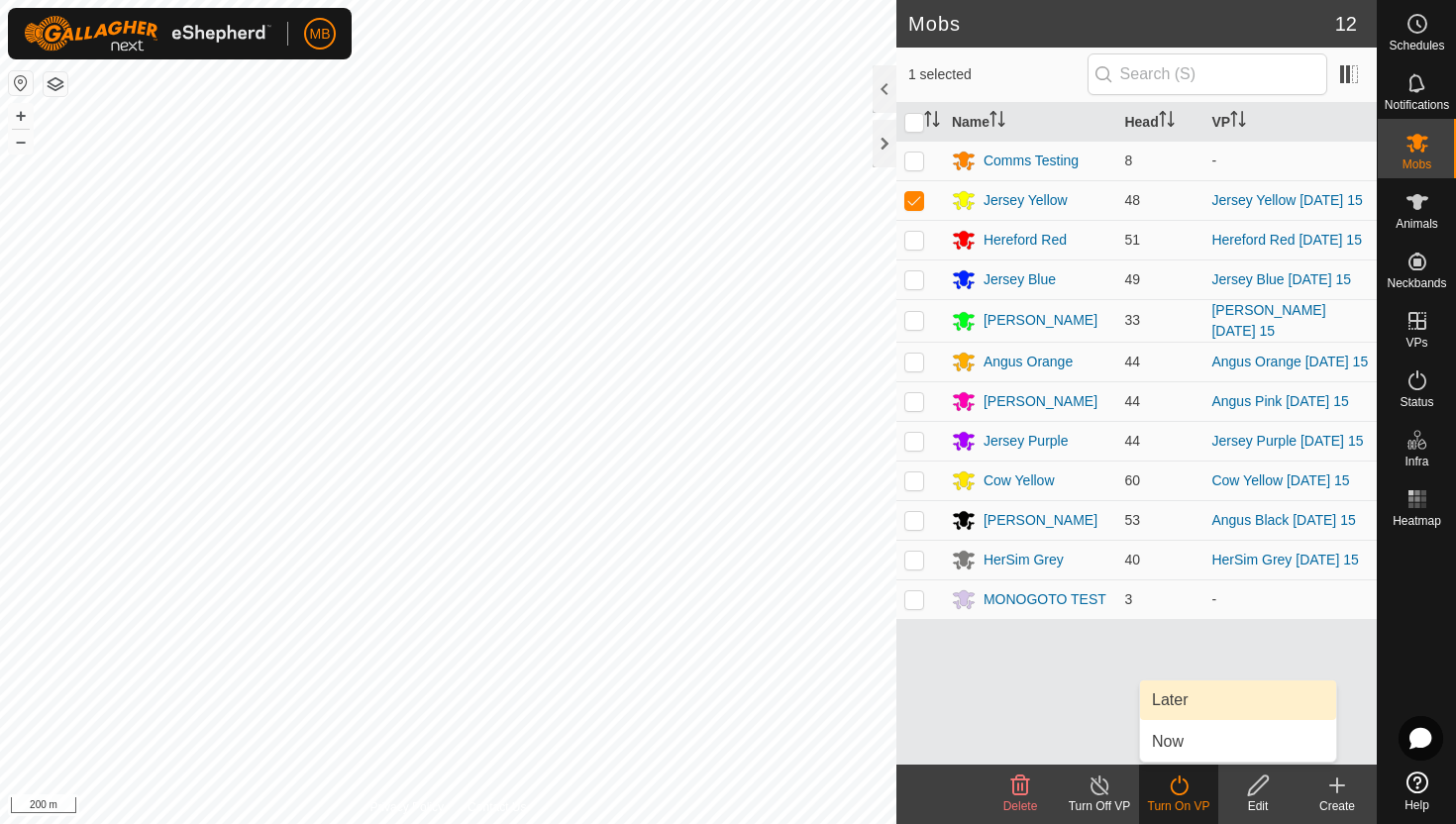 click on "Later" at bounding box center [1238, 700] 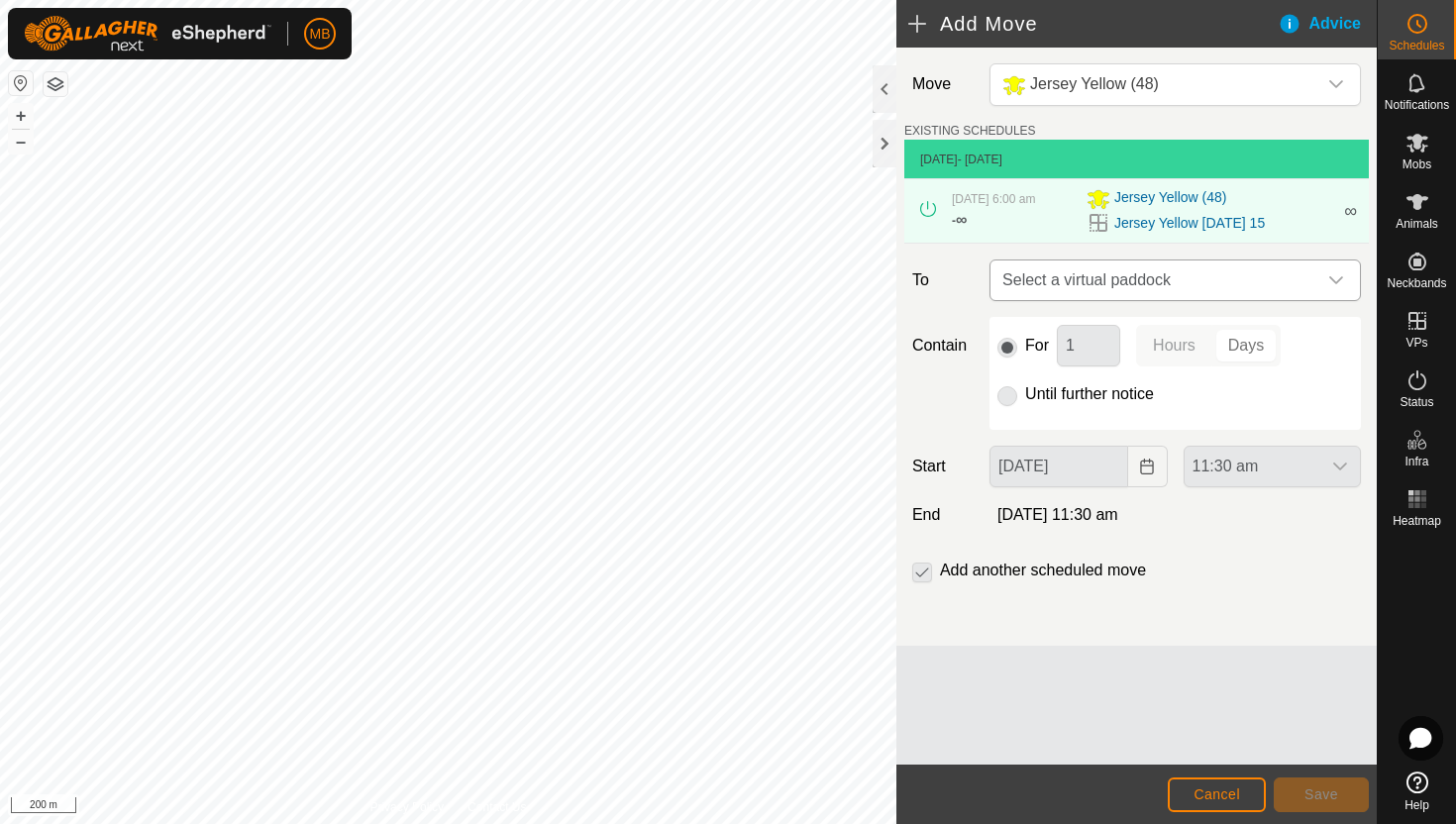 click 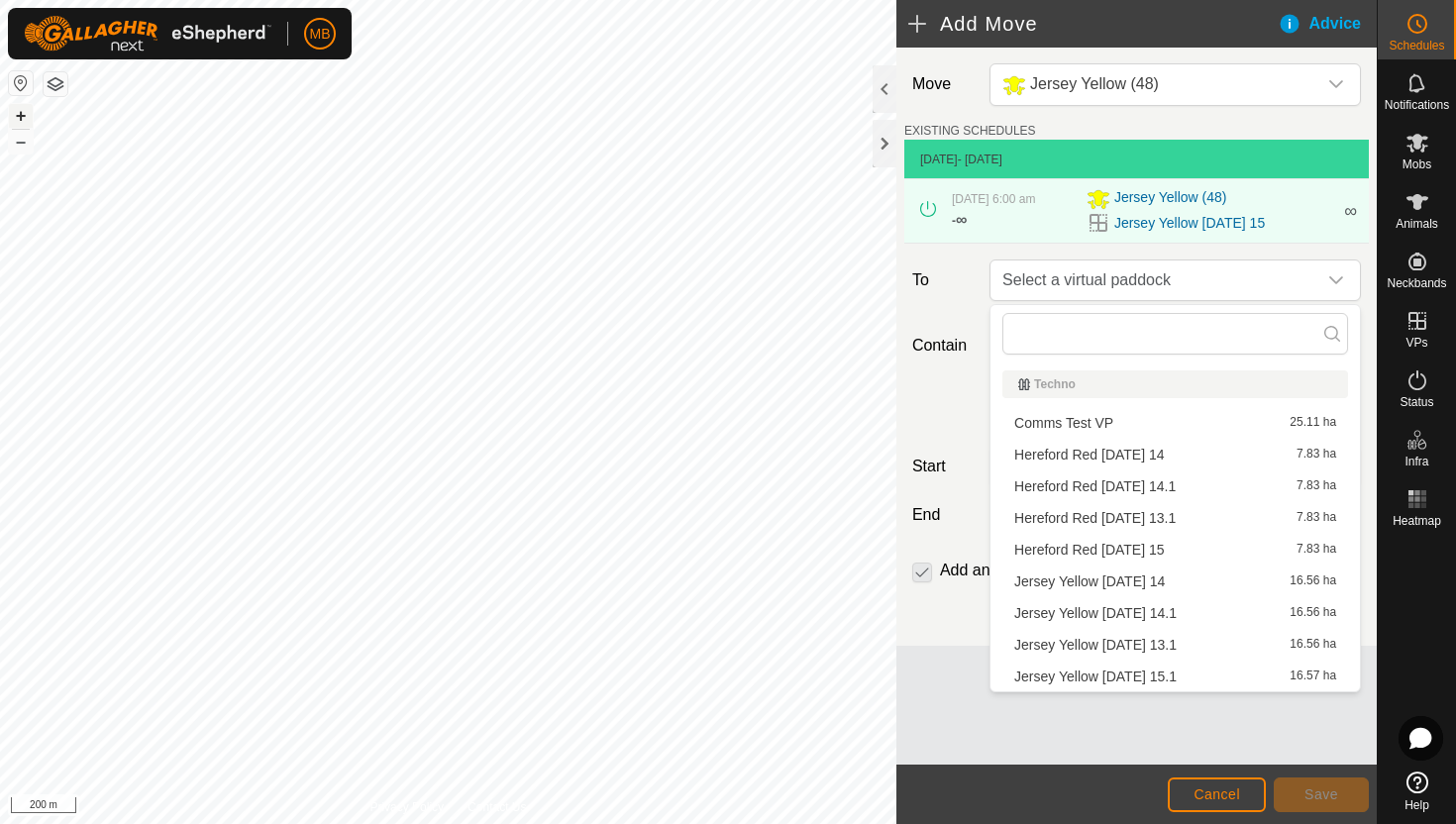 click on "+" at bounding box center [21, 116] 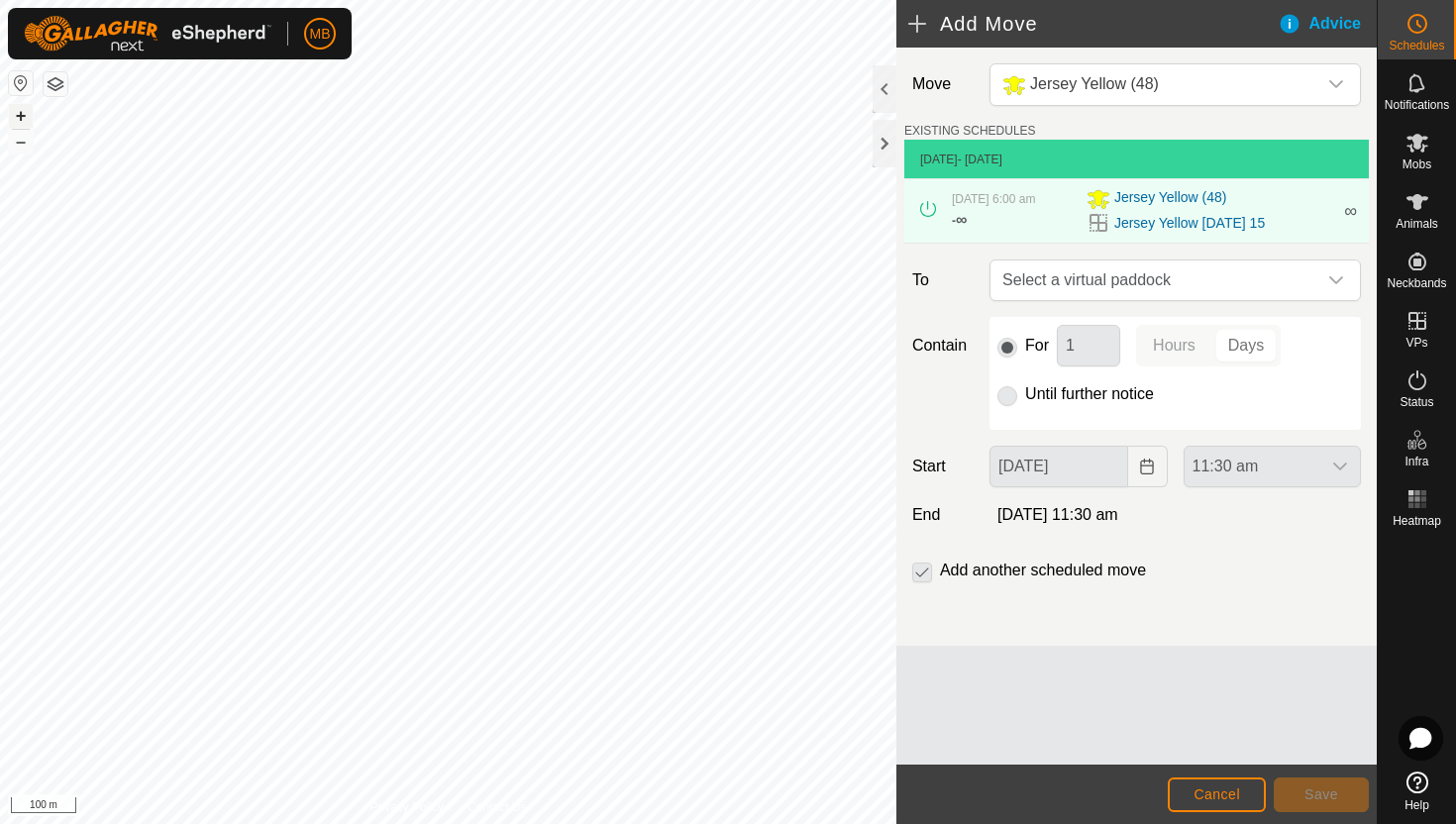 click on "+" at bounding box center (21, 116) 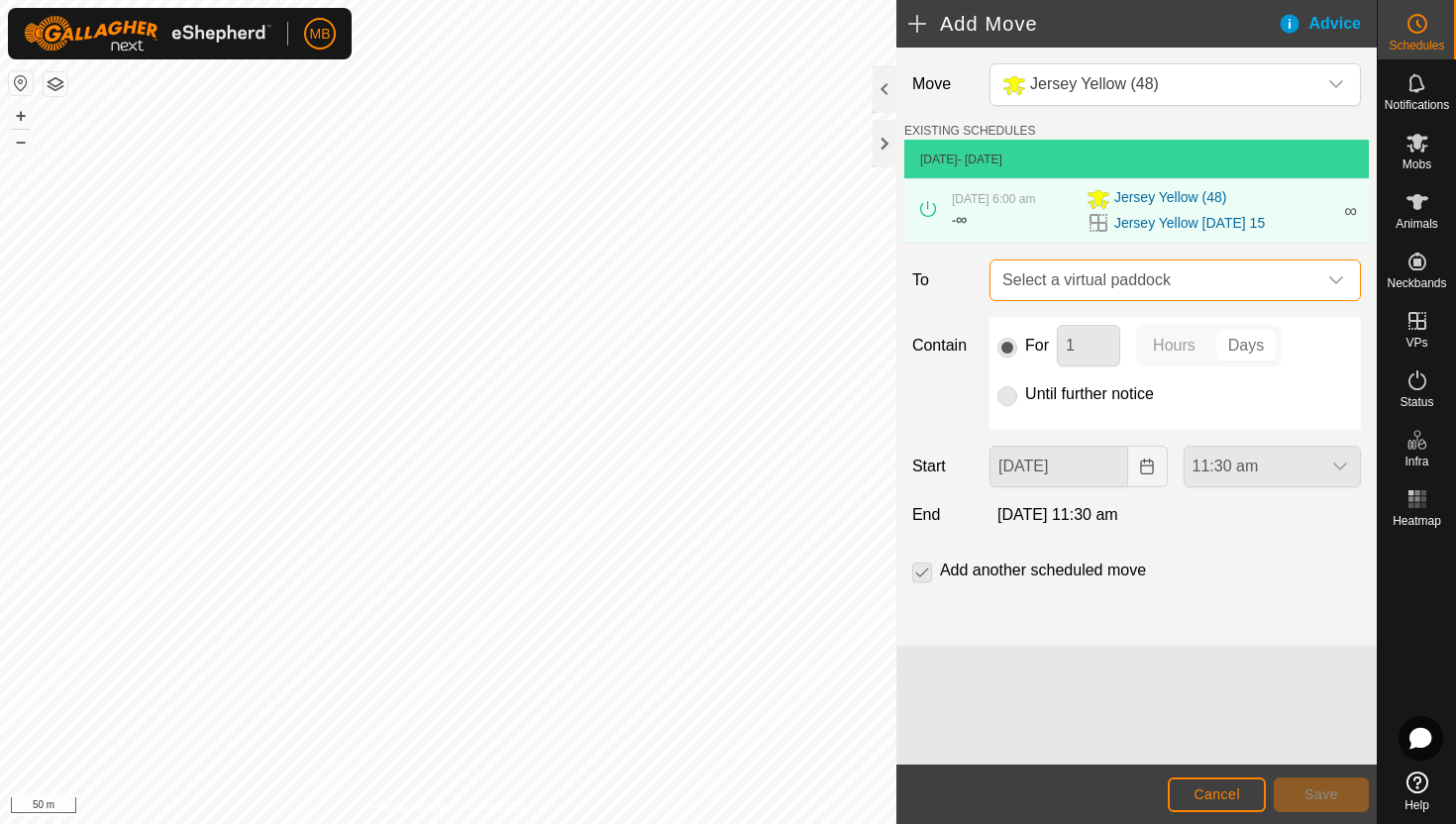 click on "Select a virtual paddock" at bounding box center [1155, 280] 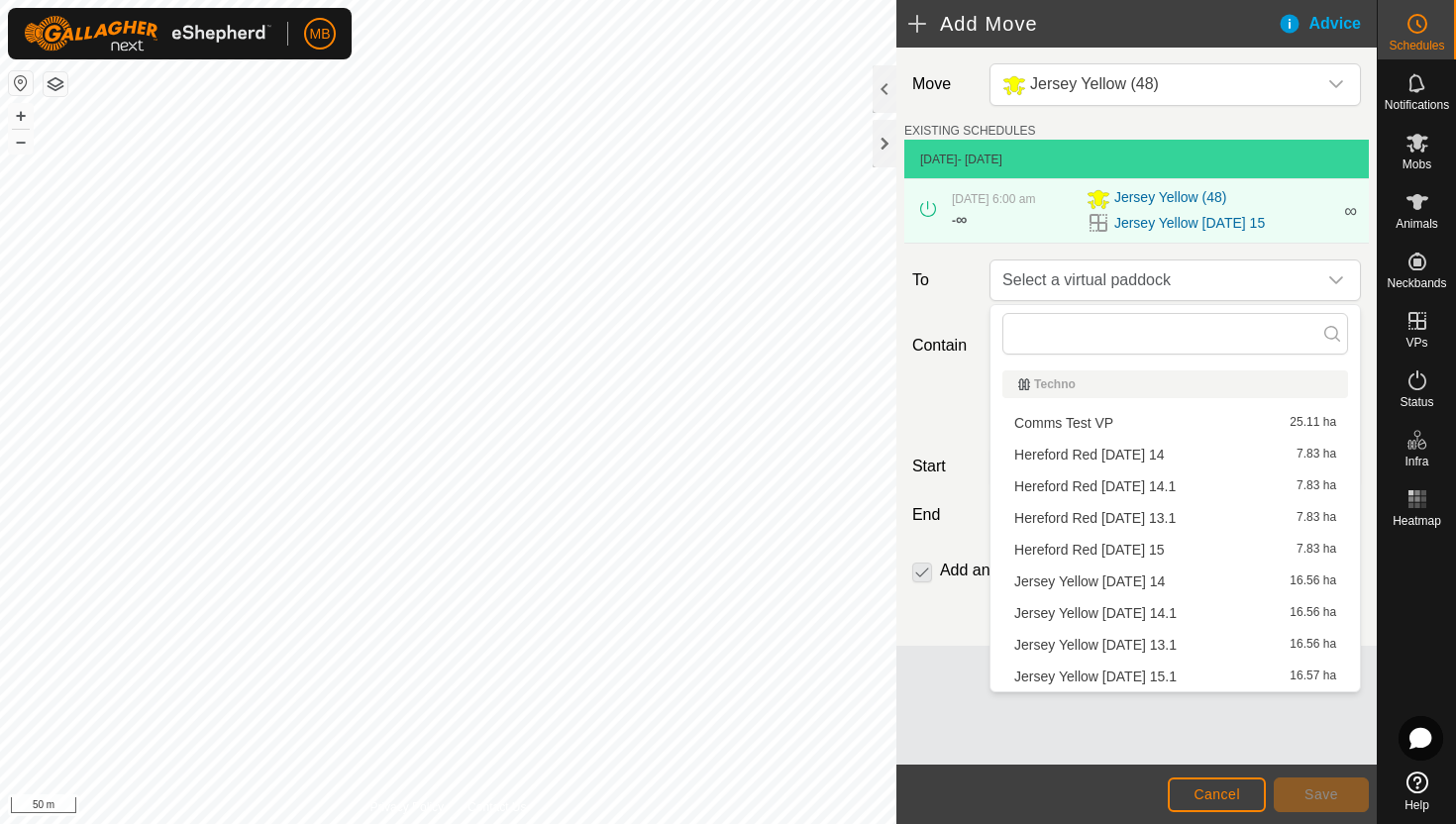 click on "Jersey Yellow Tuesday 15.1  16.57 ha" at bounding box center (1175, 676) 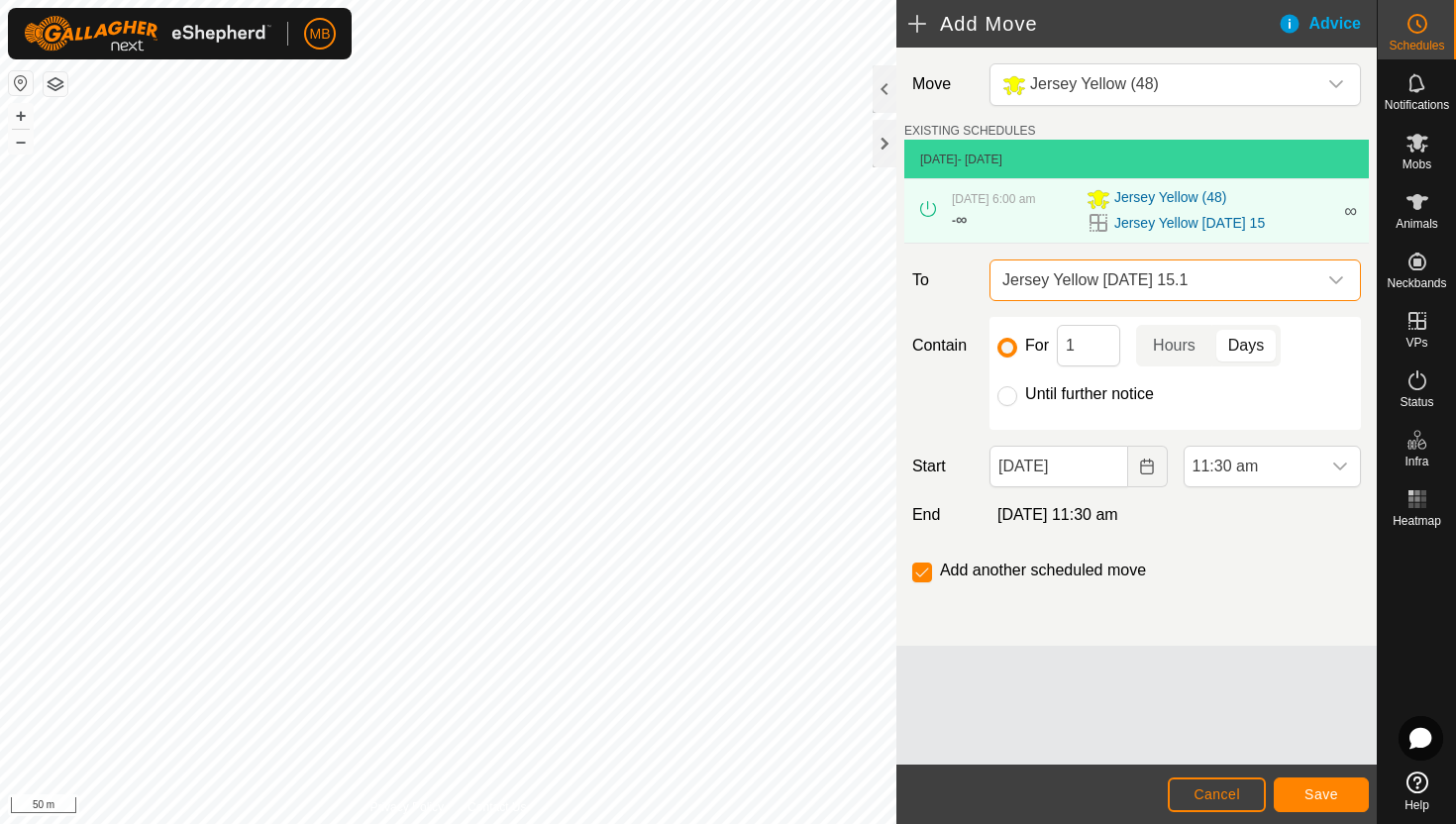 click on "Until further notice" 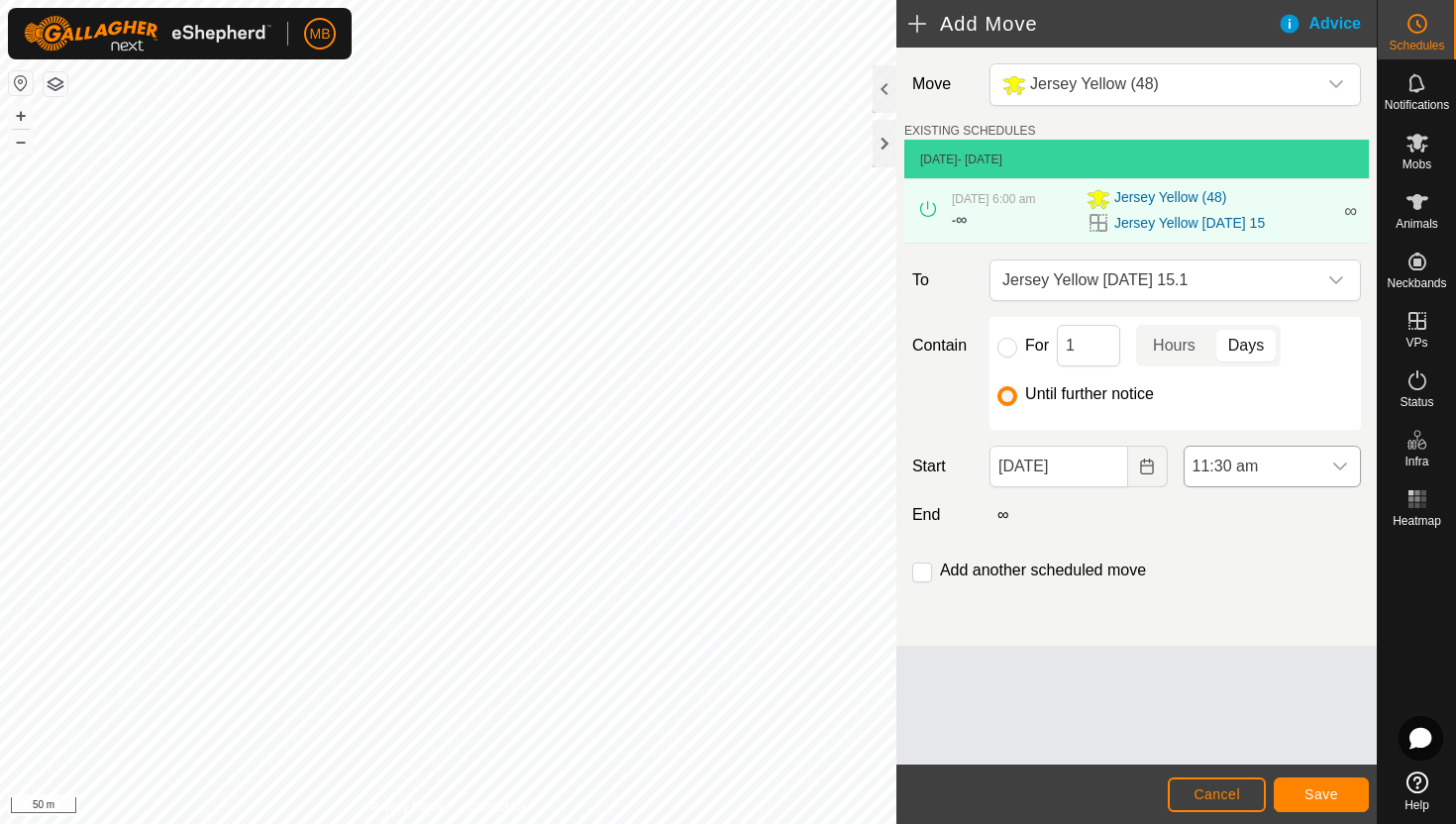 click at bounding box center (1340, 466) 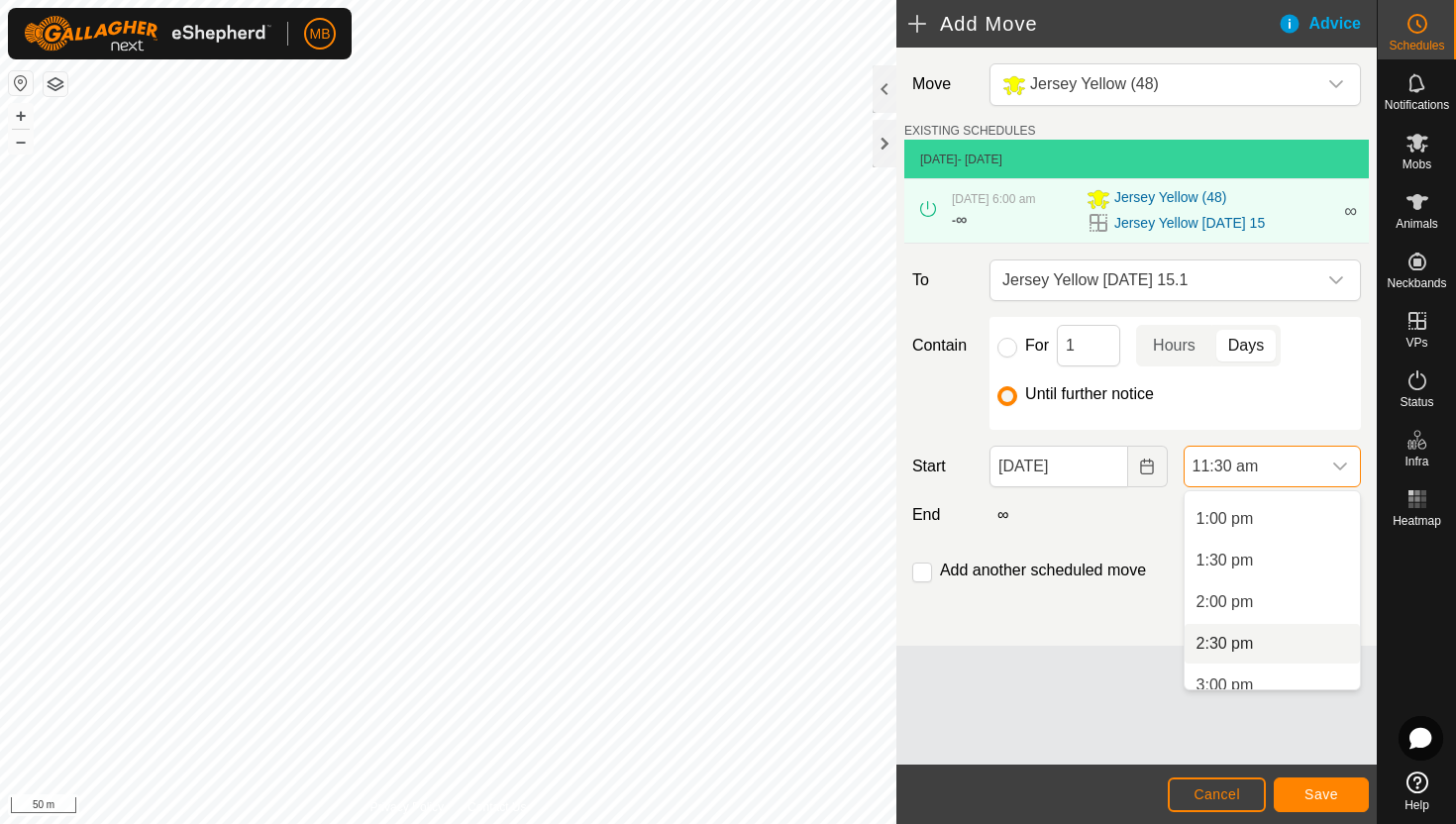 scroll, scrollTop: 1070, scrollLeft: 0, axis: vertical 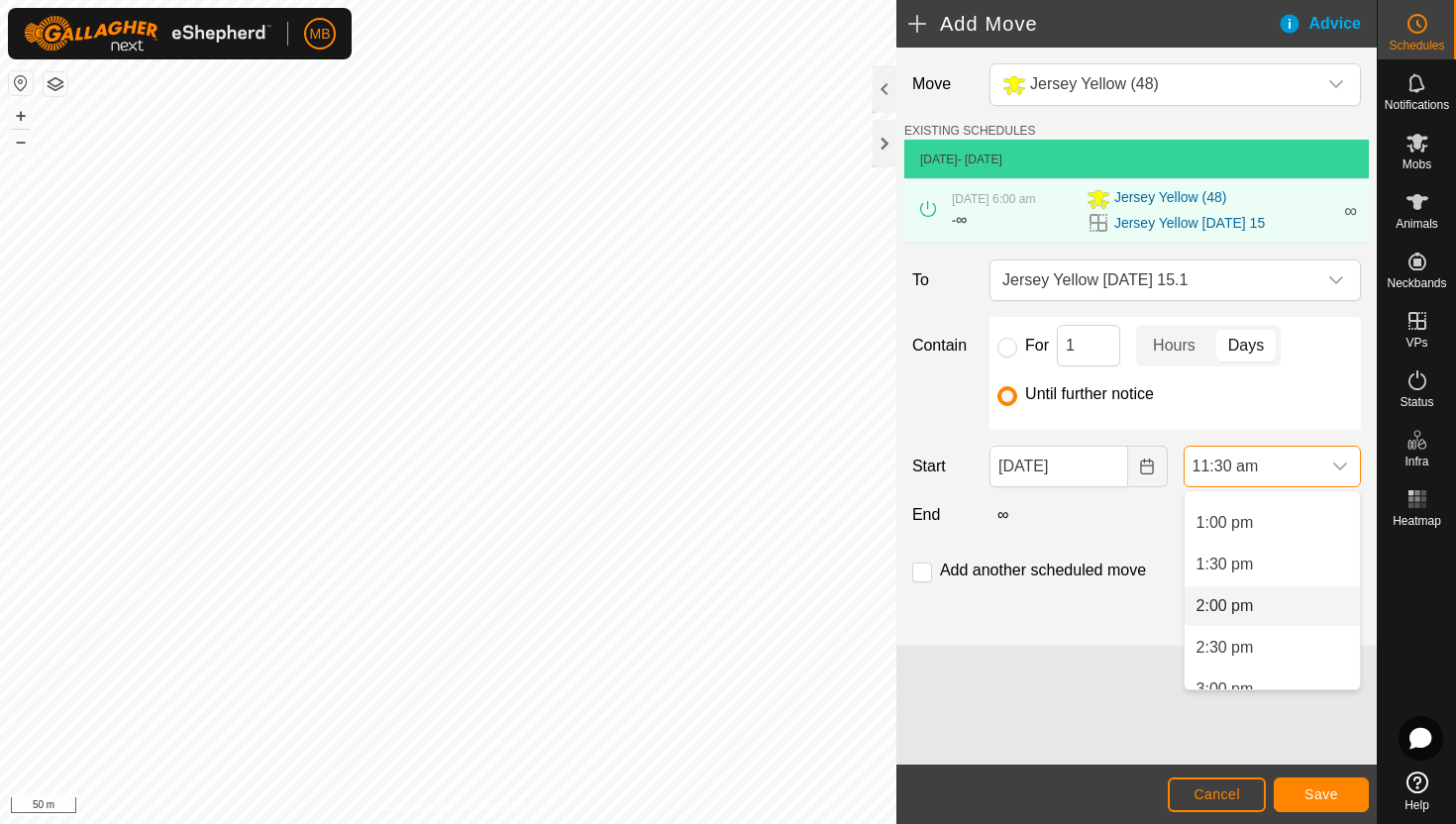 click on "2:00 pm" at bounding box center (1272, 606) 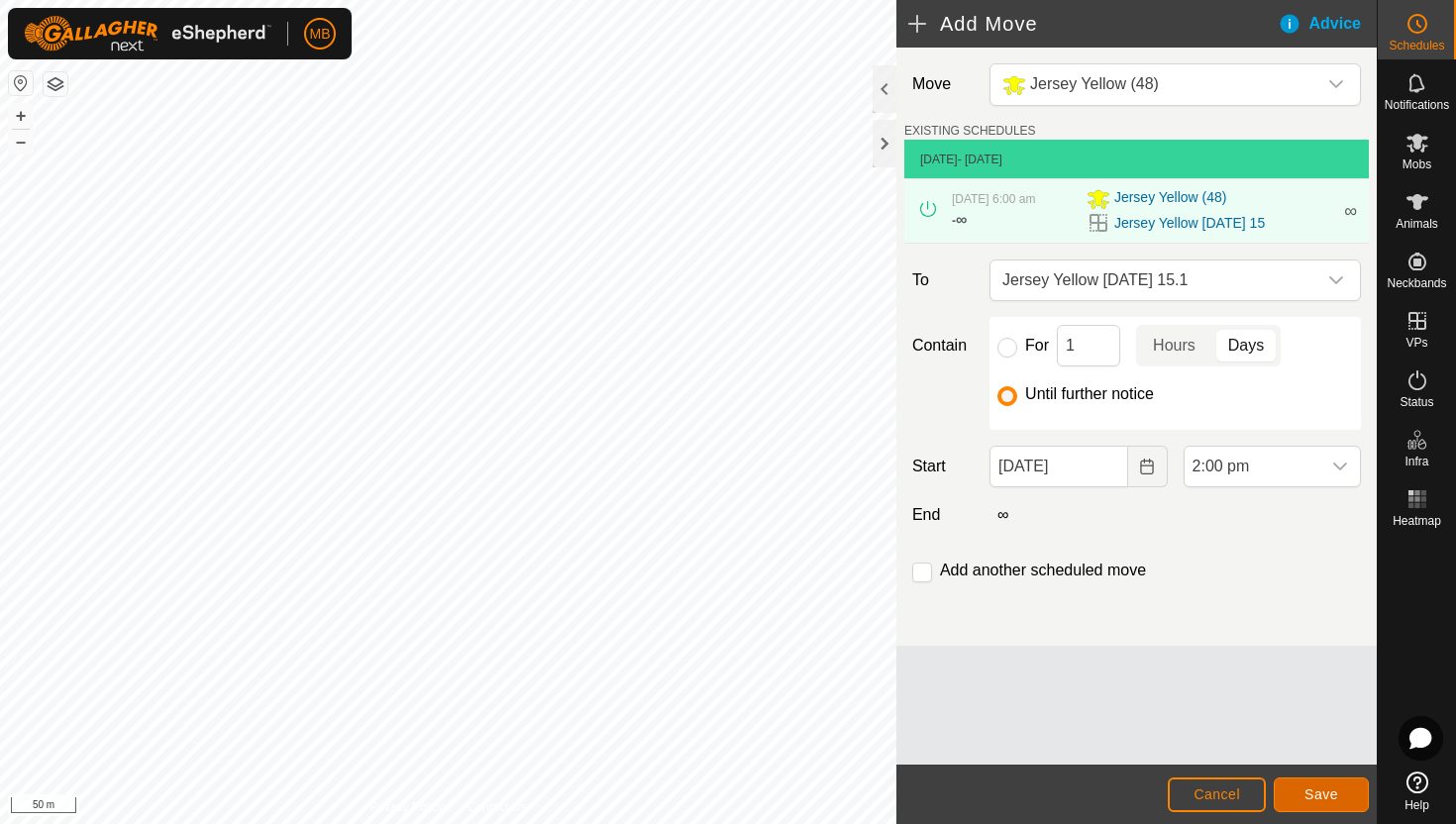 click on "Save" 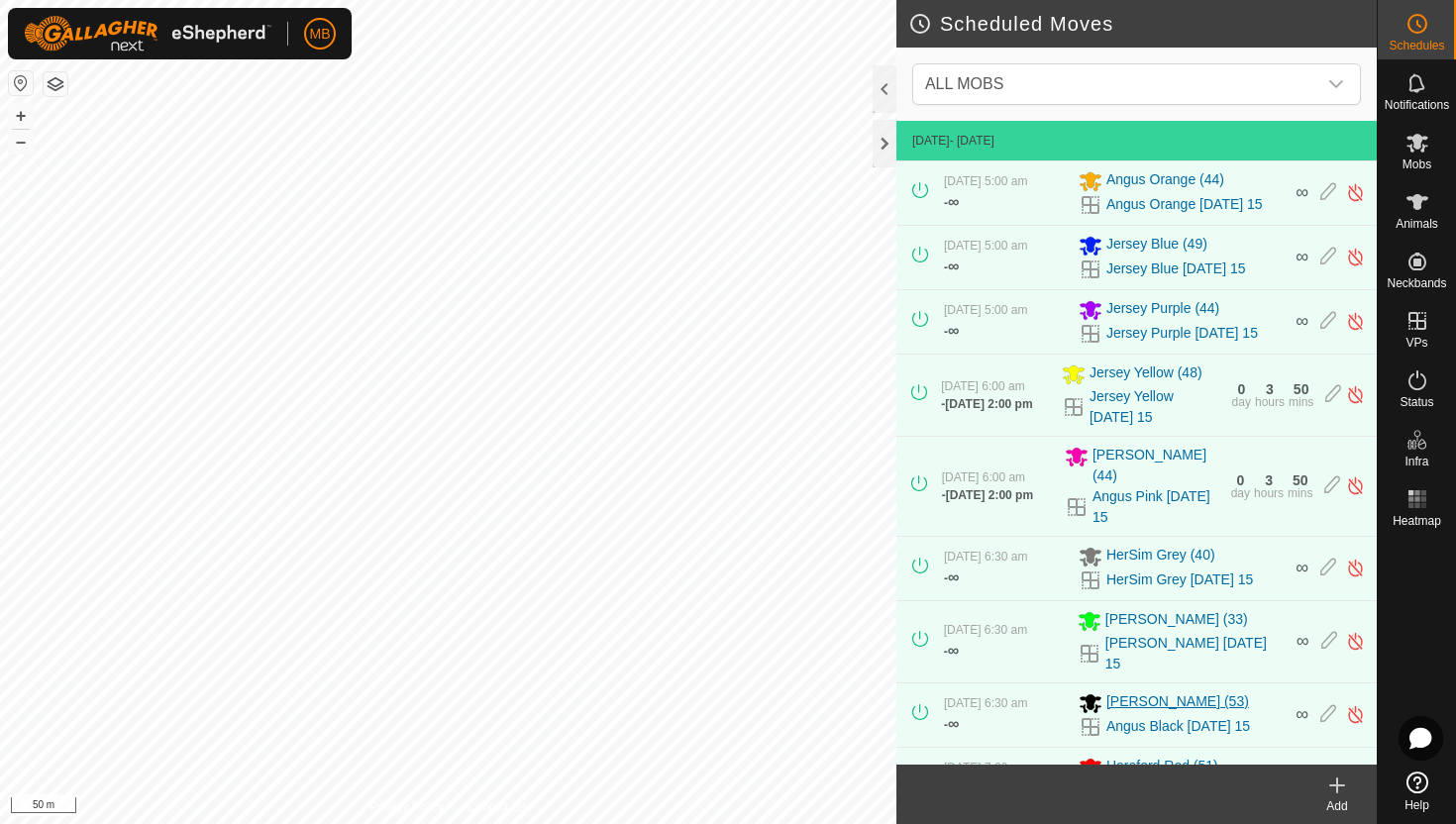 scroll, scrollTop: 216, scrollLeft: 0, axis: vertical 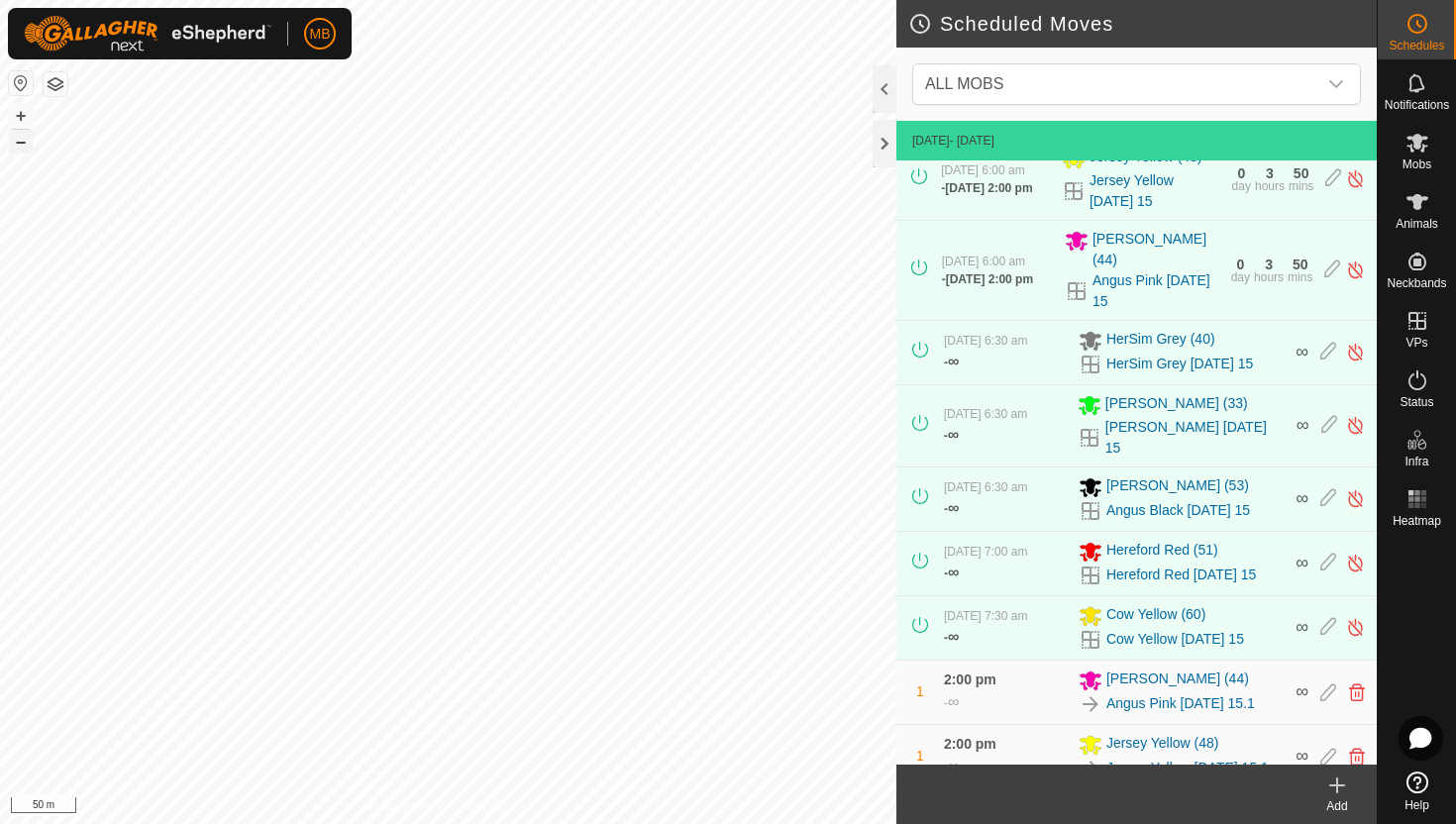 click on "–" at bounding box center (21, 142) 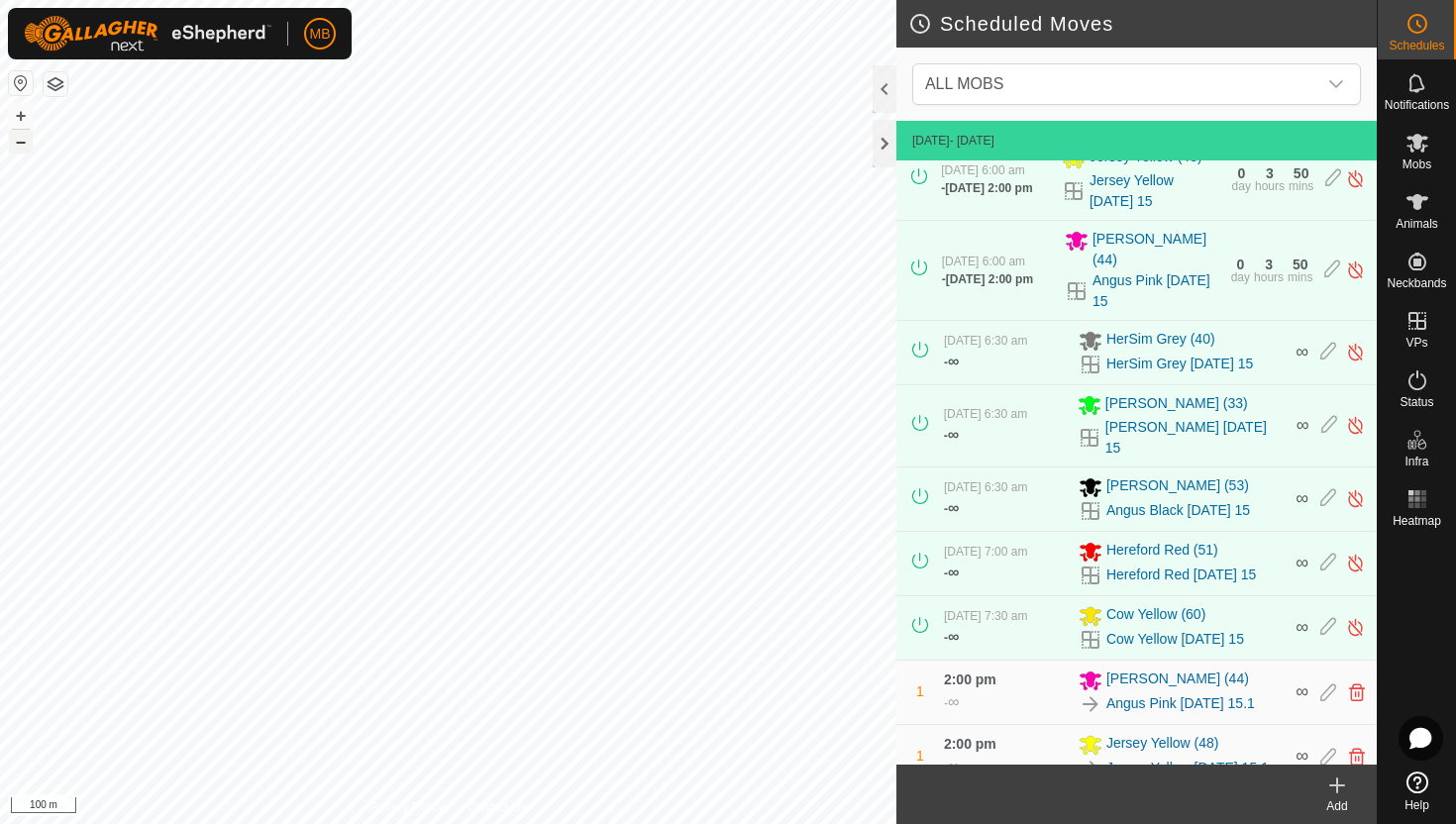 click on "–" at bounding box center [21, 142] 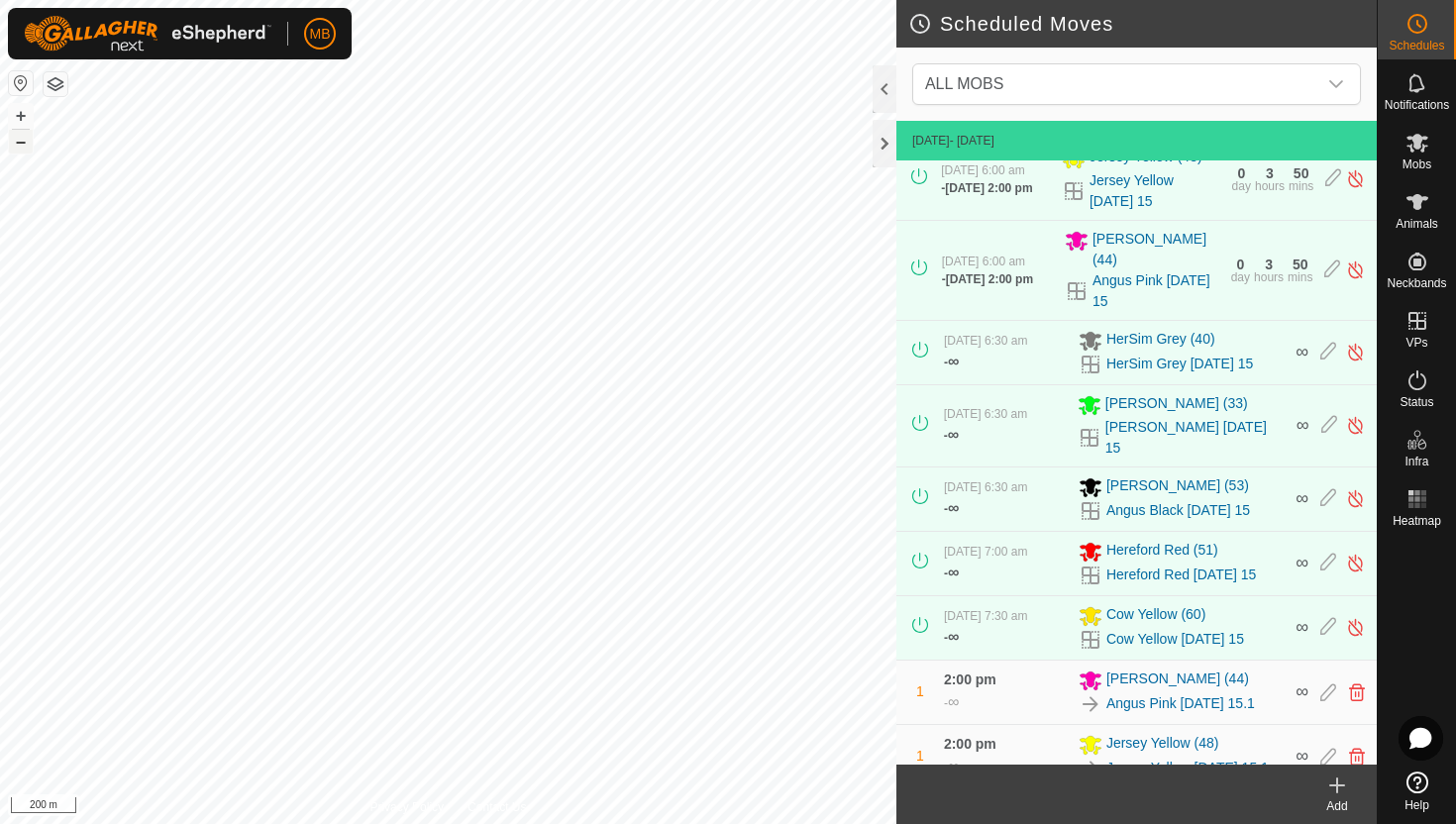click on "–" at bounding box center (21, 142) 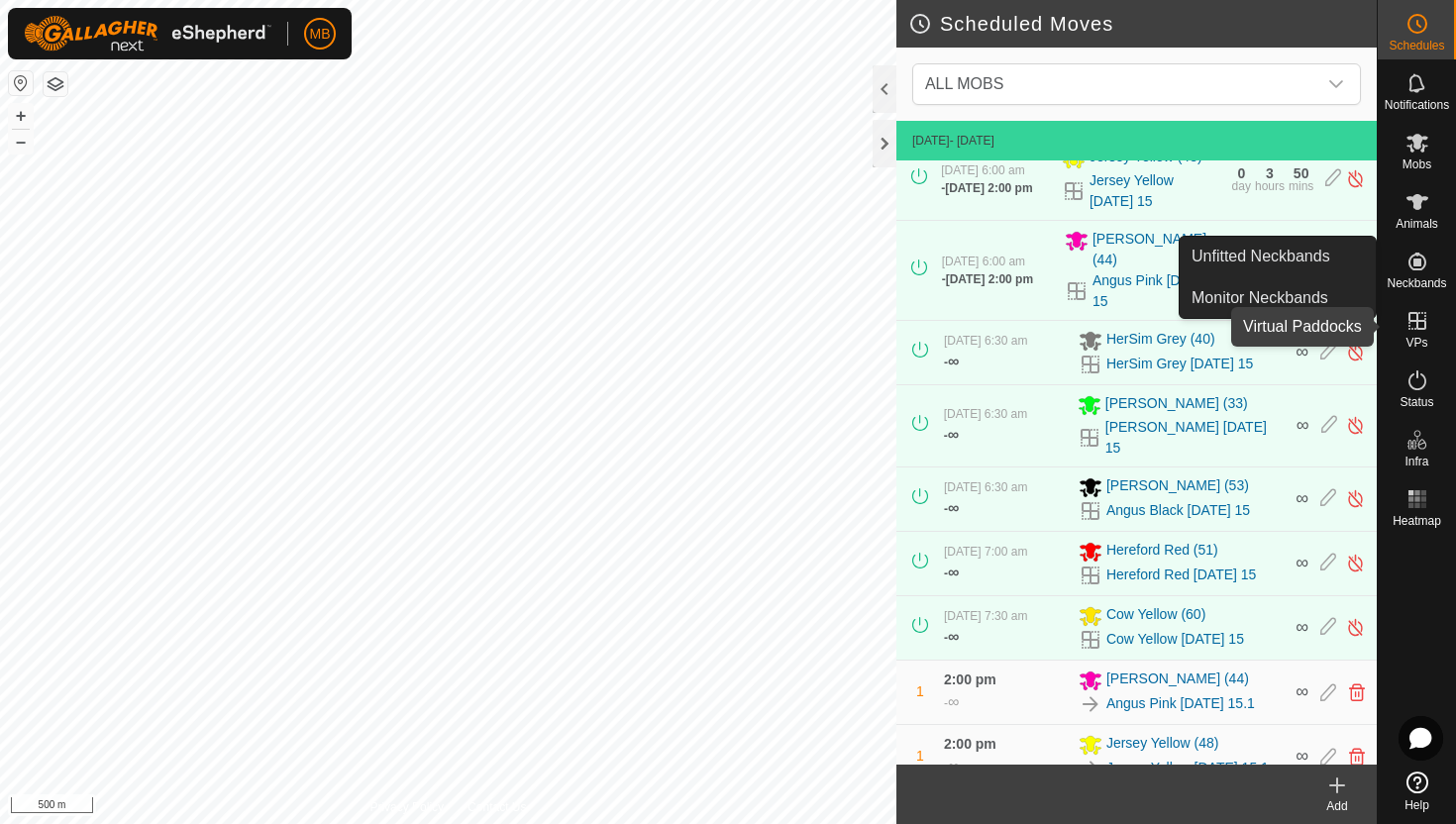 click 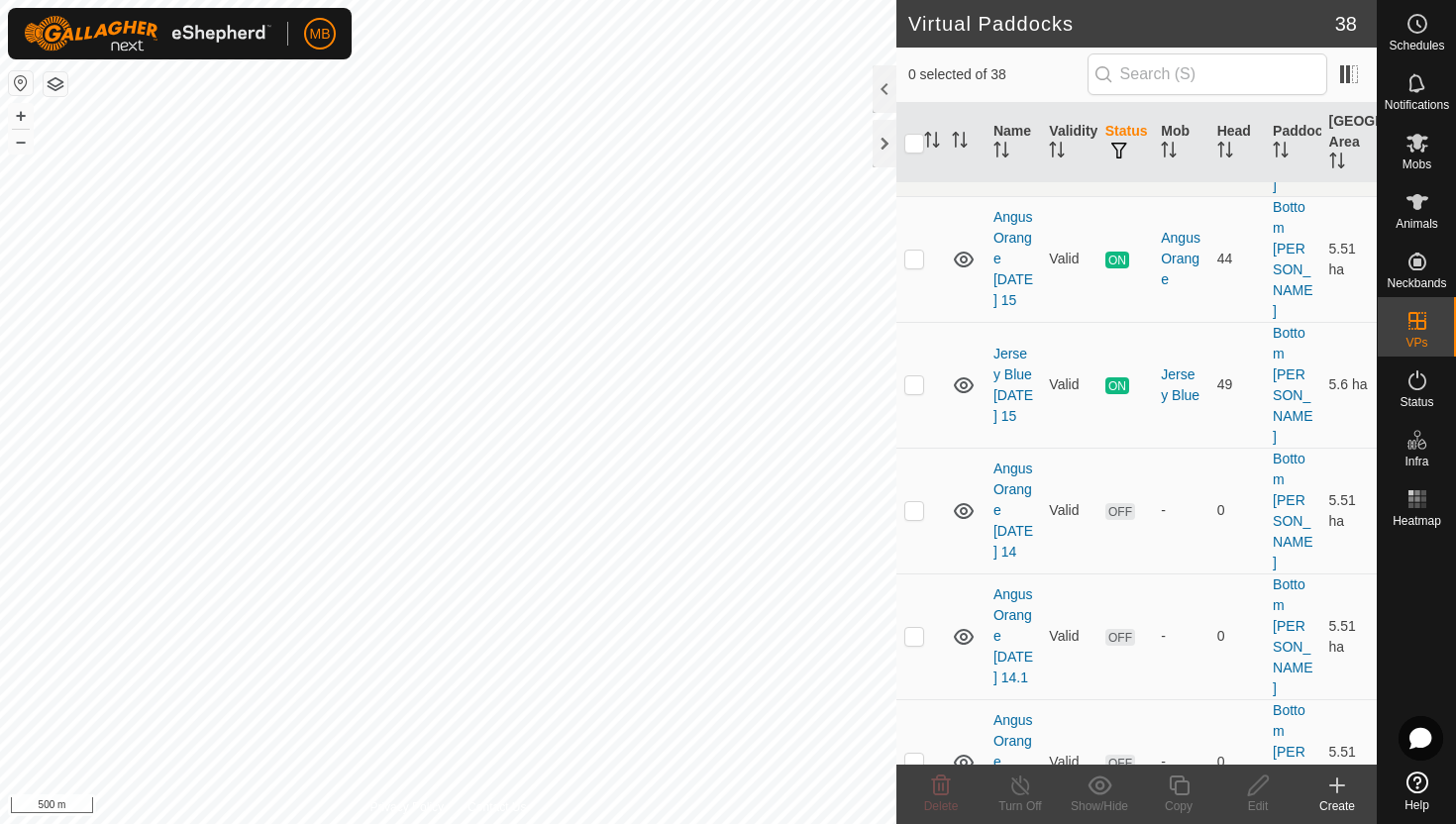 scroll, scrollTop: 150, scrollLeft: 0, axis: vertical 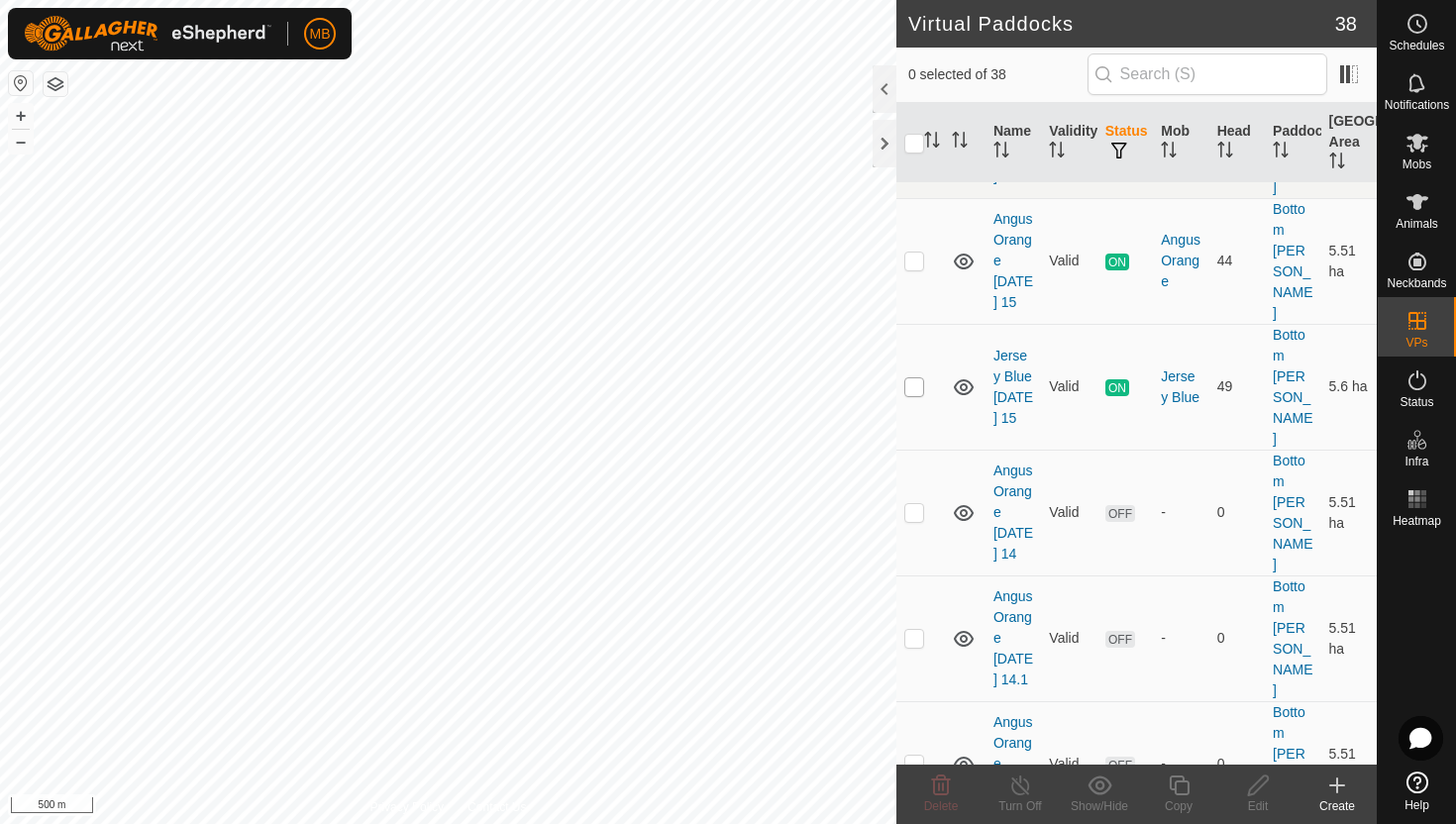 click at bounding box center (914, 387) 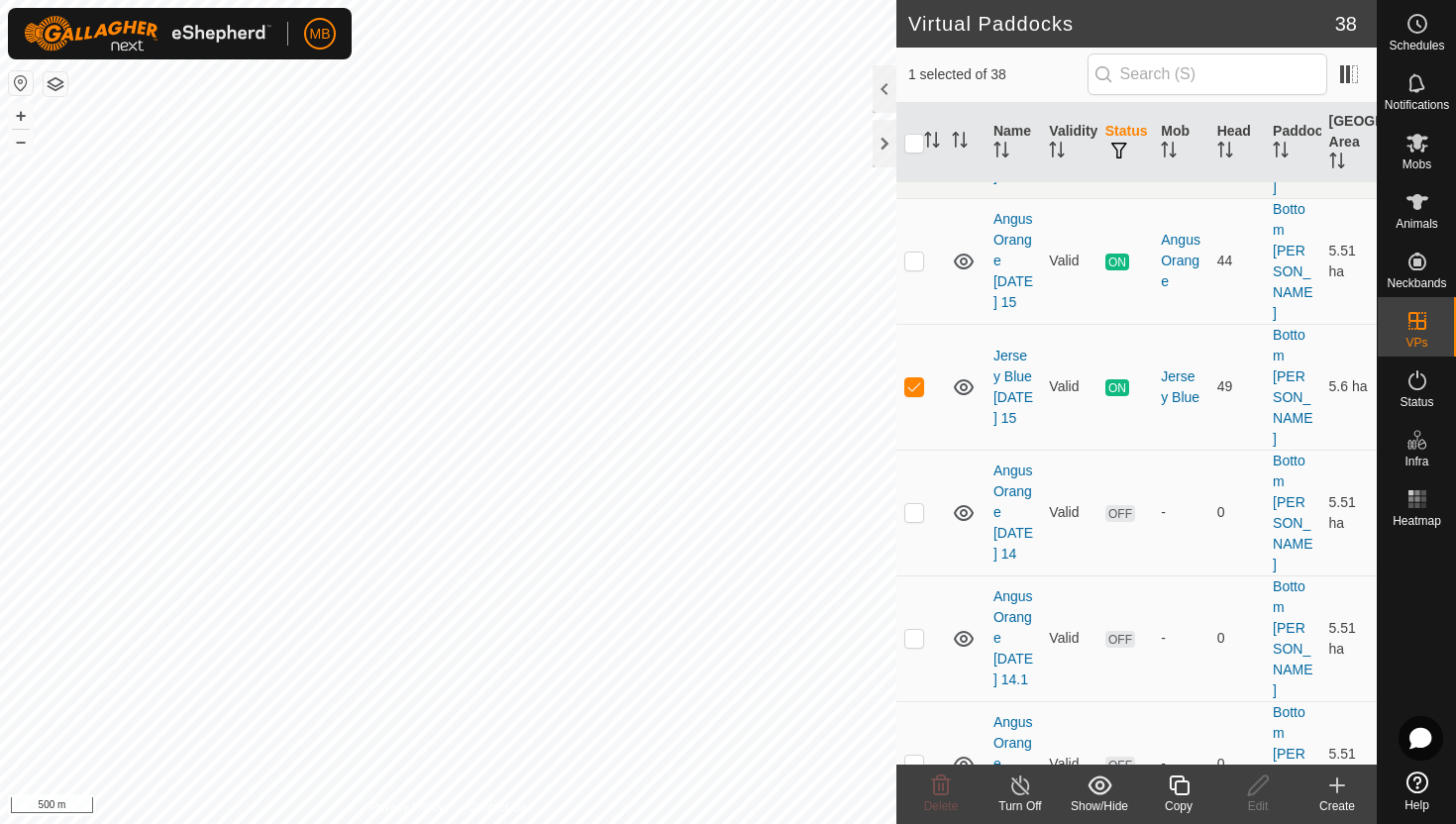 click 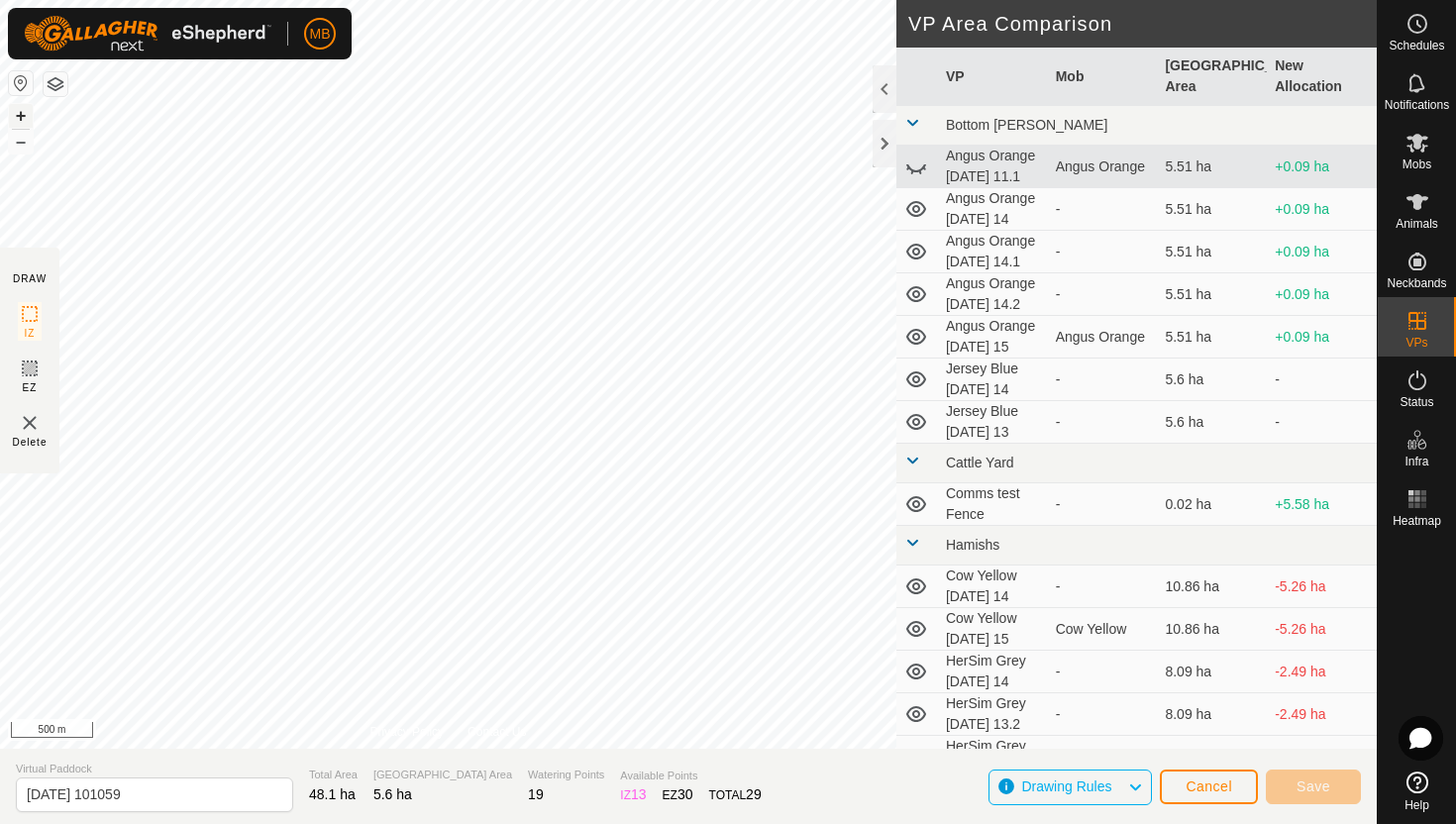 click on "+" at bounding box center [21, 116] 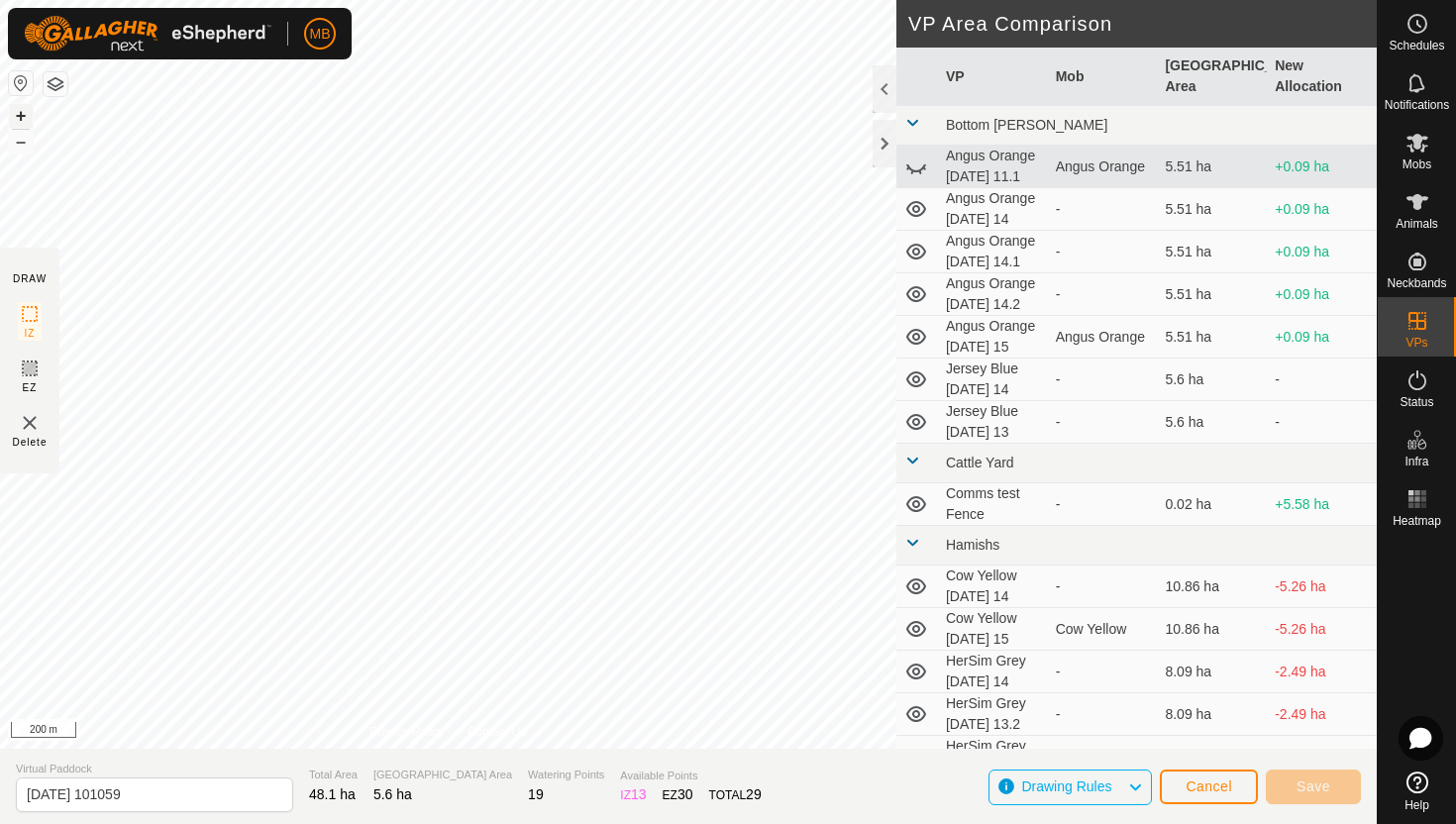 click on "+" at bounding box center [21, 116] 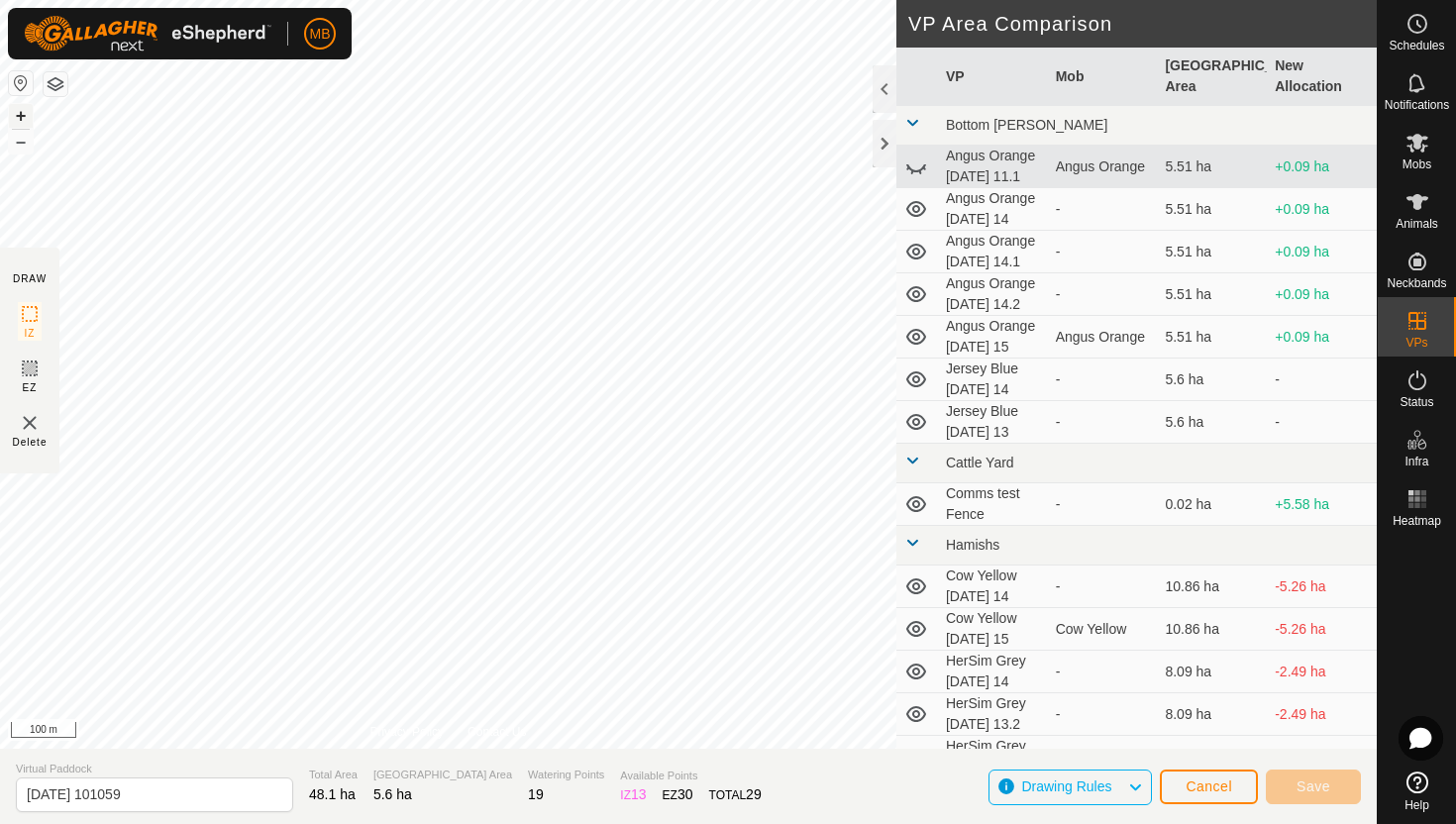 click on "+" at bounding box center (21, 116) 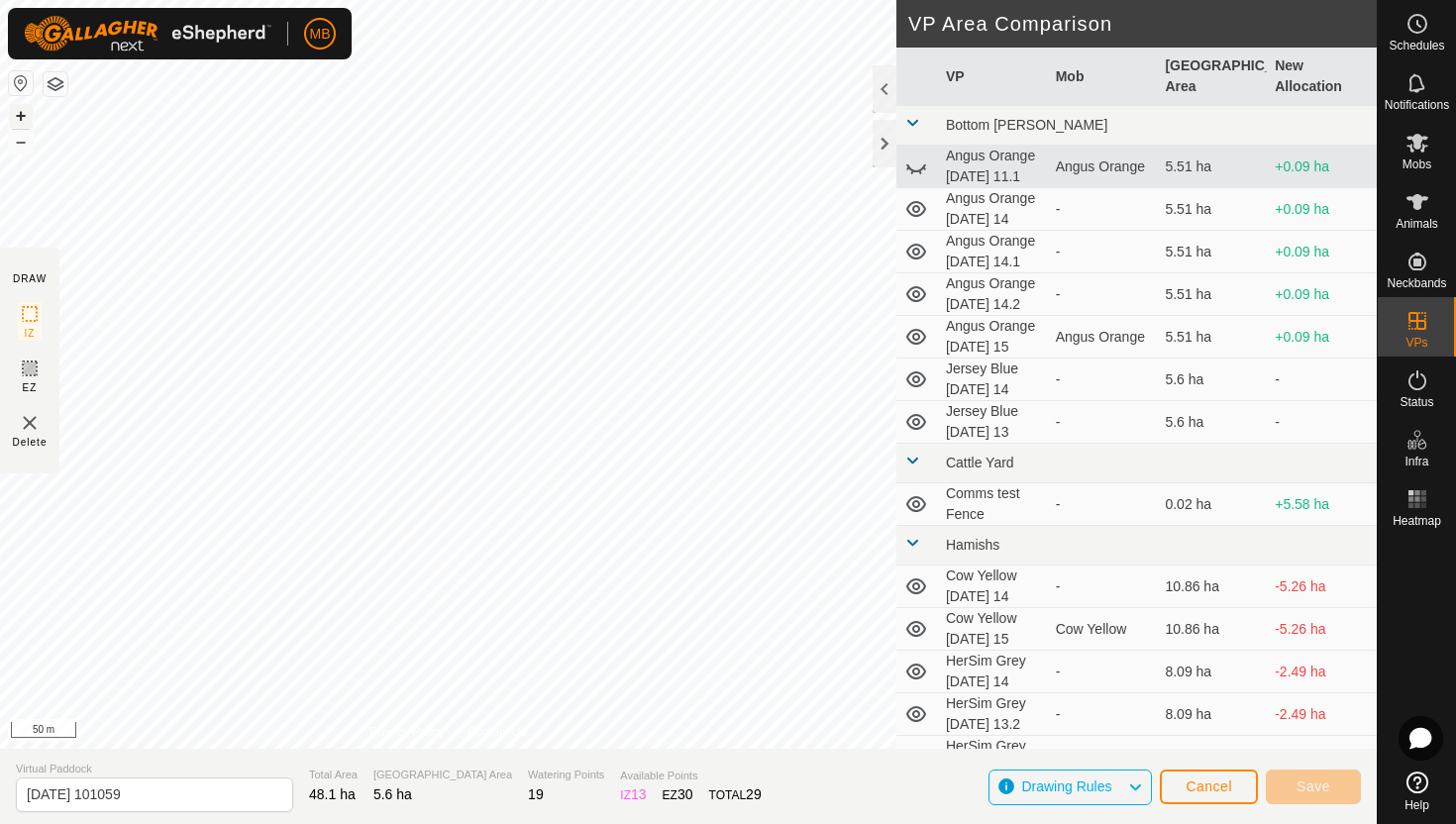 click on "+" at bounding box center [21, 116] 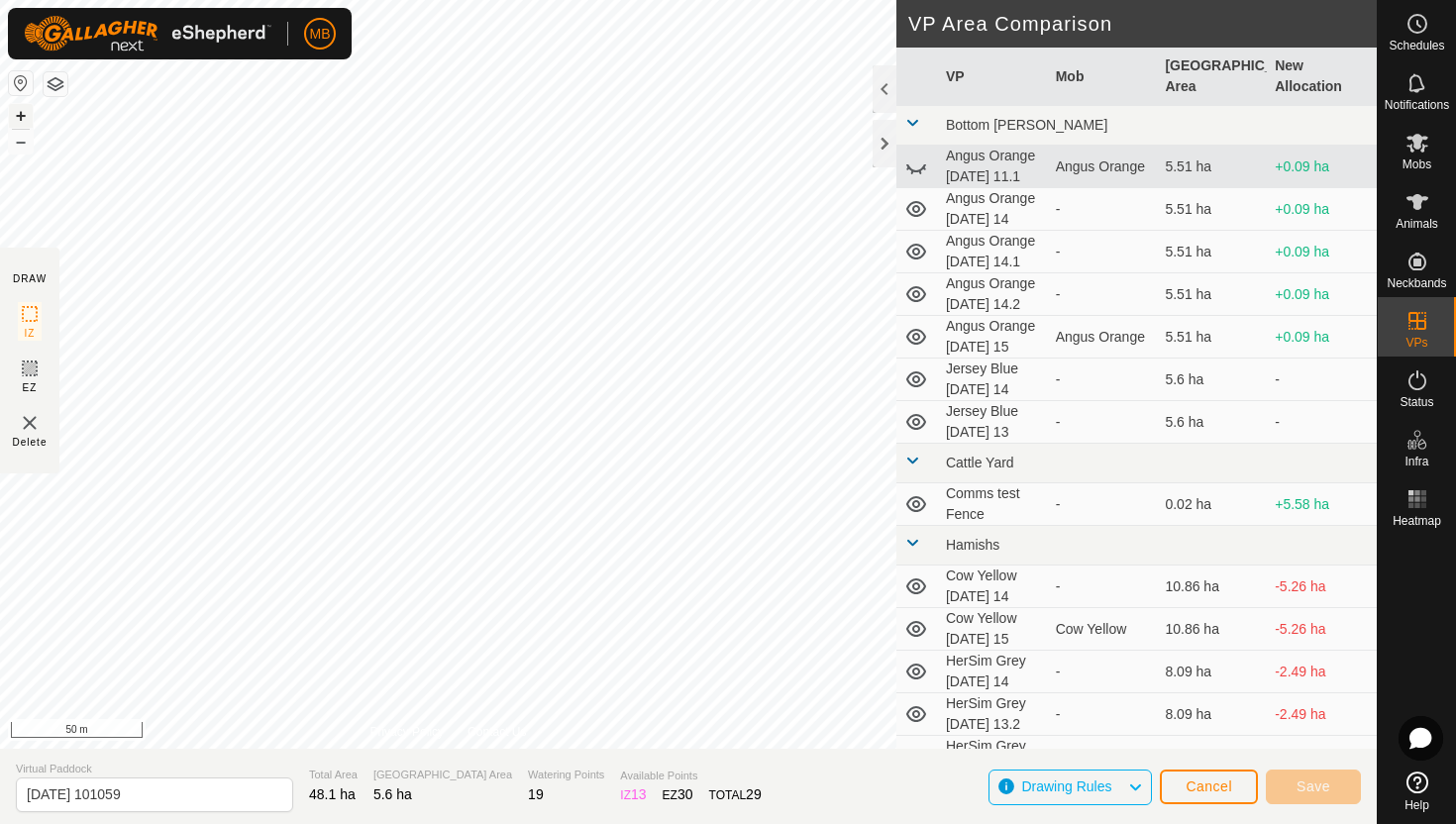 click on "+" at bounding box center [21, 116] 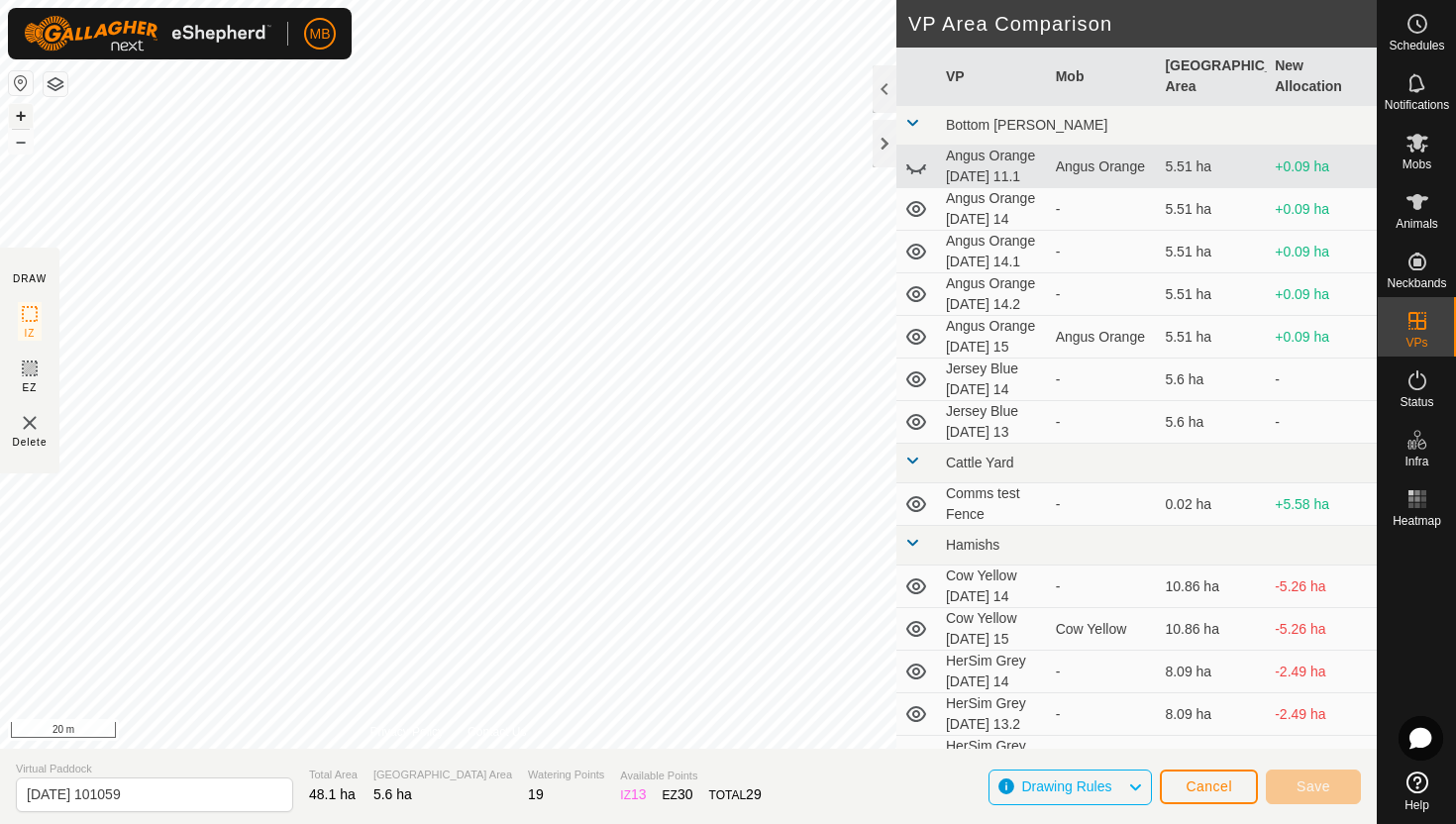 click on "+" at bounding box center [21, 116] 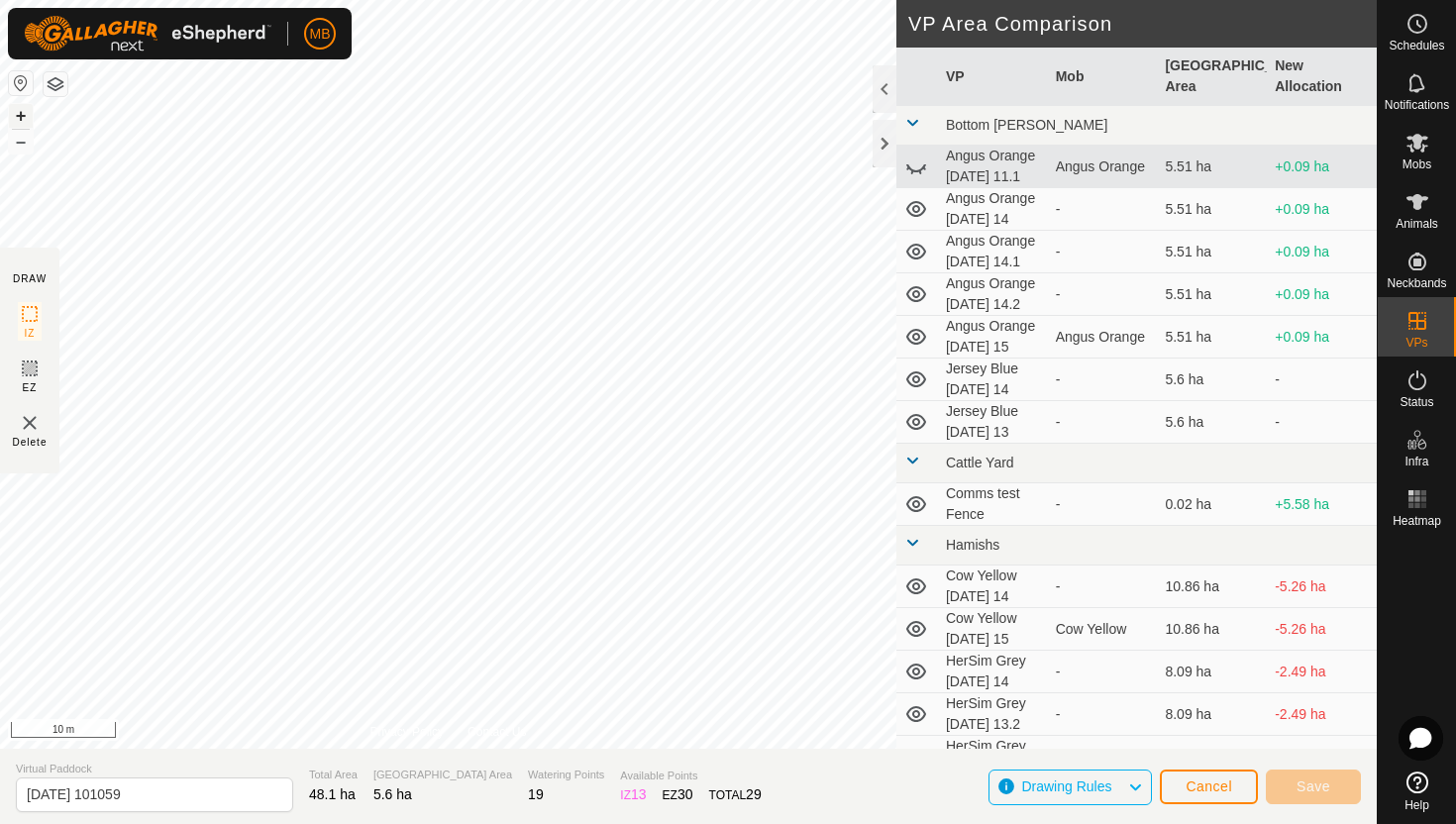 click on "+" at bounding box center (21, 116) 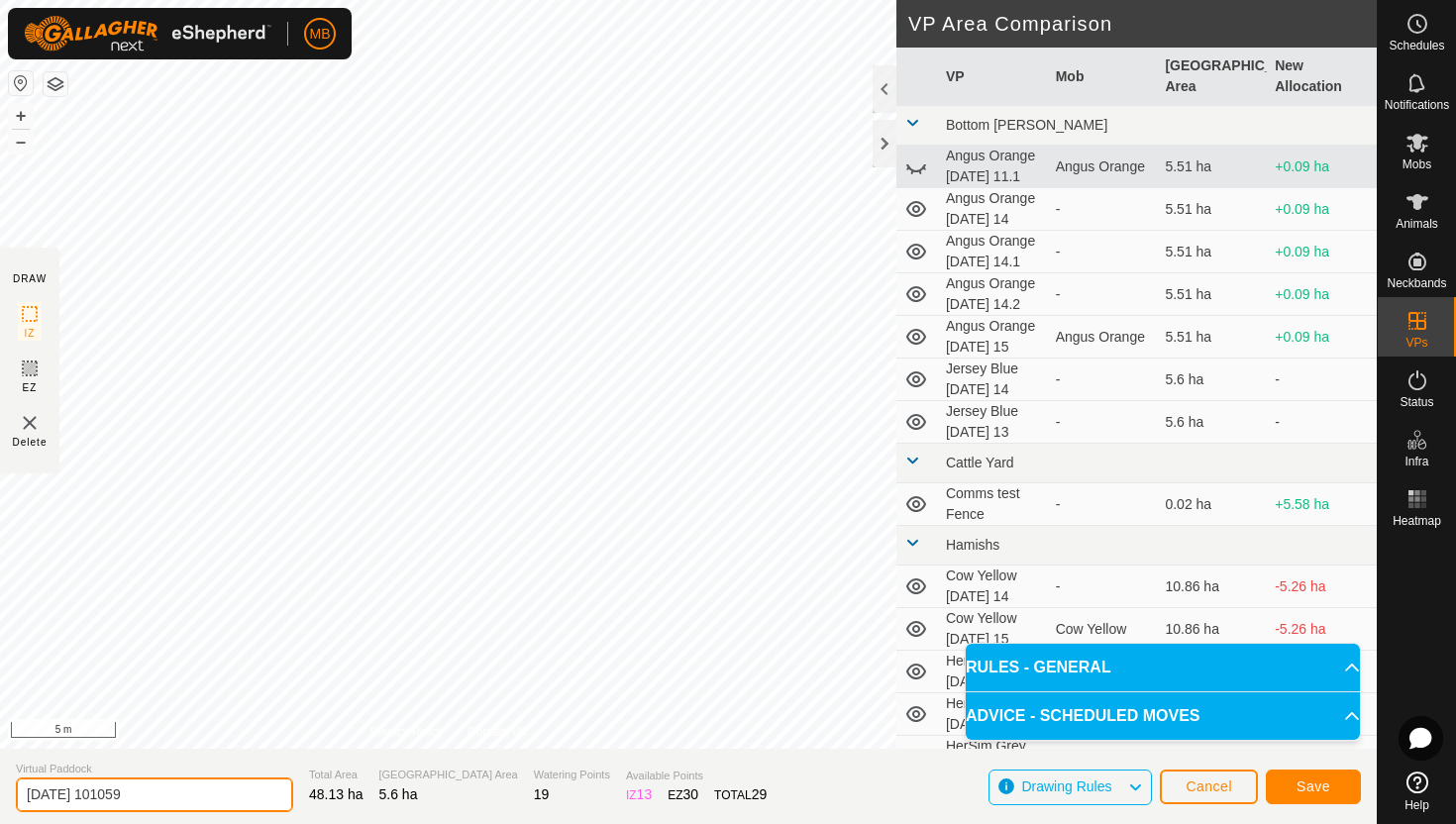 click on "2025-07-15 101059" 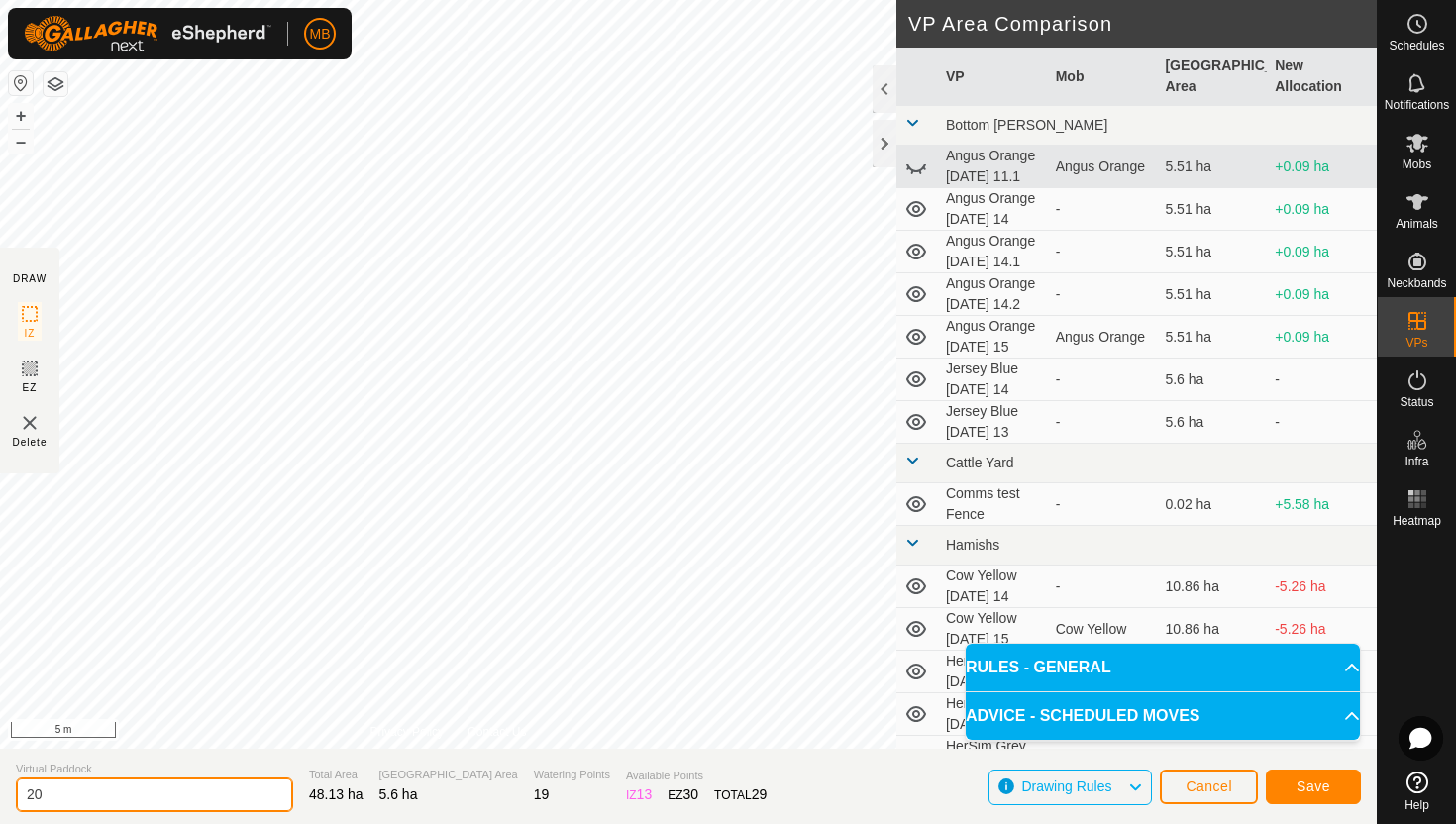type on "2" 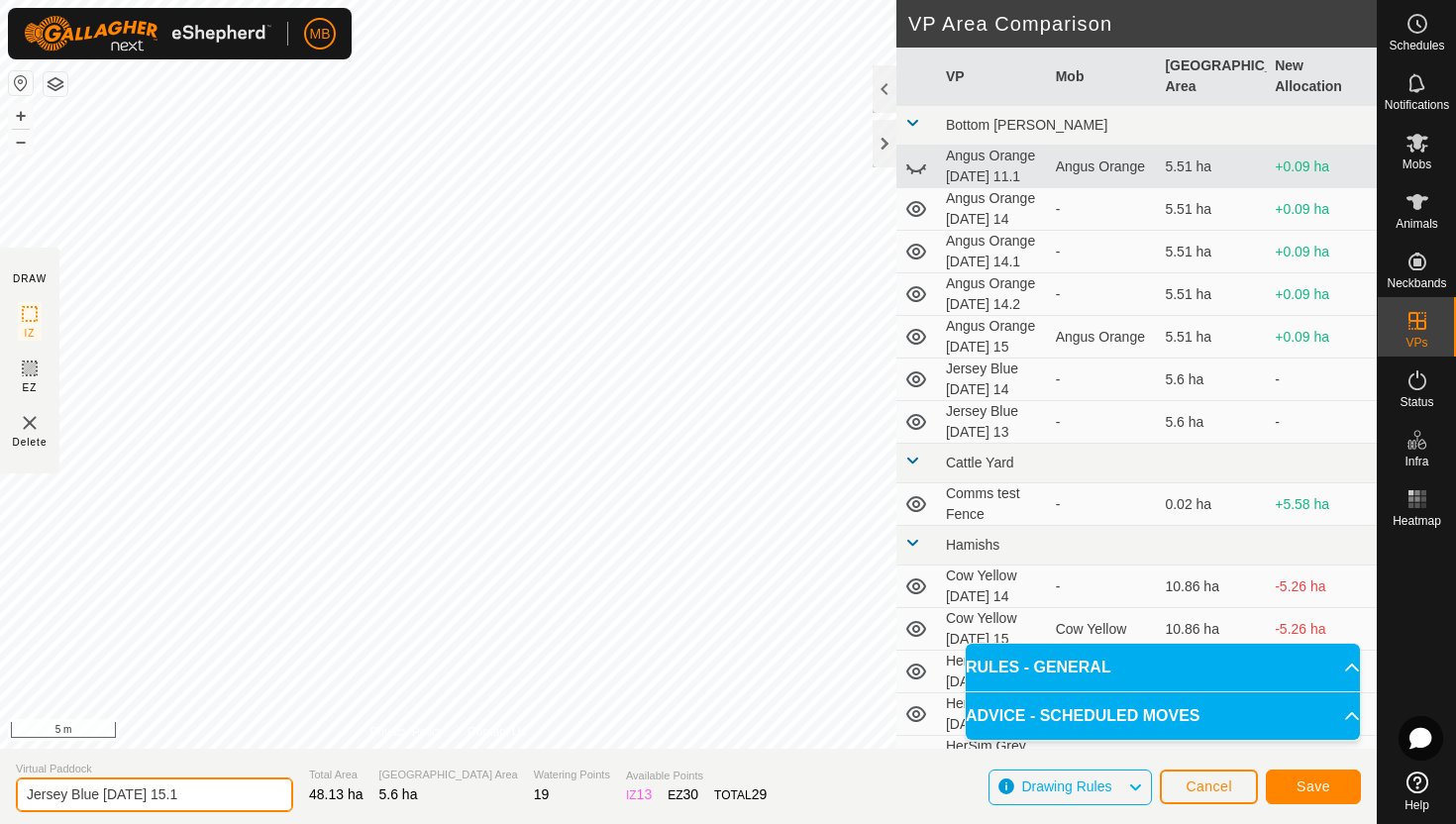 type on "Jersey Blue [DATE] 15.1" 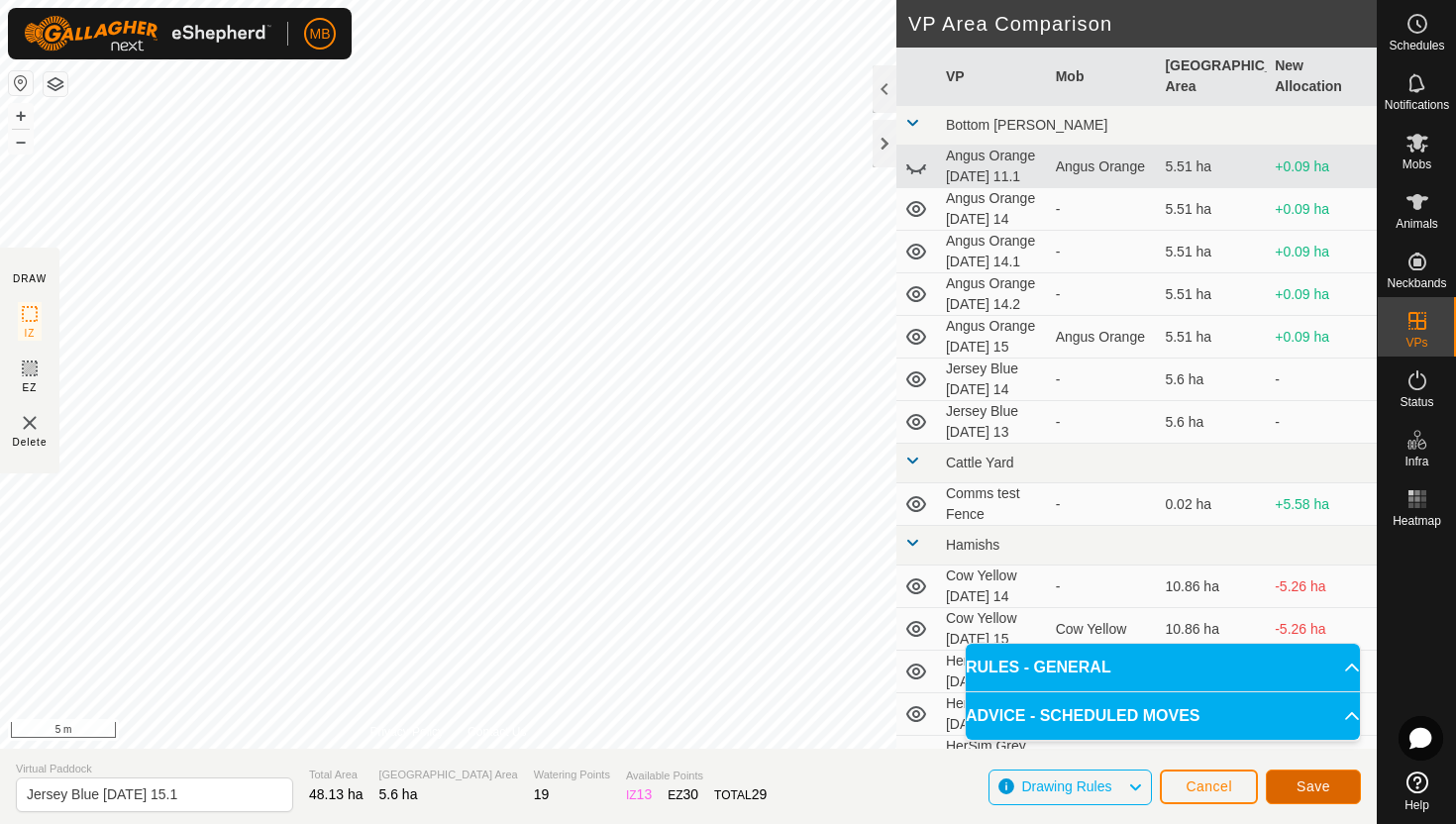 click on "Save" 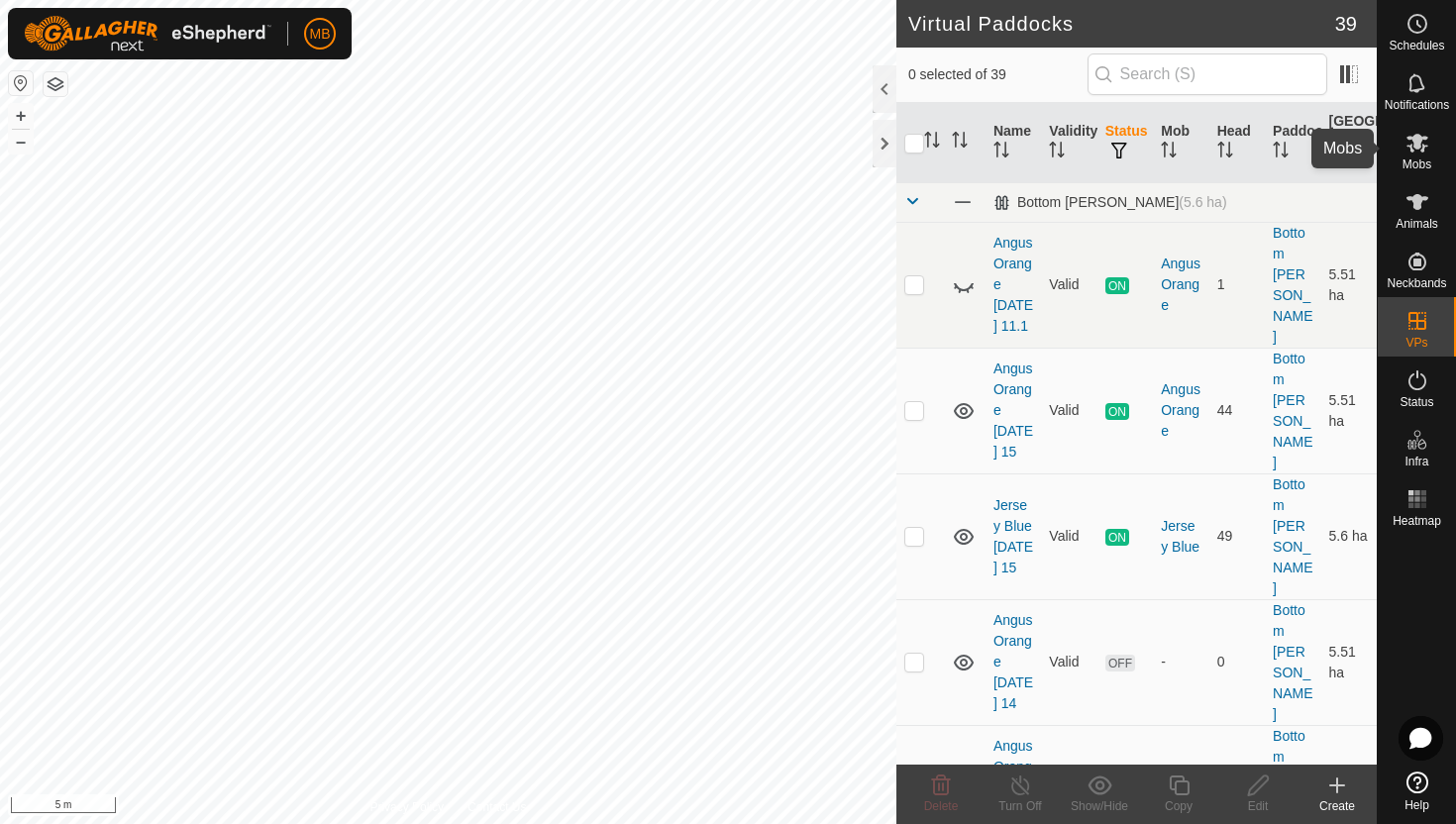 click on "Mobs" at bounding box center [1416, 164] 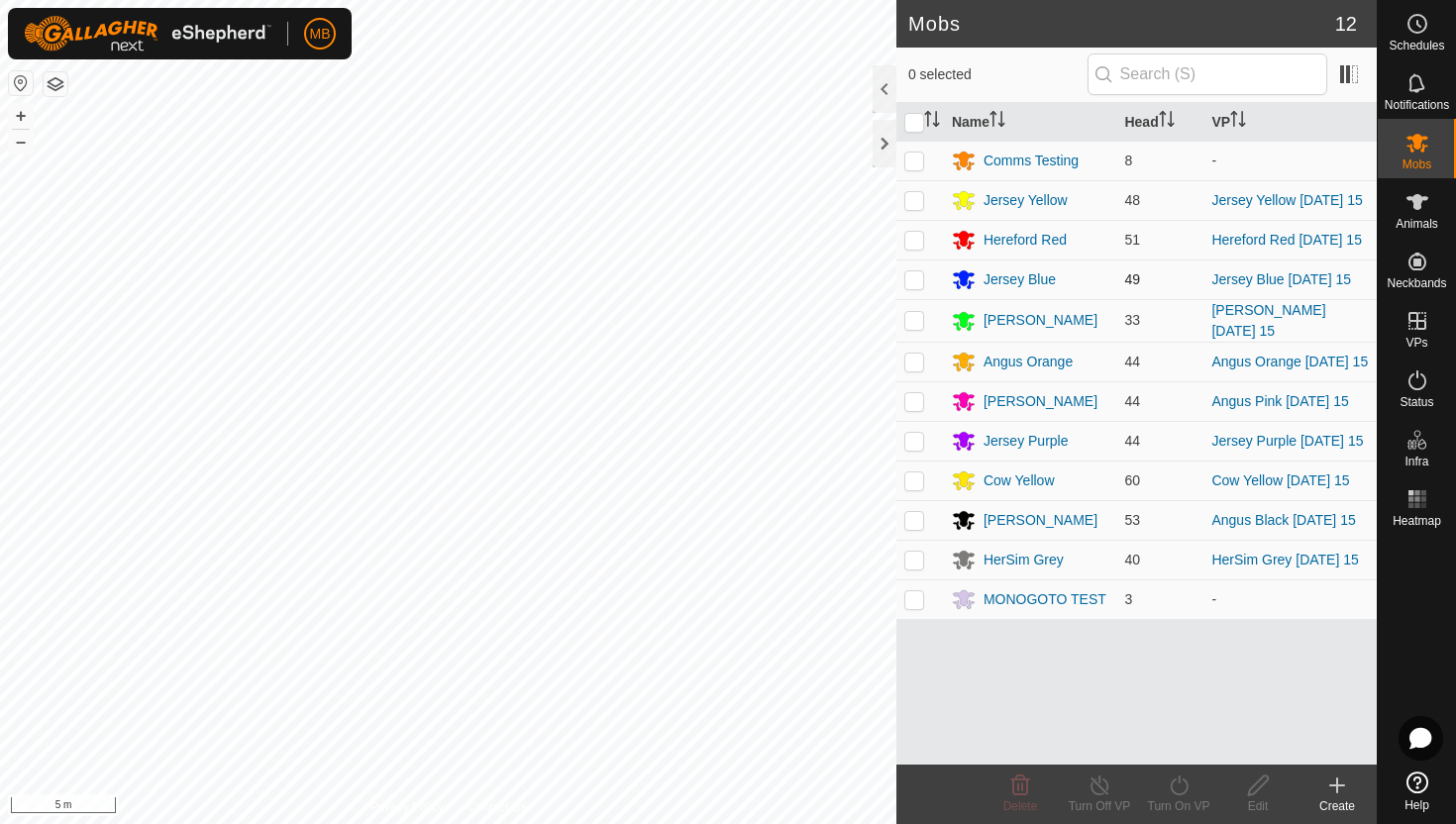 click at bounding box center (914, 279) 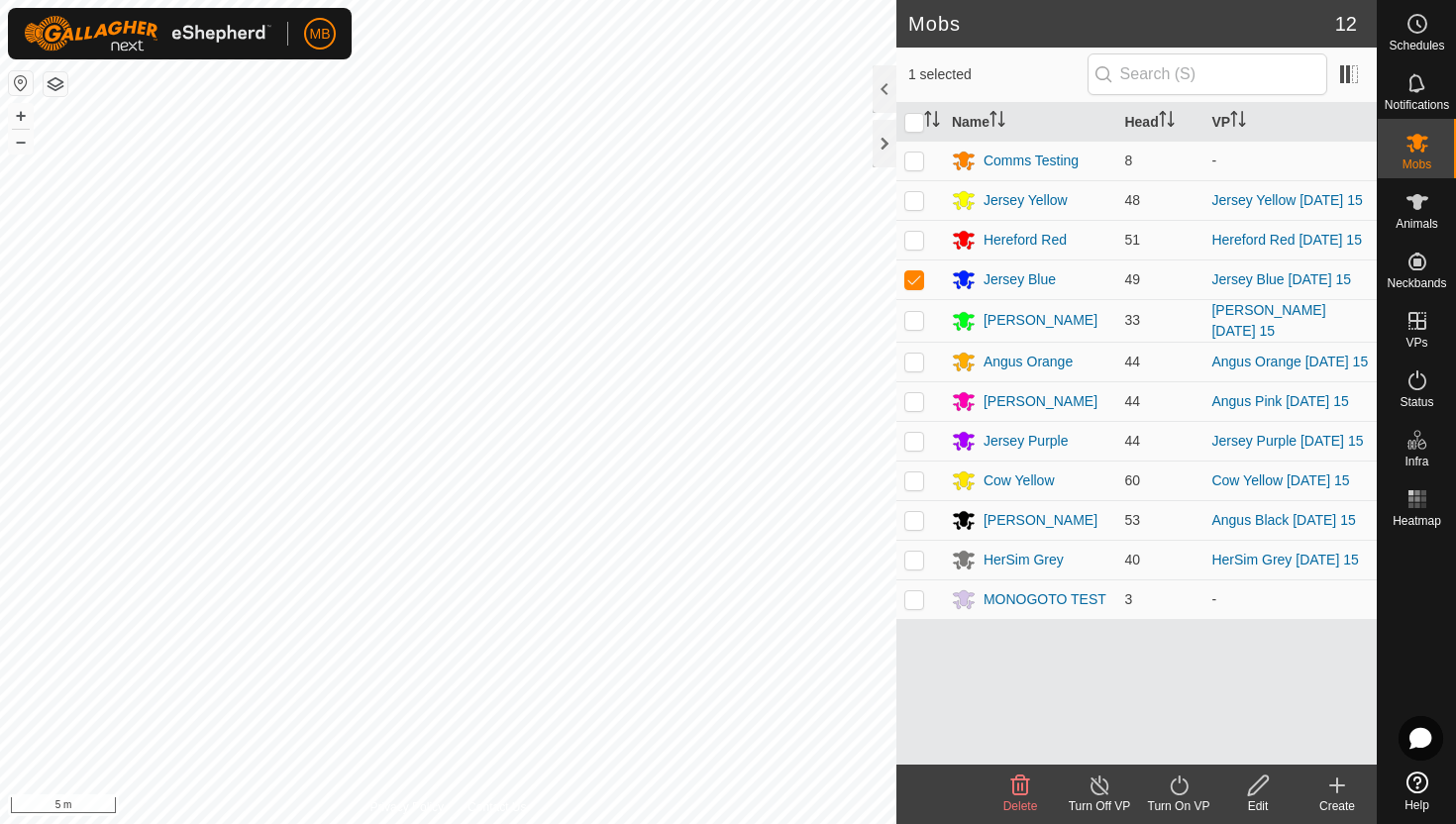 click 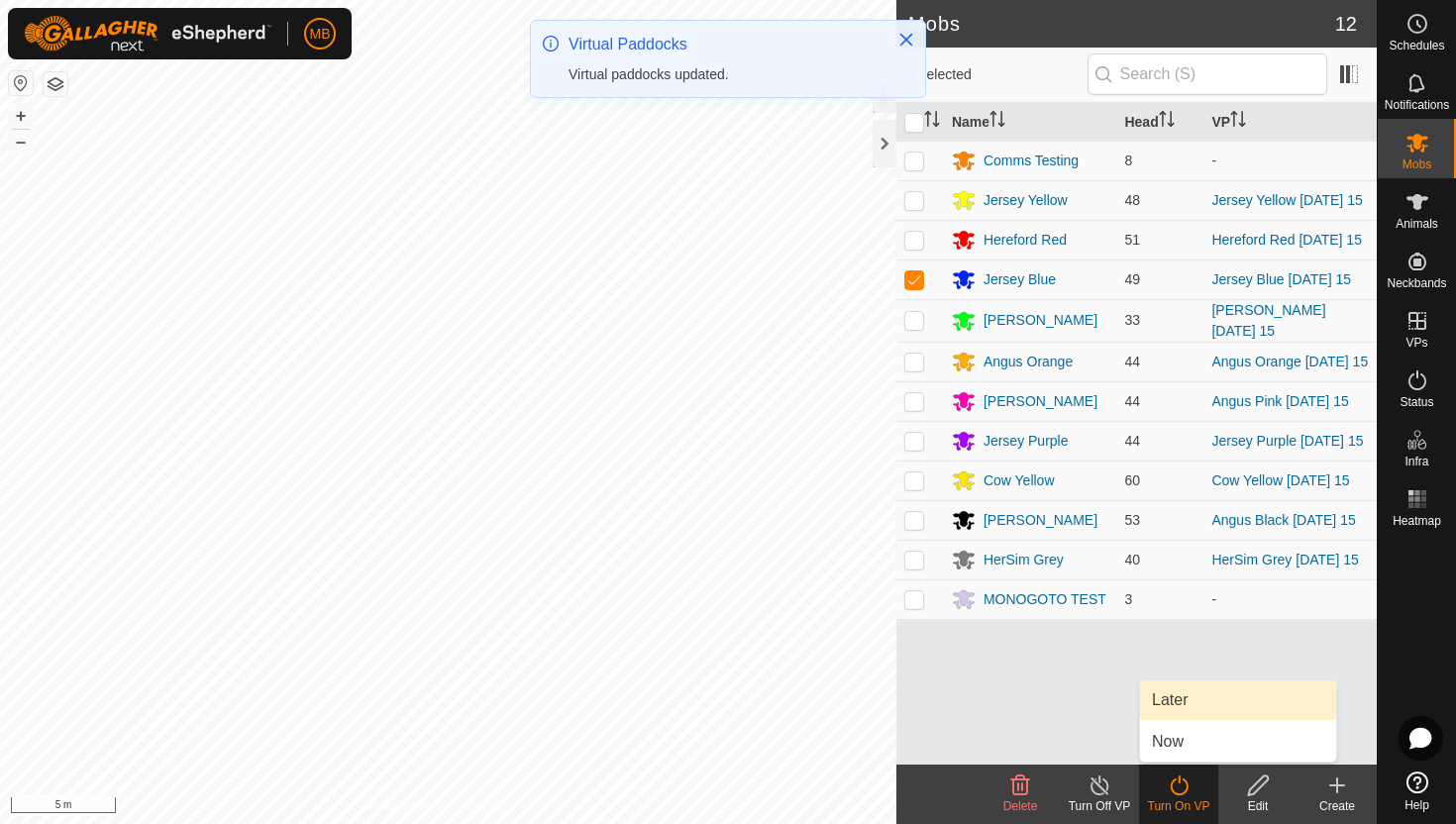 click on "Later" at bounding box center (1238, 700) 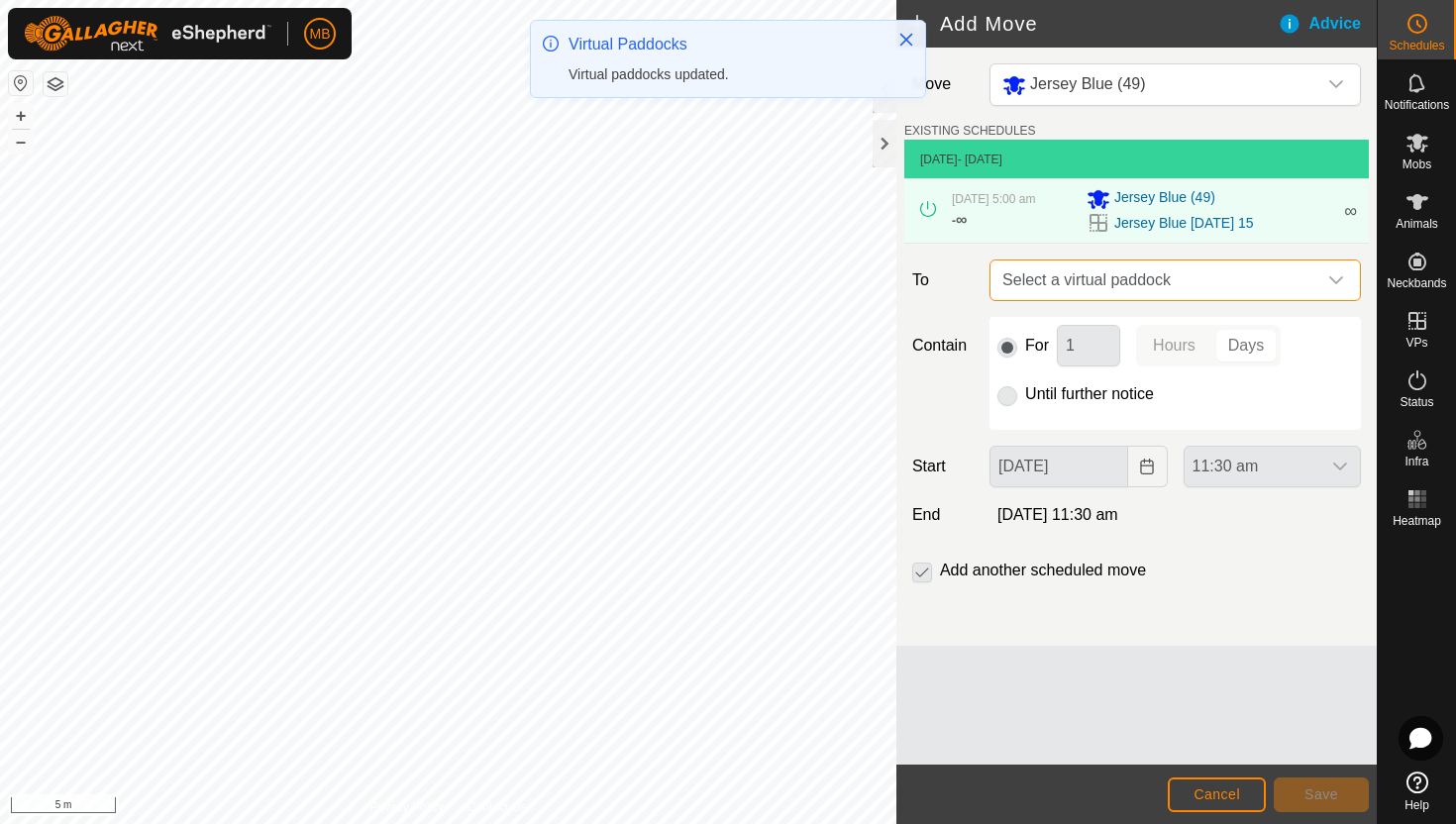 click on "Select a virtual paddock" at bounding box center [1155, 280] 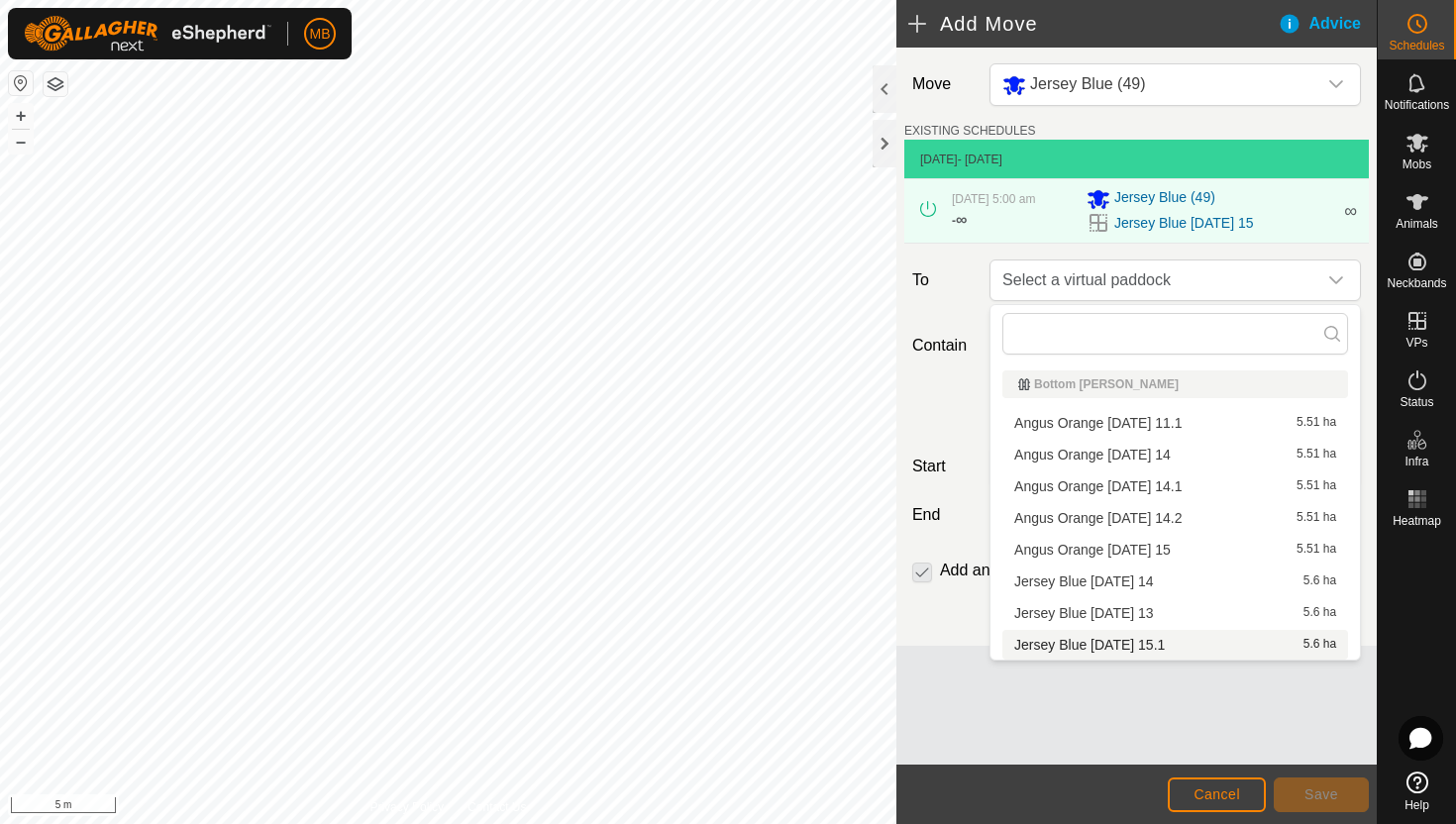 click on "Jersey Blue Tuesday 15.1  5.6 ha" at bounding box center [1175, 645] 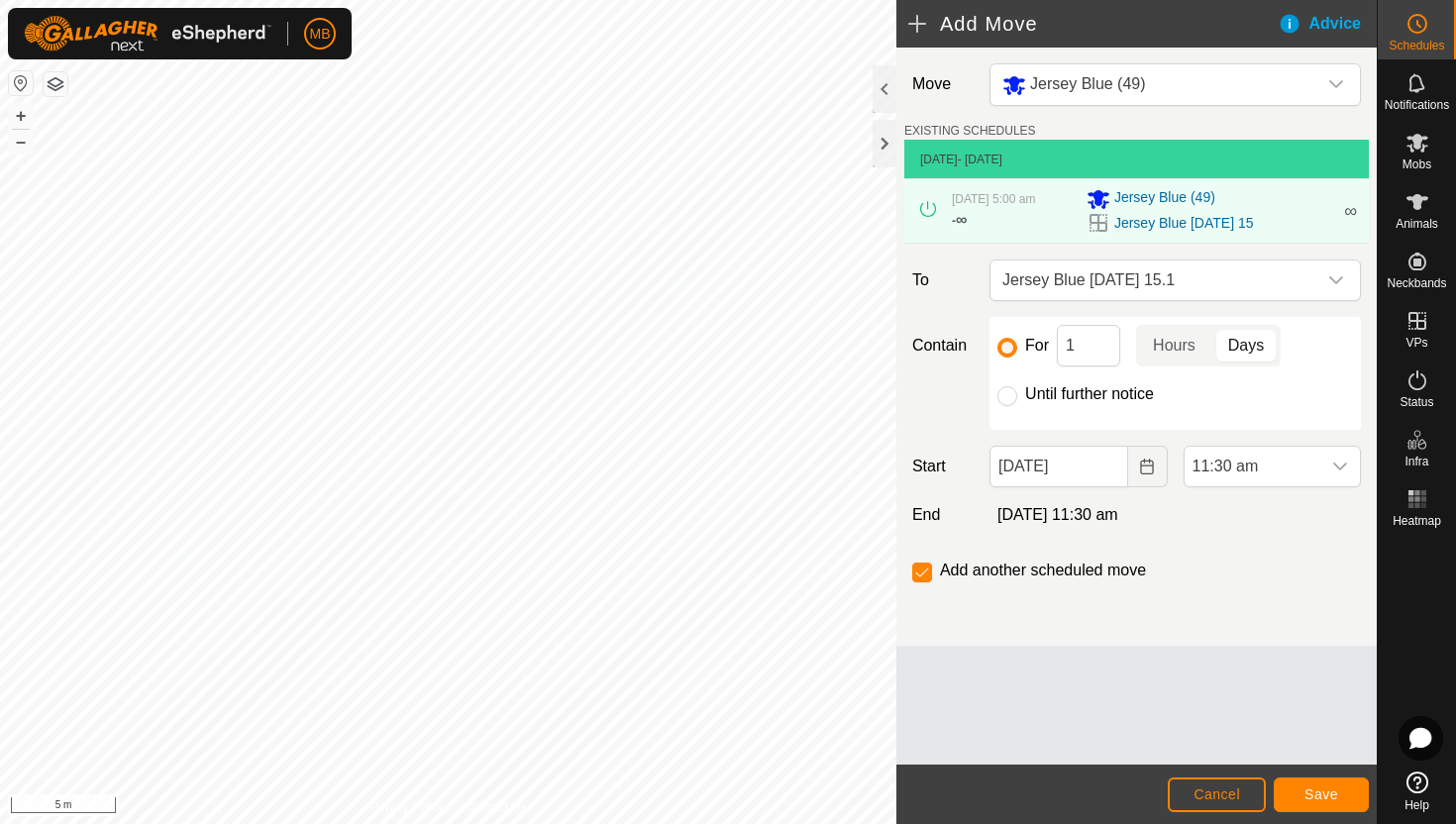 click on "Until further notice" 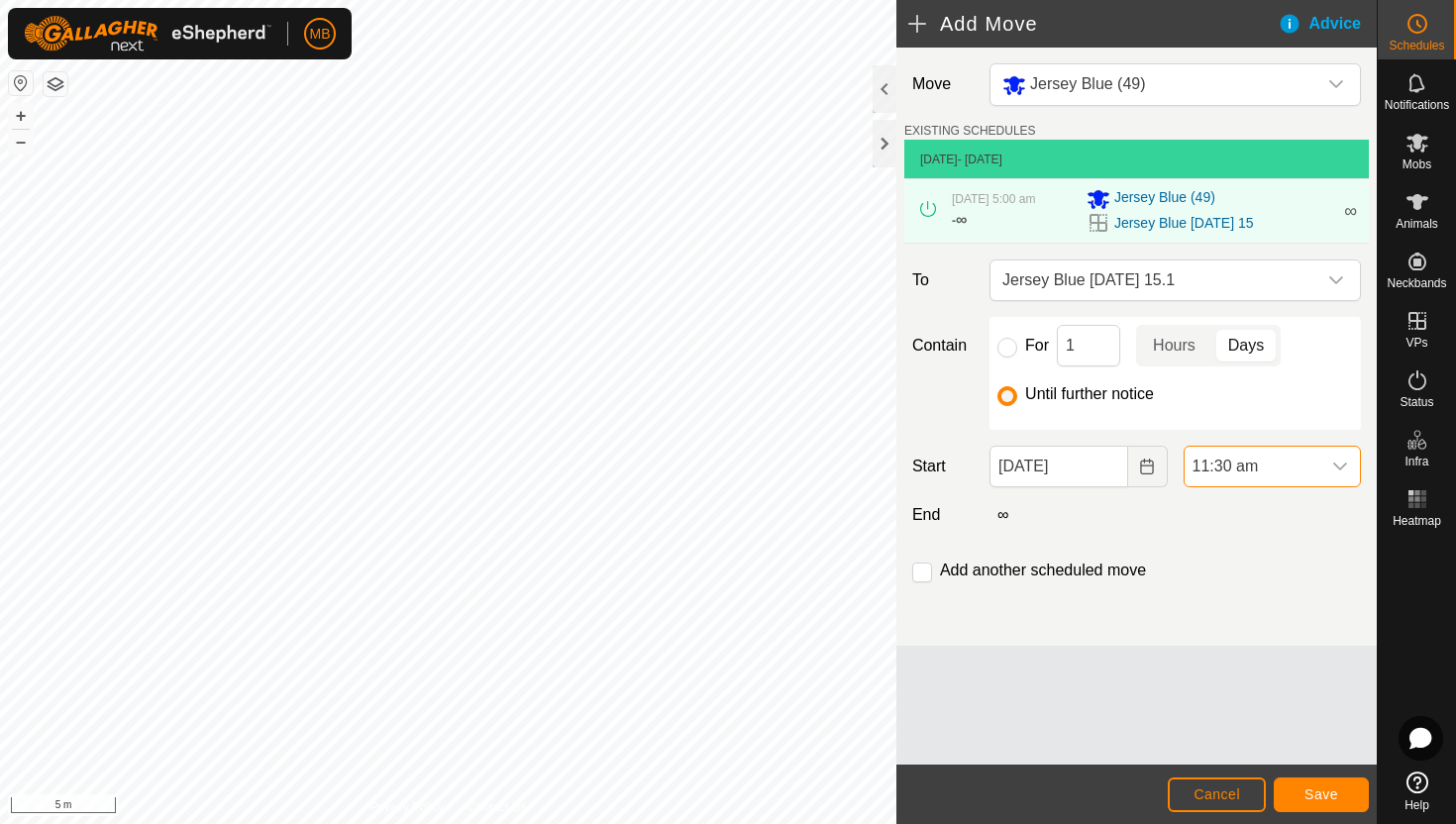 click on "11:30 am" at bounding box center [1252, 466] 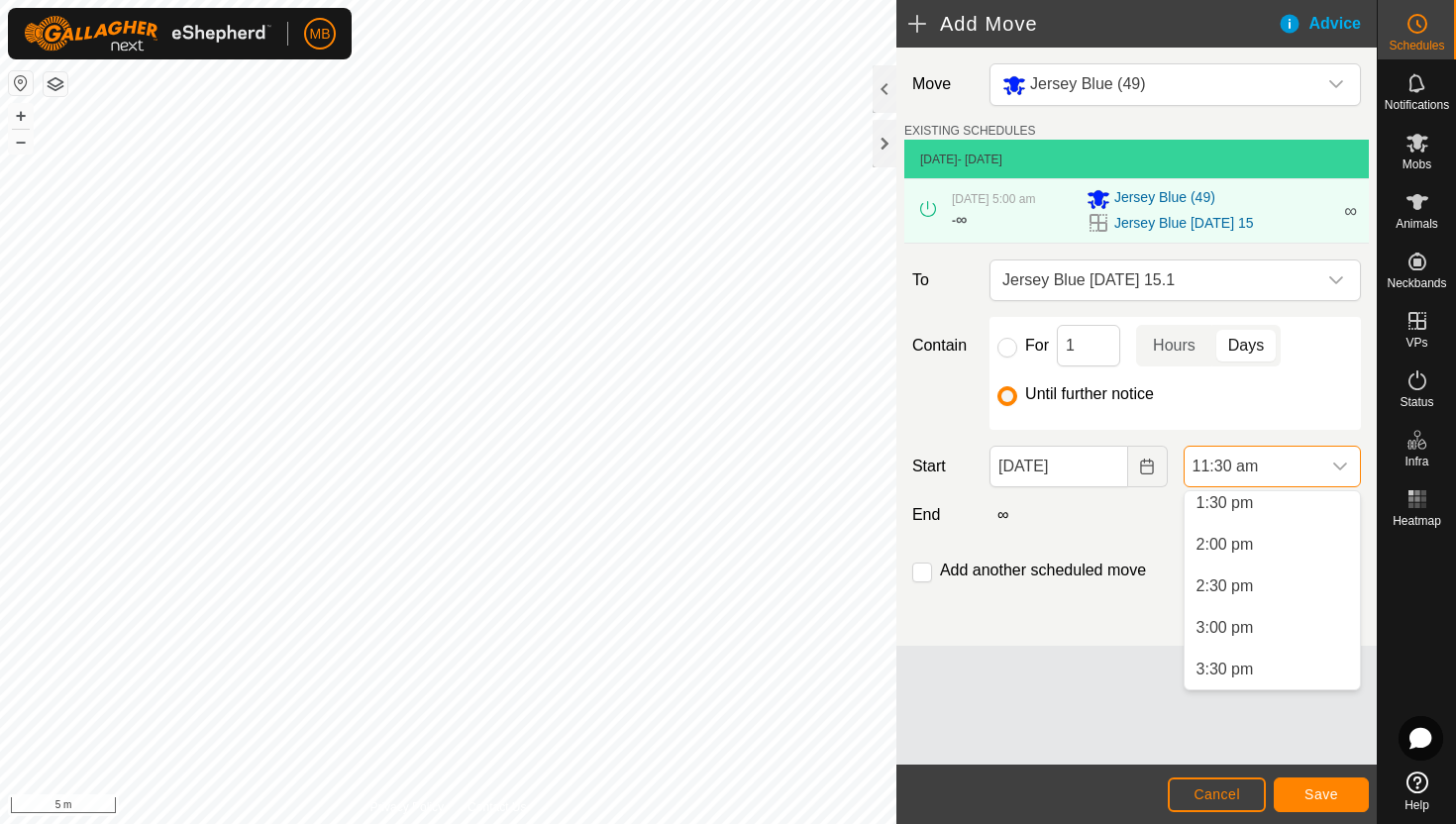 scroll, scrollTop: 1132, scrollLeft: 0, axis: vertical 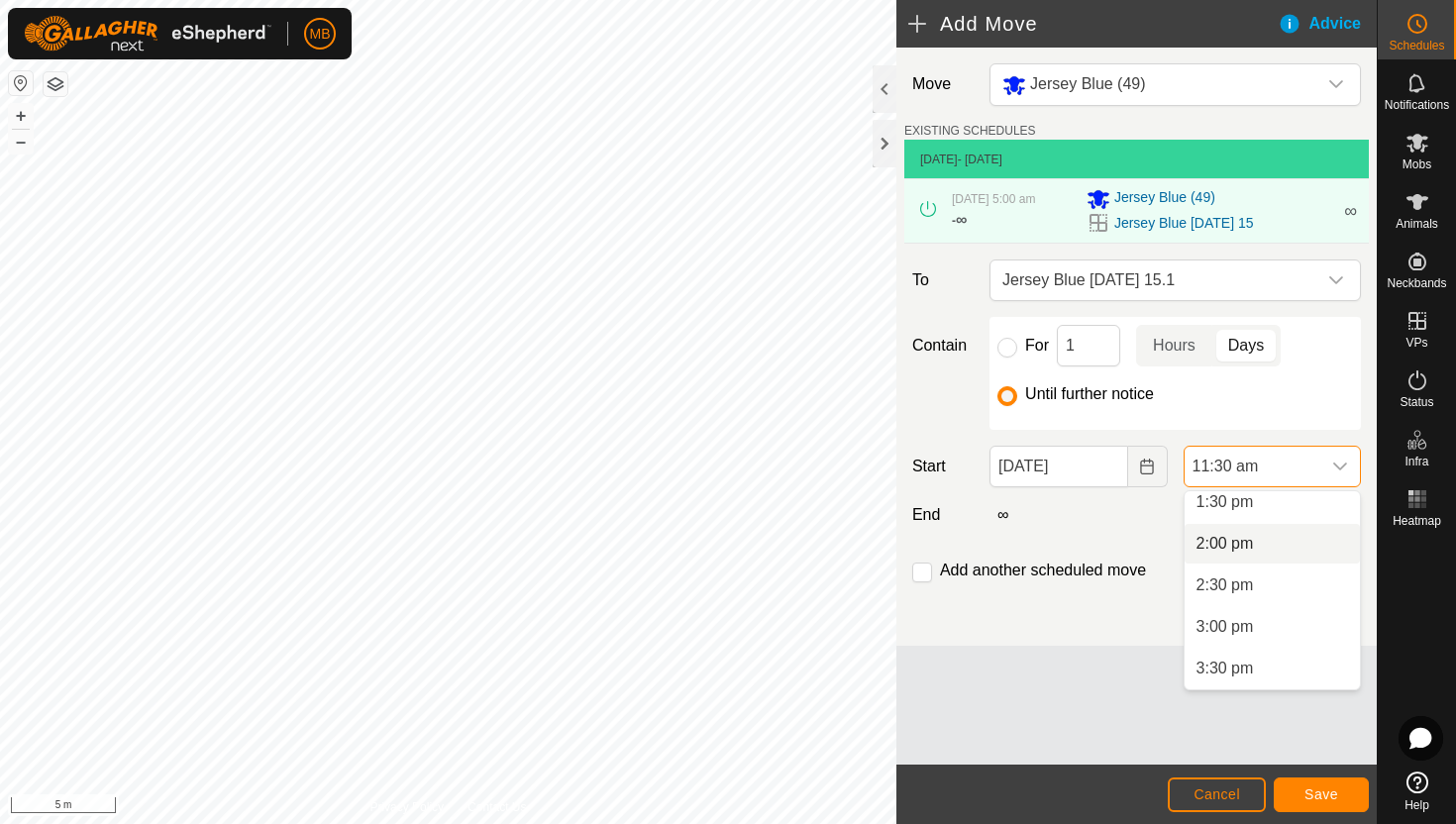 click on "2:00 pm" at bounding box center [1272, 544] 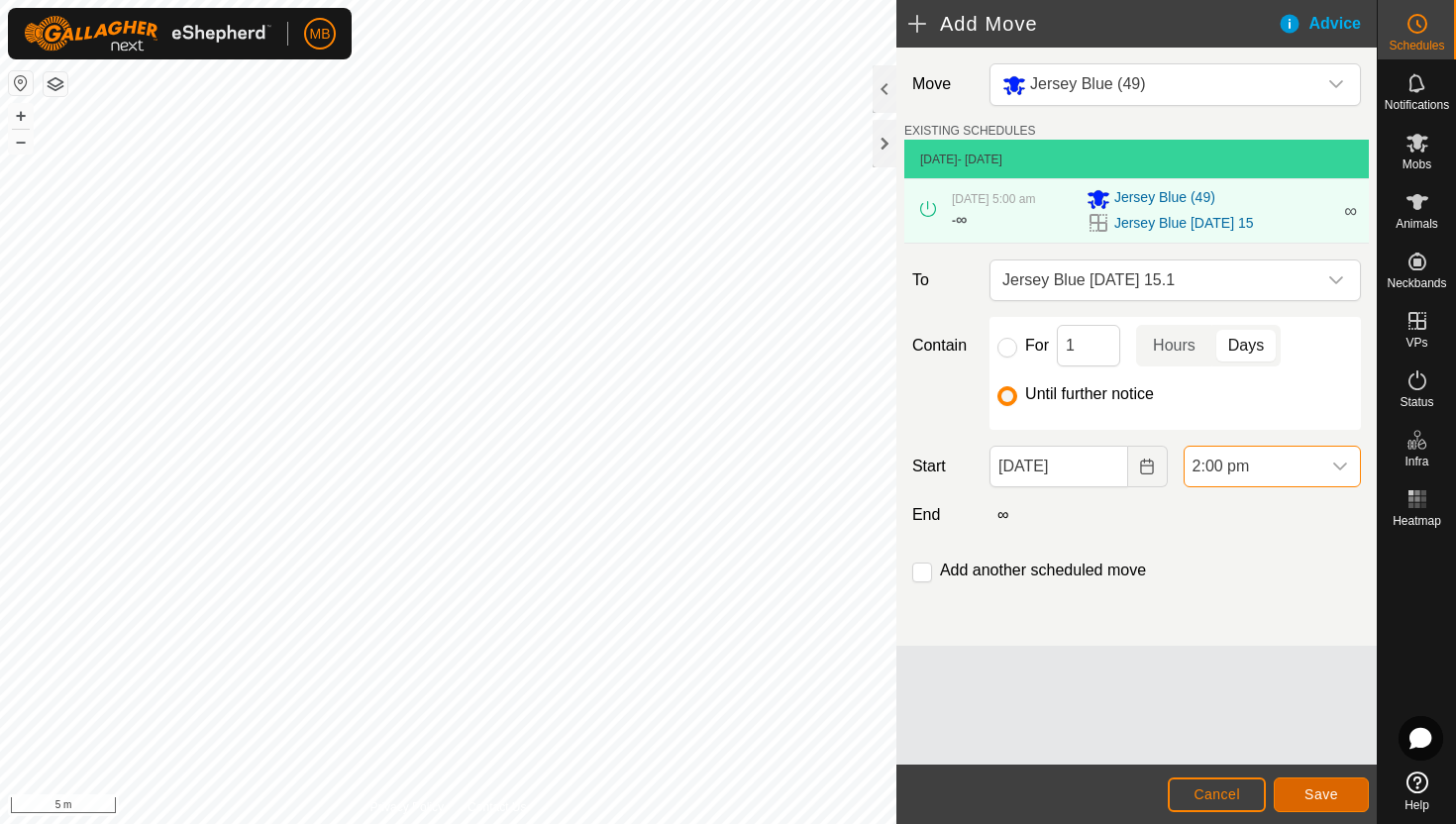 click on "Save" 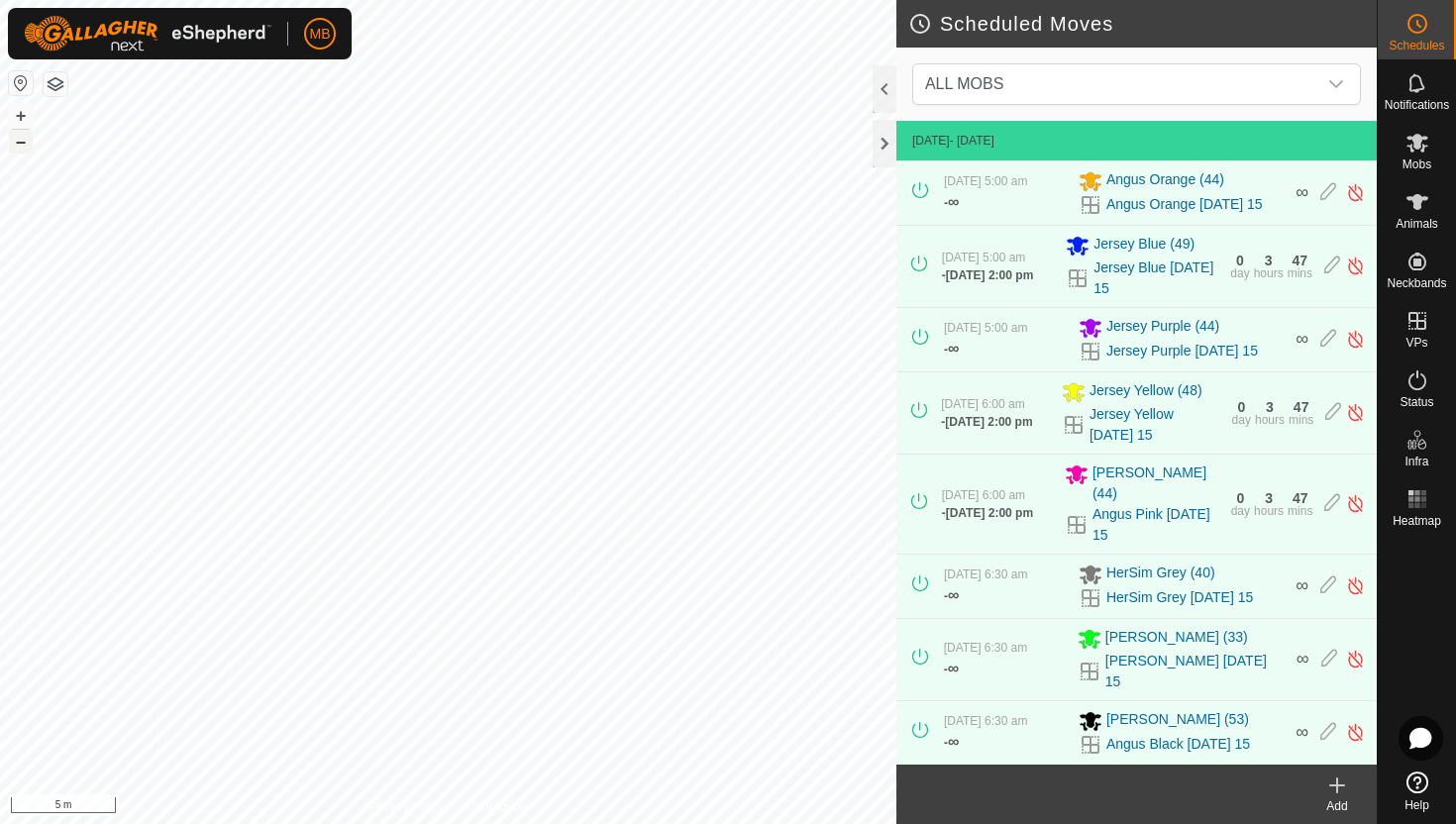 click on "–" at bounding box center [21, 142] 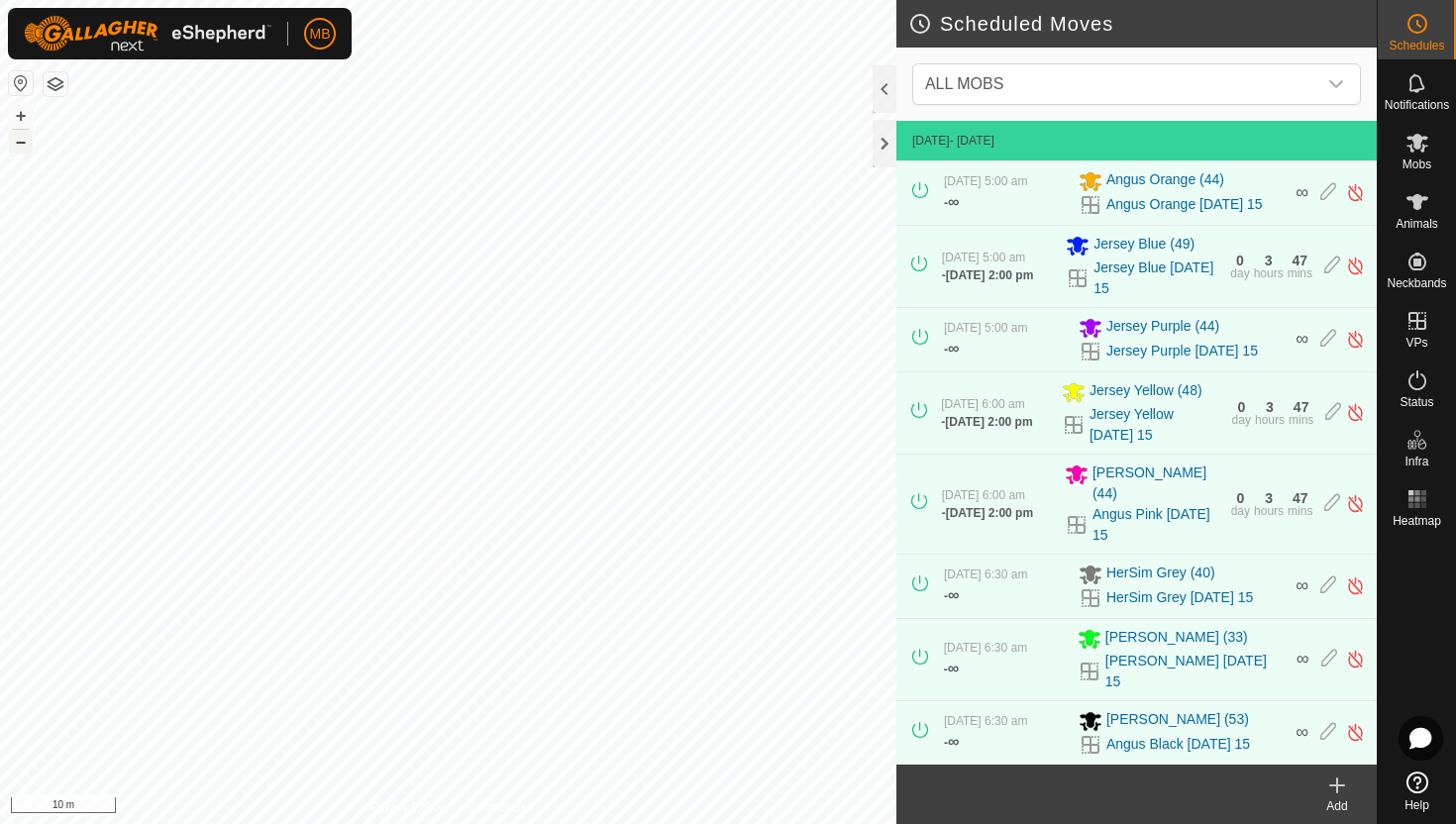click on "–" at bounding box center (21, 142) 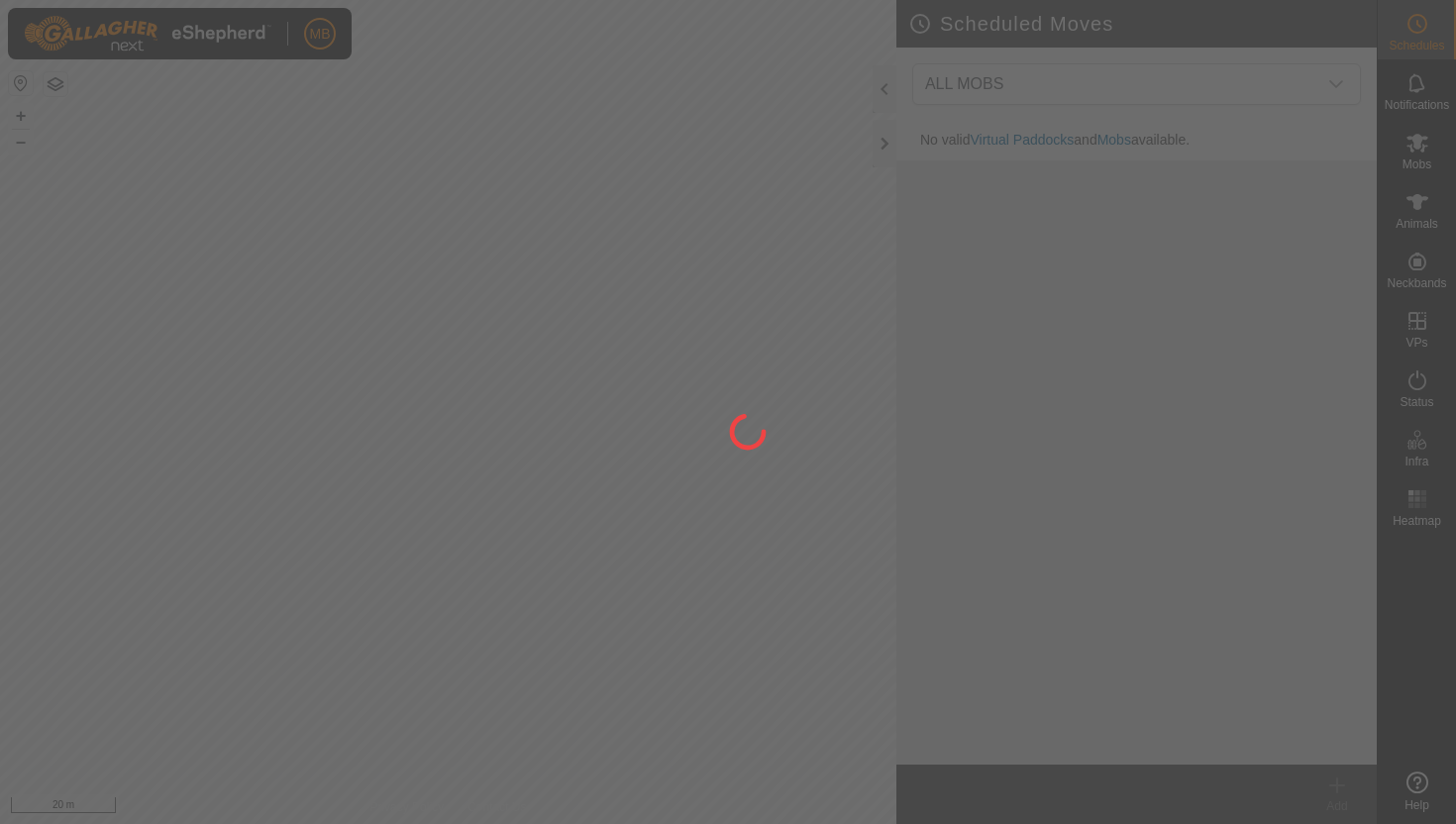 scroll, scrollTop: 0, scrollLeft: 0, axis: both 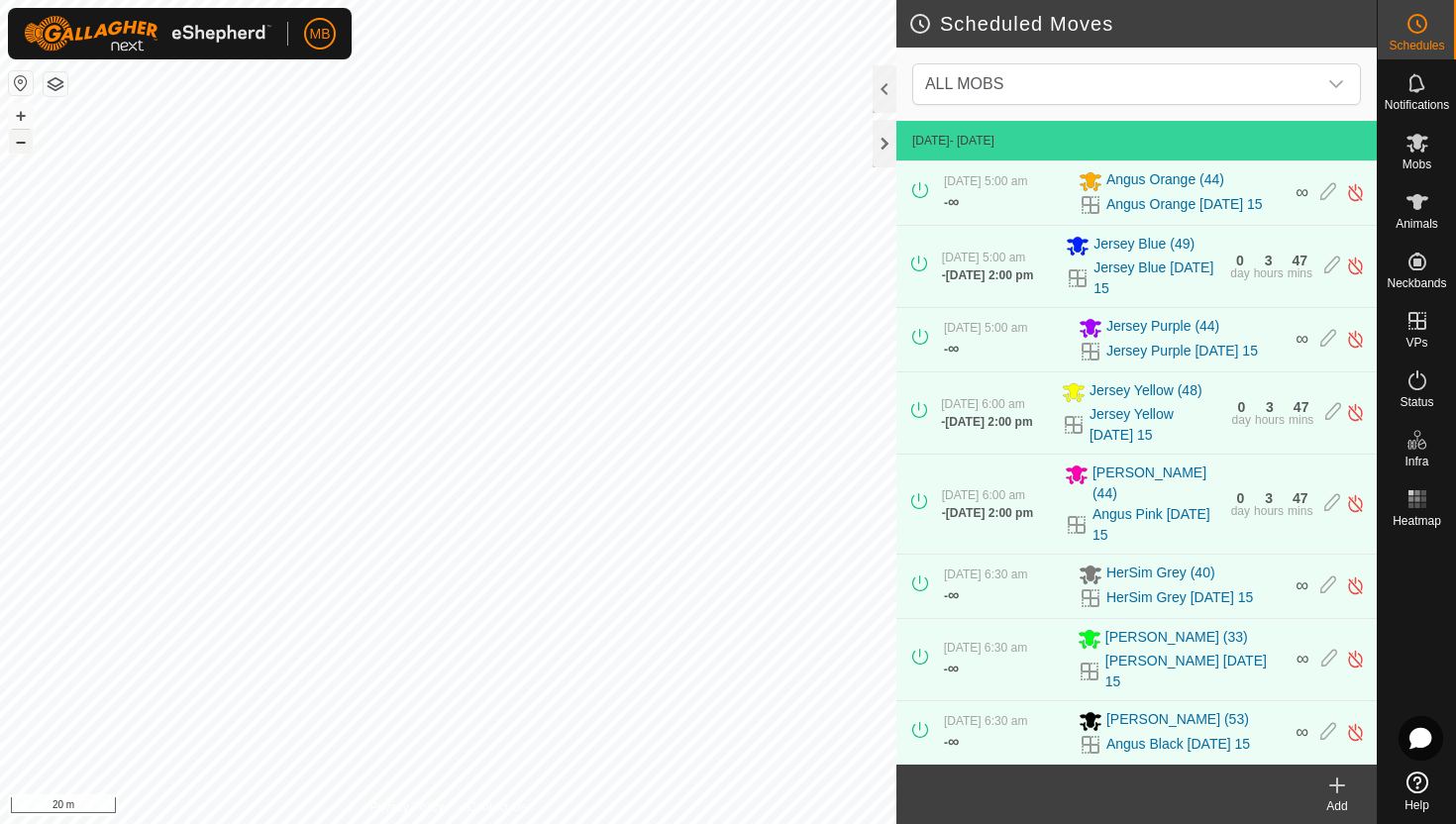 click on "–" at bounding box center [21, 142] 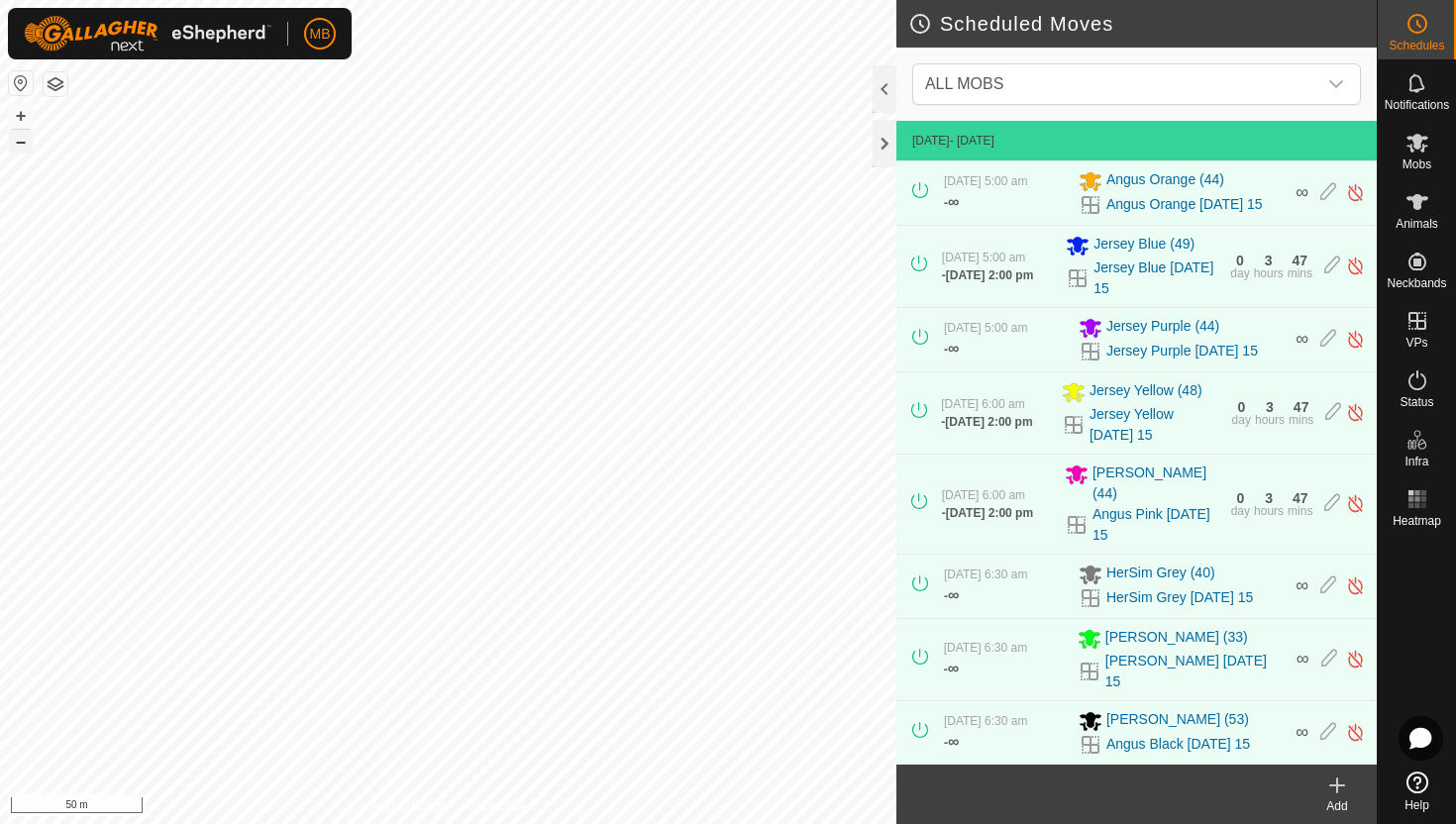 click on "–" at bounding box center [21, 142] 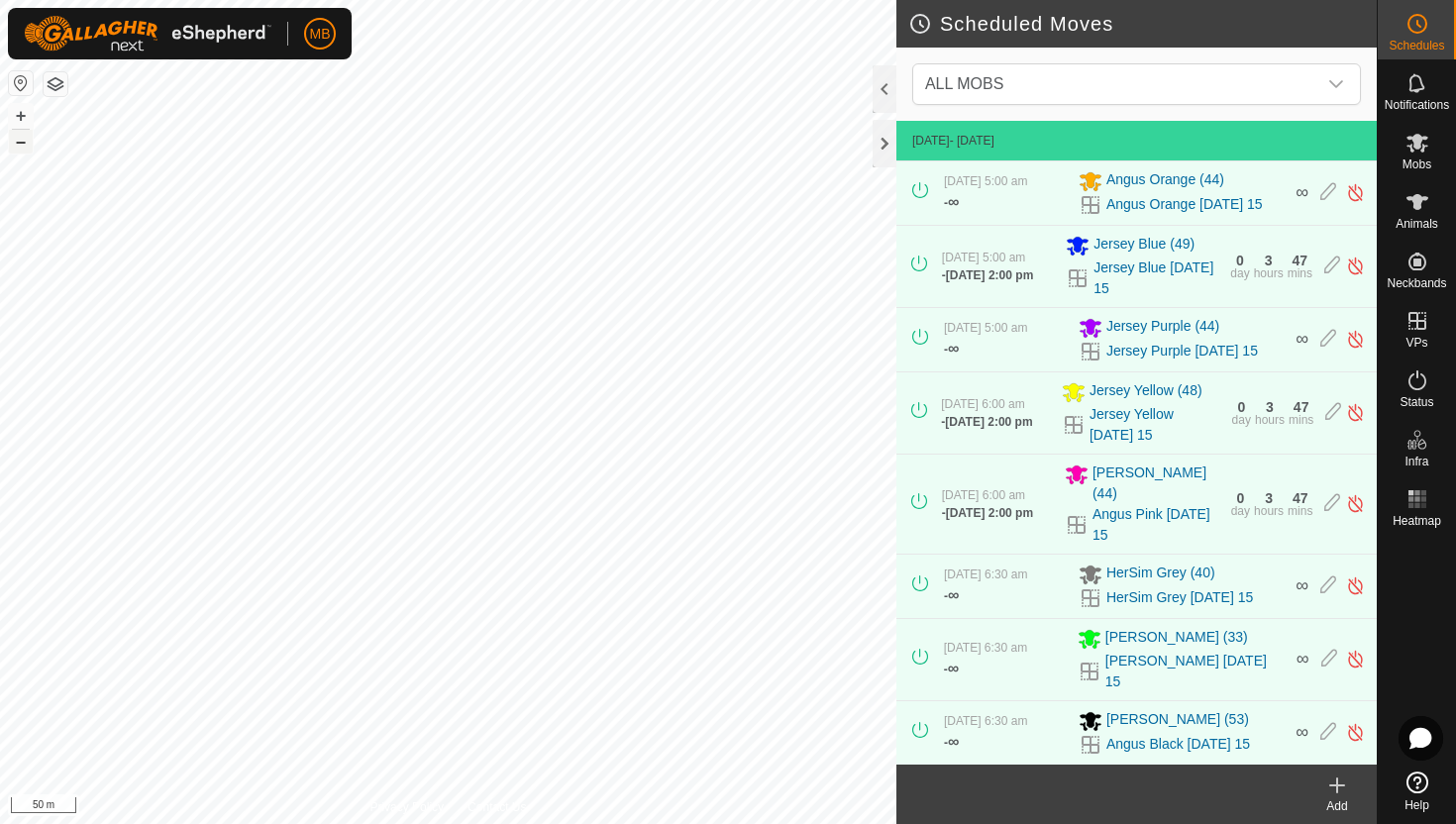 click on "–" at bounding box center [21, 142] 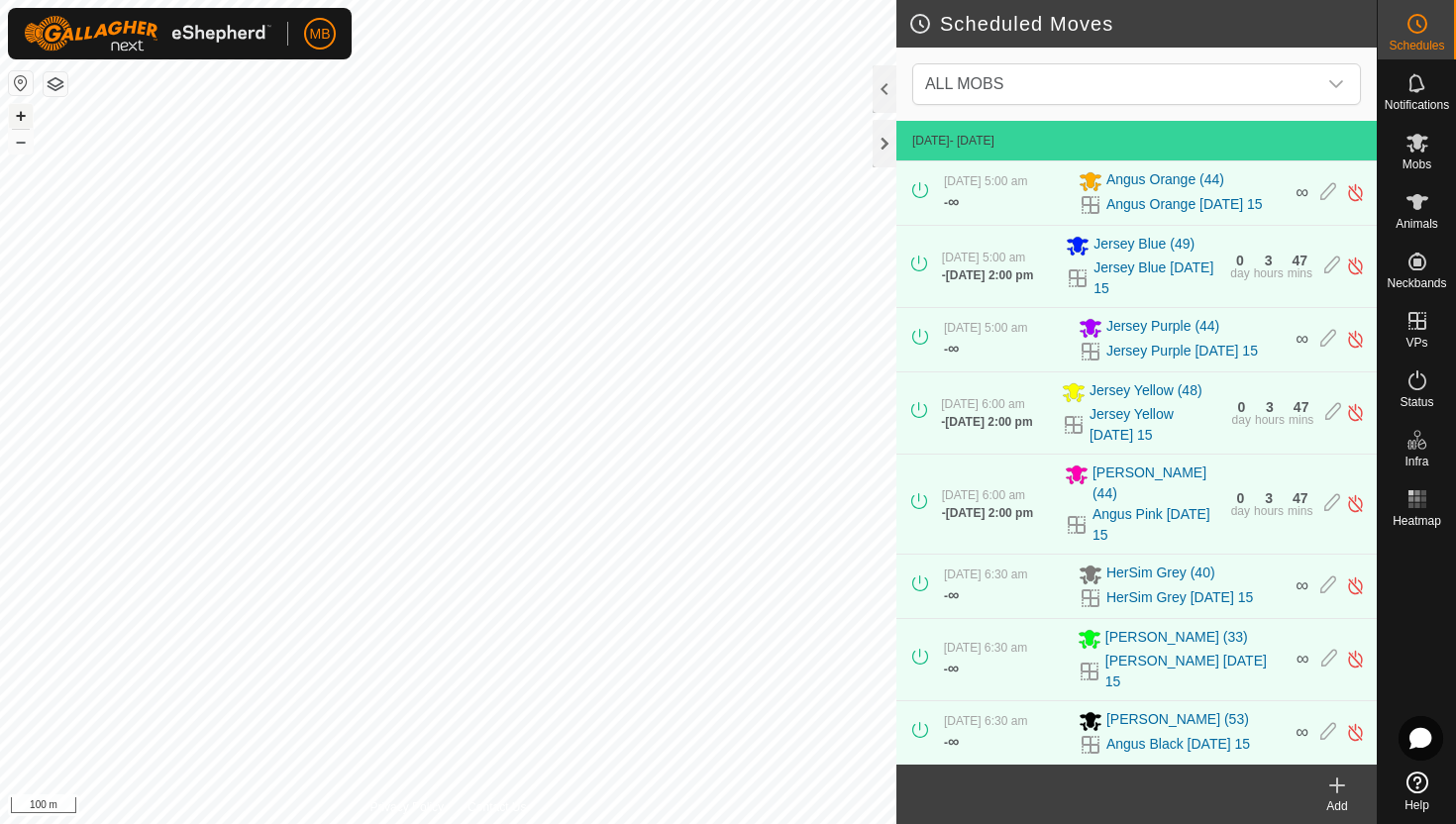 click on "+" at bounding box center (21, 116) 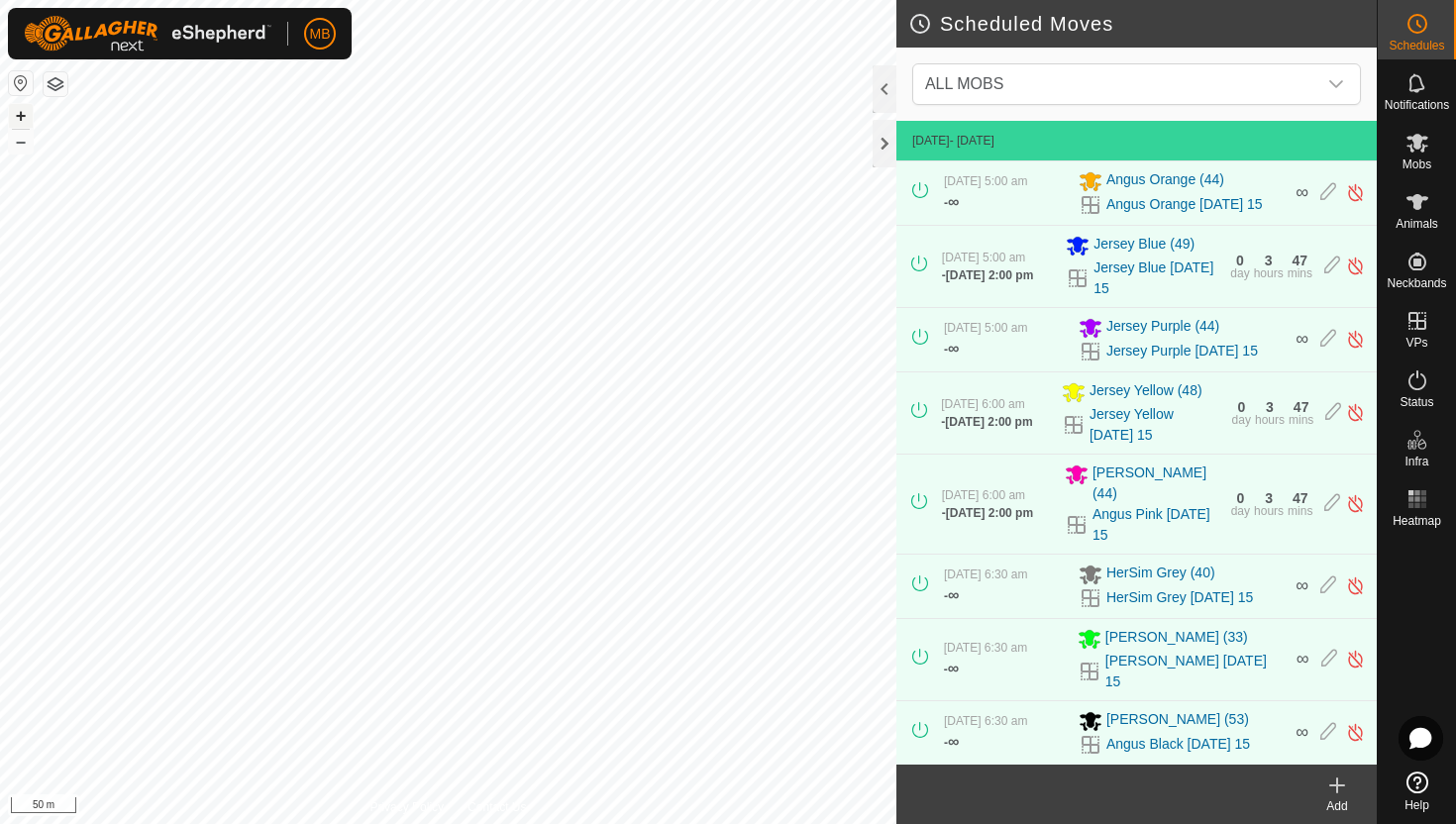 click on "+" at bounding box center (21, 116) 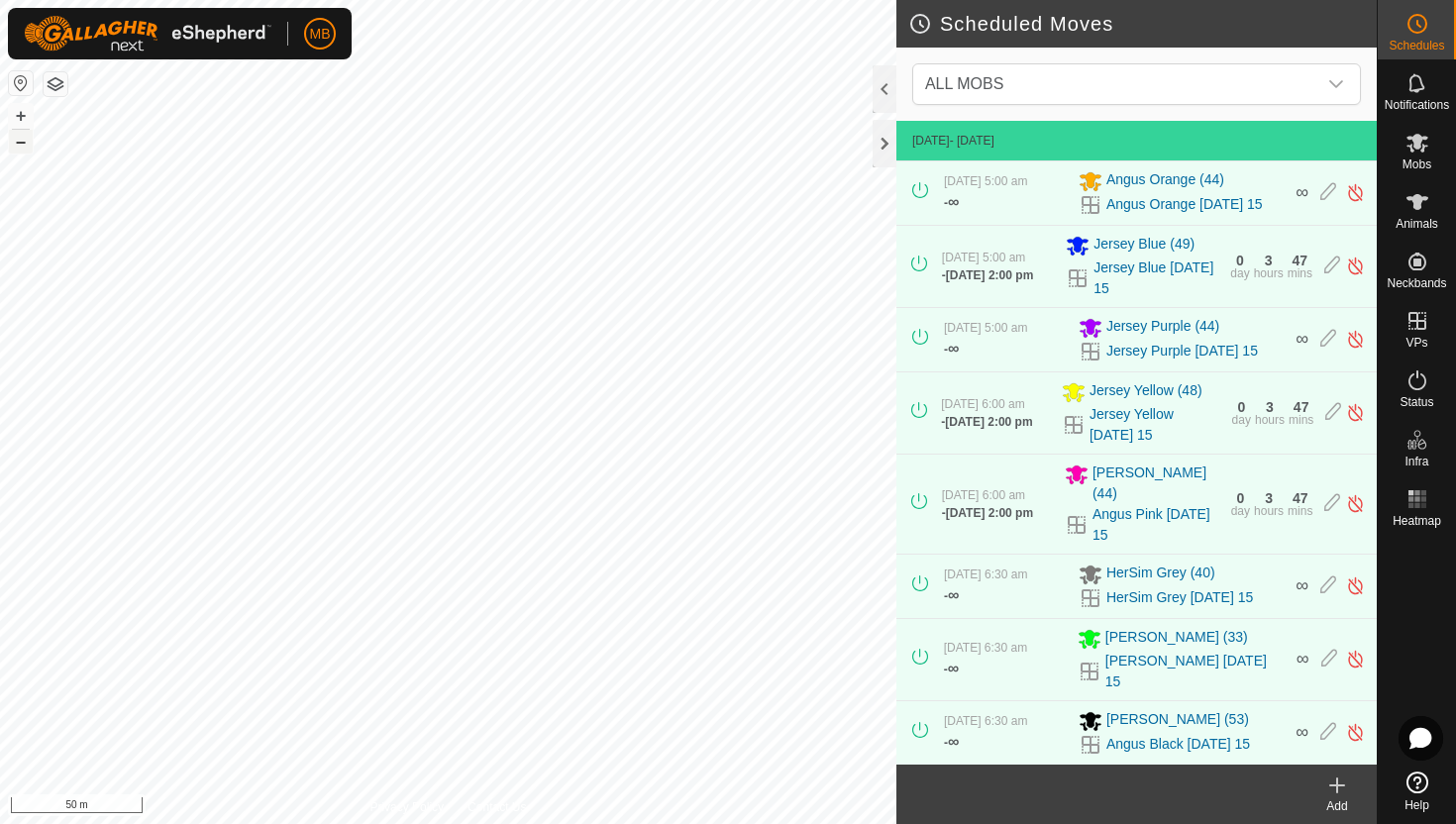 click on "–" at bounding box center [21, 142] 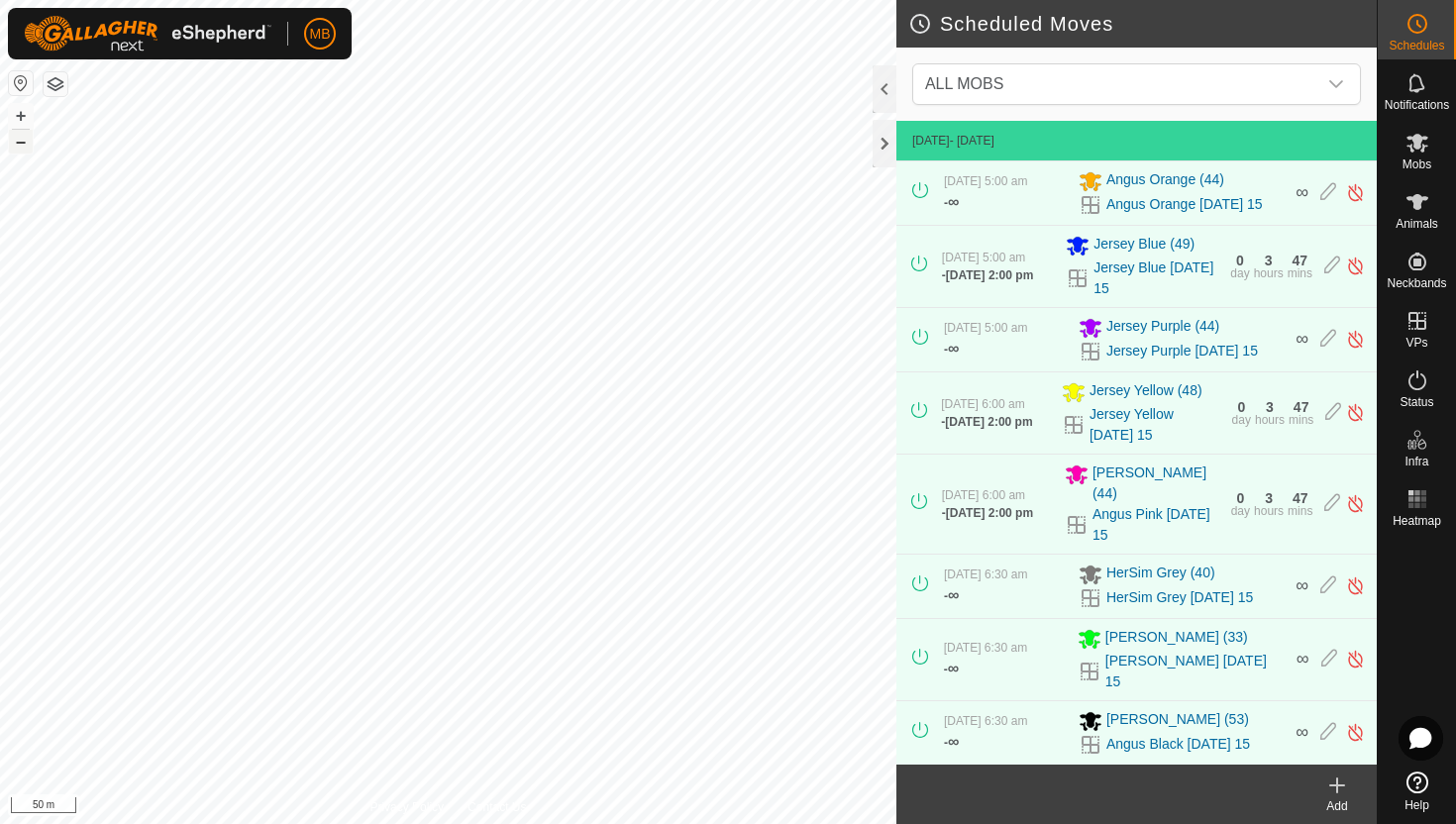 click on "–" at bounding box center [21, 142] 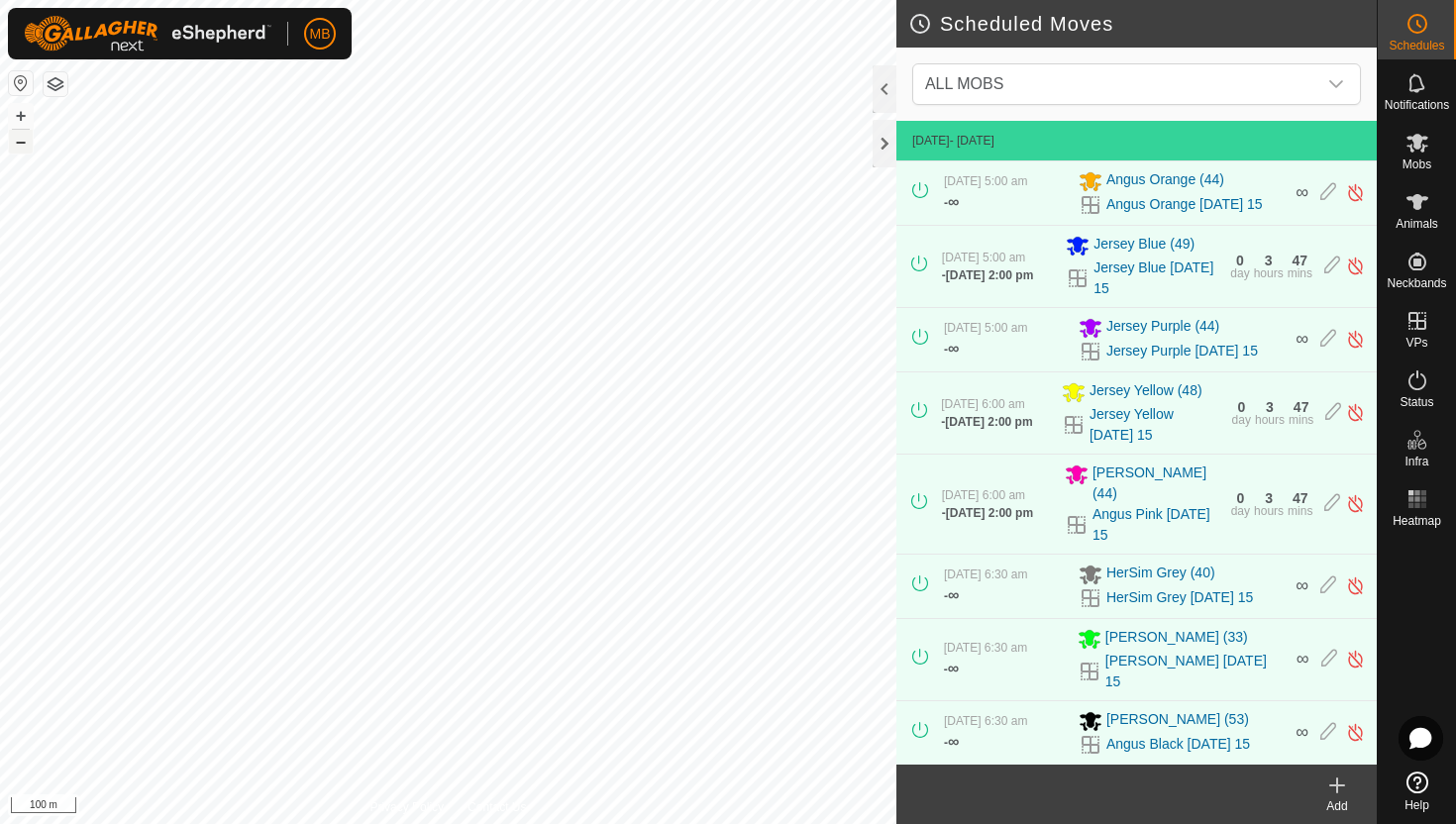 click on "–" at bounding box center [21, 142] 